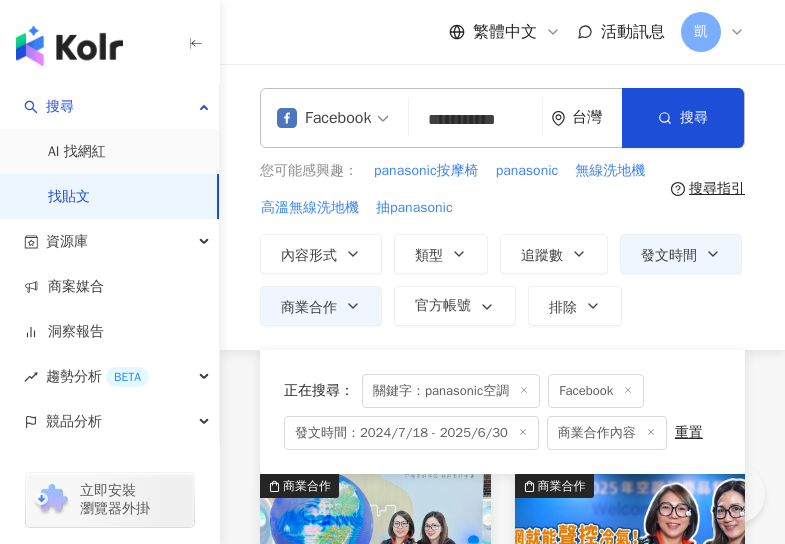 scroll, scrollTop: 1793, scrollLeft: 0, axis: vertical 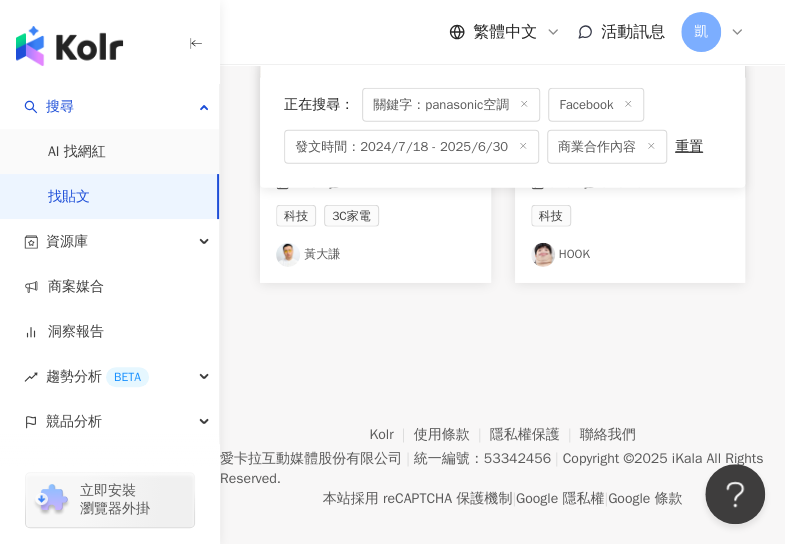 click on "Kolr 使用條款 隱私權保護 聯絡我們 愛卡拉互動媒體股份有限公司  |  統一編號：53342456  |  Copyright ©  2025   iKala   All Rights Reserved. 本站採用 reCAPTCHA 保護機制  |  Google 隱私權  |  Google 條款" at bounding box center [502, 452] 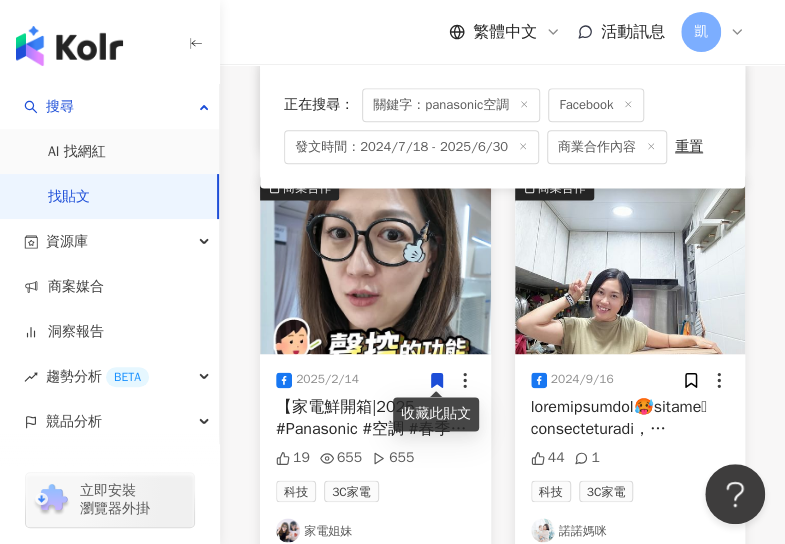 scroll, scrollTop: 693, scrollLeft: 0, axis: vertical 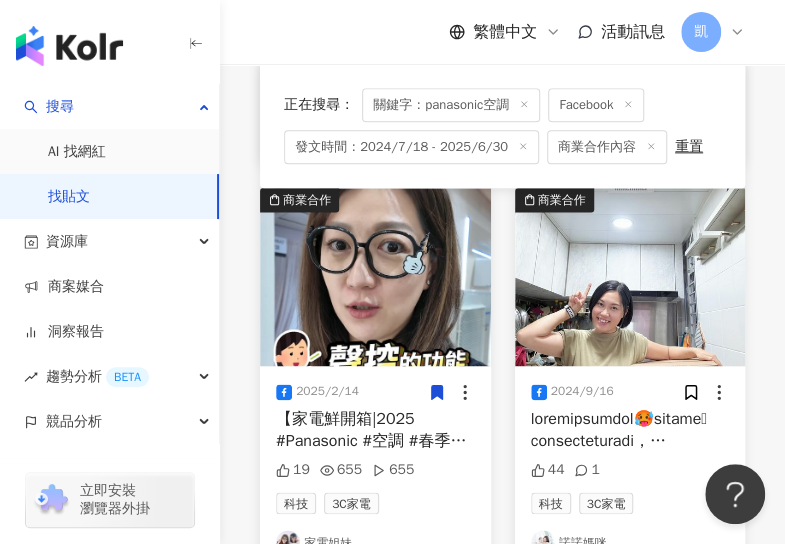 click 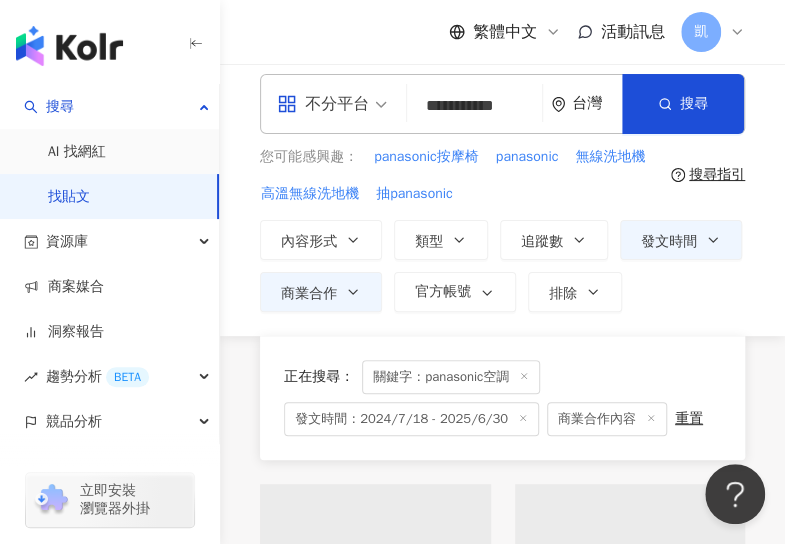 scroll, scrollTop: 0, scrollLeft: 0, axis: both 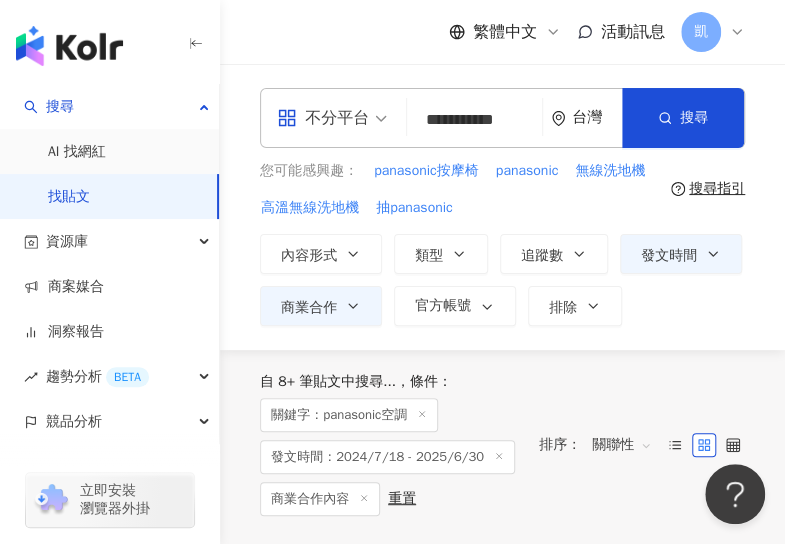 click on "不分平台" at bounding box center [323, 118] 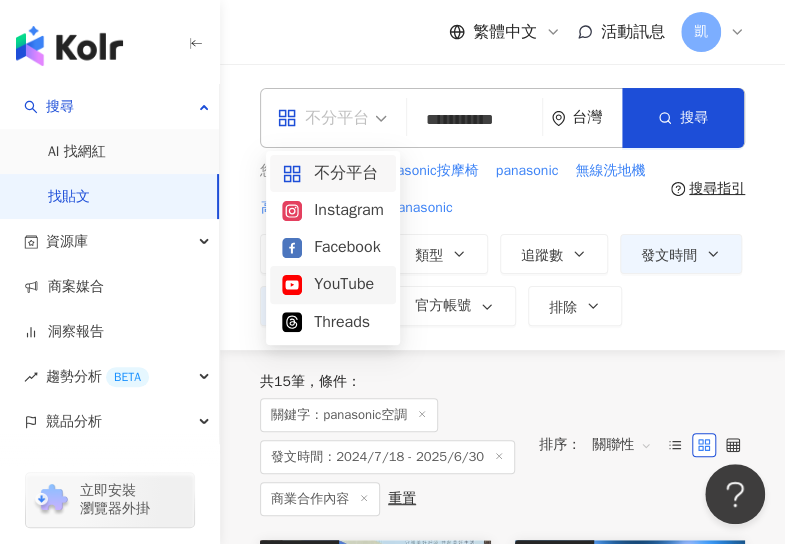 click on "YouTube" at bounding box center (333, 284) 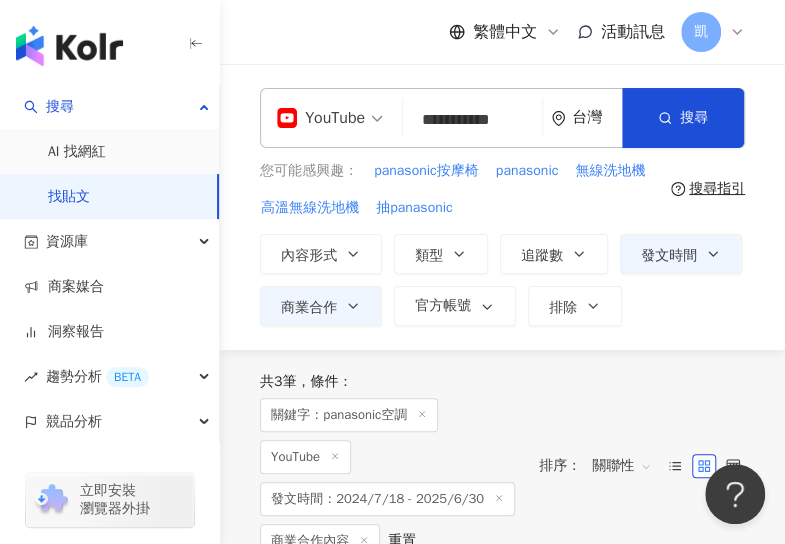 click on "共  3  筆 條件 ： 關鍵字：panasonic空調 YouTube 發文時間：2024/7/18 - 2025/6/30 商業合作內容 重置 排序： 關聯性" at bounding box center (502, 466) 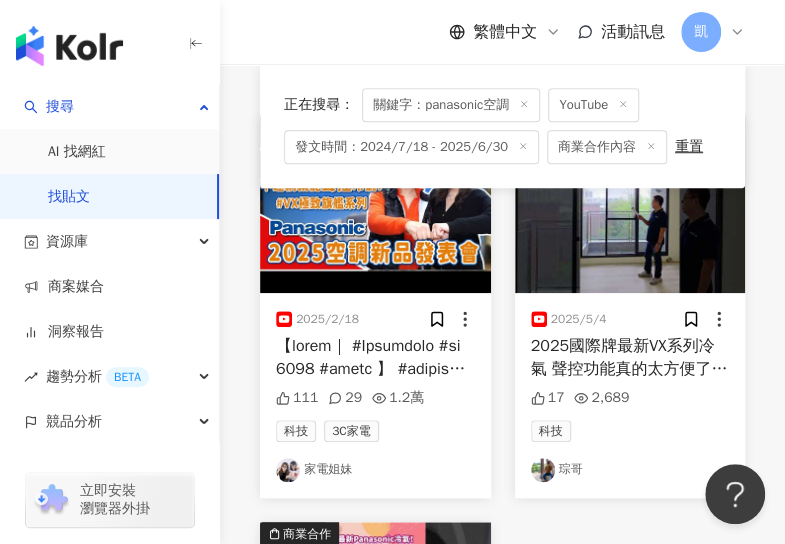 scroll, scrollTop: 400, scrollLeft: 0, axis: vertical 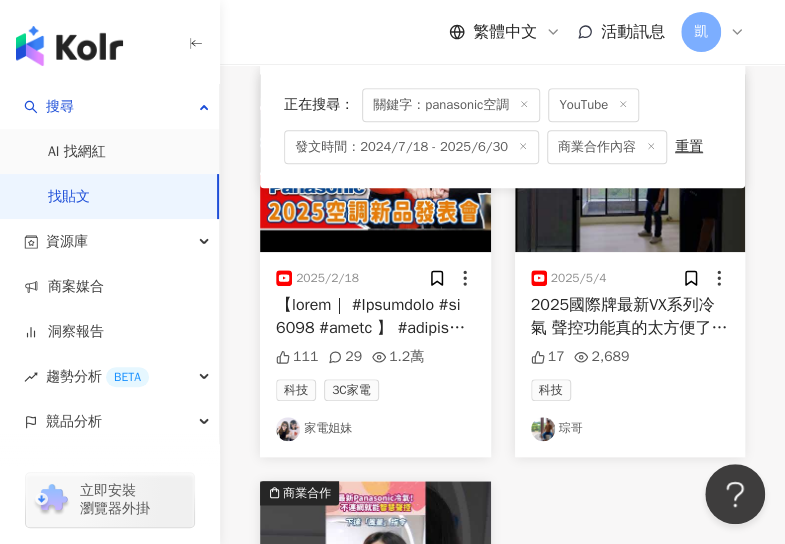 drag, startPoint x: 398, startPoint y: 225, endPoint x: 351, endPoint y: 305, distance: 92.7847 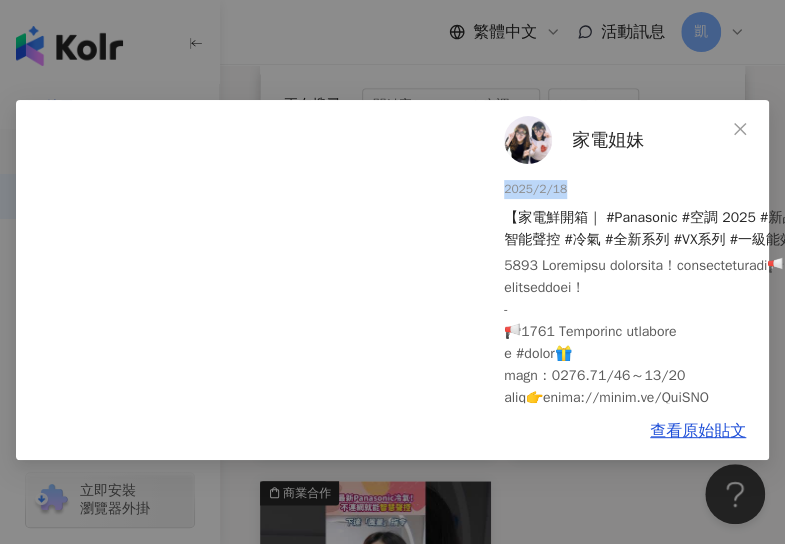 drag, startPoint x: 547, startPoint y: 190, endPoint x: 490, endPoint y: 189, distance: 57.00877 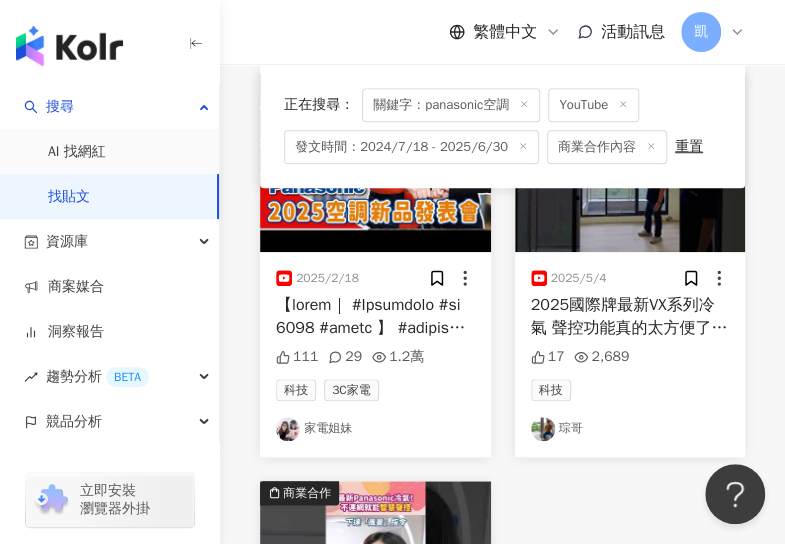 click at bounding box center [630, 163] 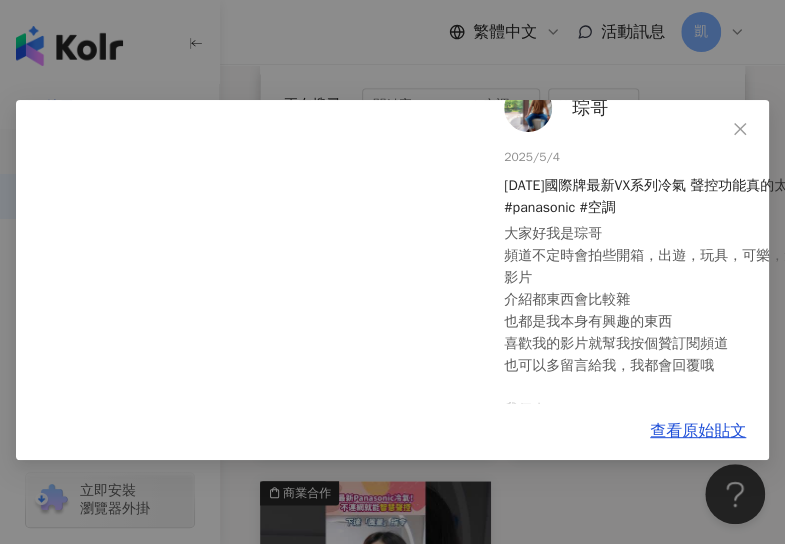 scroll, scrollTop: 0, scrollLeft: 0, axis: both 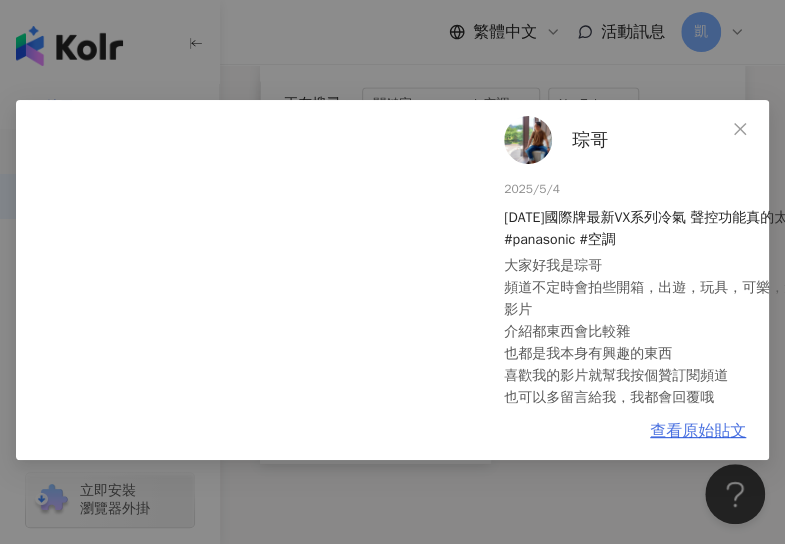 click on "查看原始貼文" at bounding box center [698, 431] 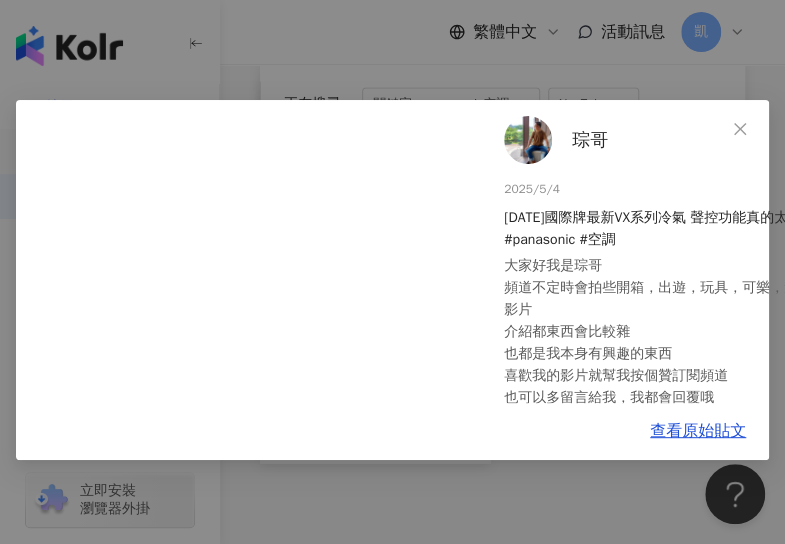 click on "琮哥 2025/5/4 2025國際牌最新VX系列冷氣 聲控功能真的太方便了！#panasonic #空調 大家好我是琮哥
頻道不定時會拍些開箱，出遊，玩具，可樂，遊戲，作菜...等的影片
介紹都東西會比較雜
也都是我本身有興趣的東西
喜歡我的影片就幫我按個贊訂閱頻道
也可以多留言給我，我都會回覆哦
我個人FB：https://www.facebook.com/bug690413
合作邀約：bug690413@gmail.com 17 2,689 查看原始貼文" at bounding box center [392, 272] 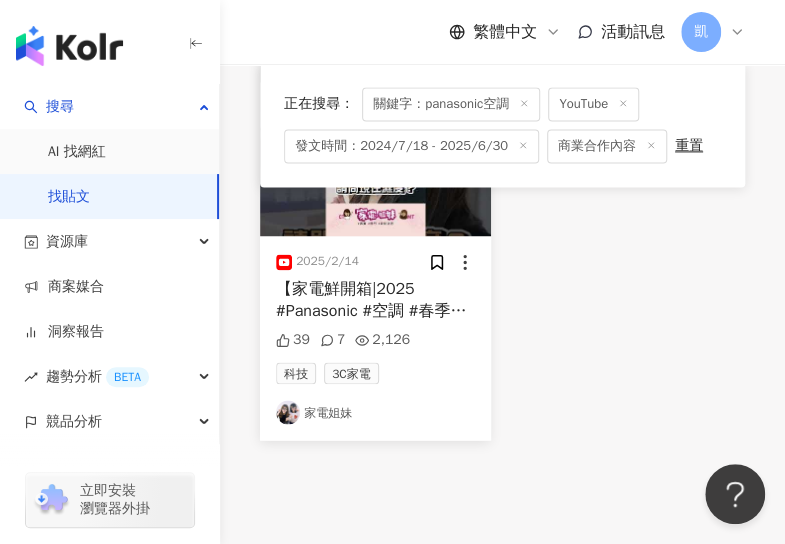 scroll, scrollTop: 603, scrollLeft: 0, axis: vertical 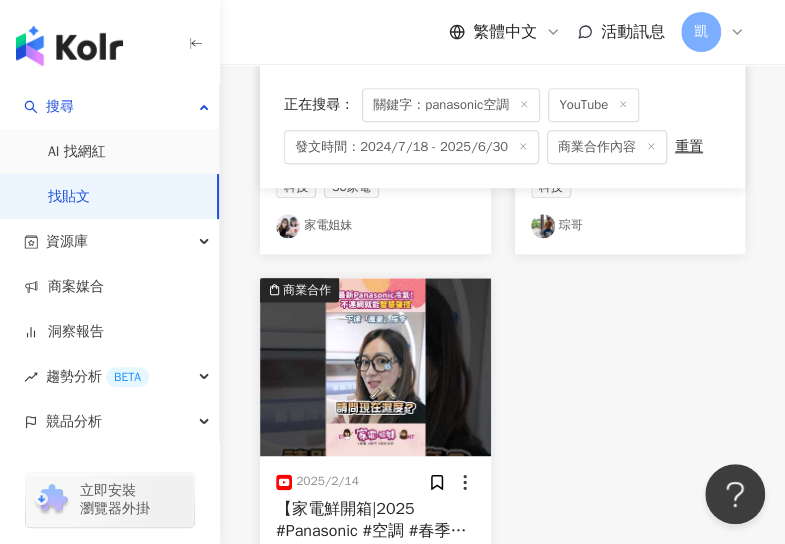 click at bounding box center [375, 367] 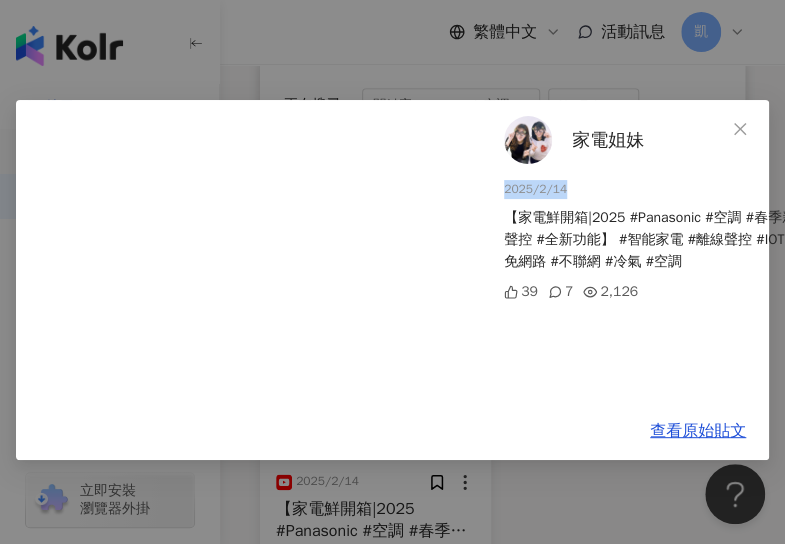 drag, startPoint x: 560, startPoint y: 192, endPoint x: 498, endPoint y: 194, distance: 62.03225 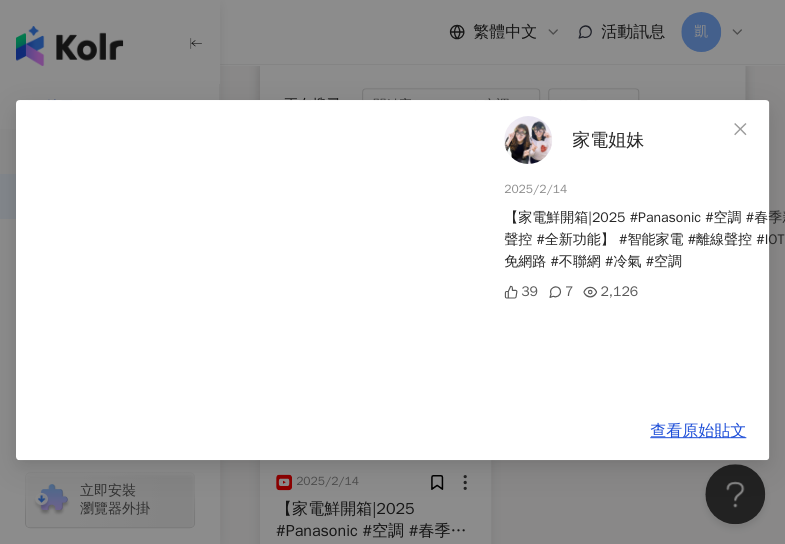 click 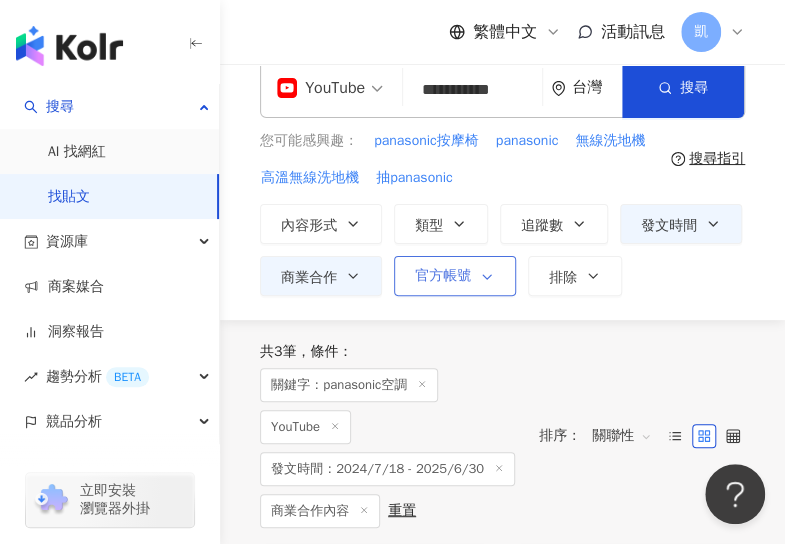 scroll, scrollTop: 0, scrollLeft: 0, axis: both 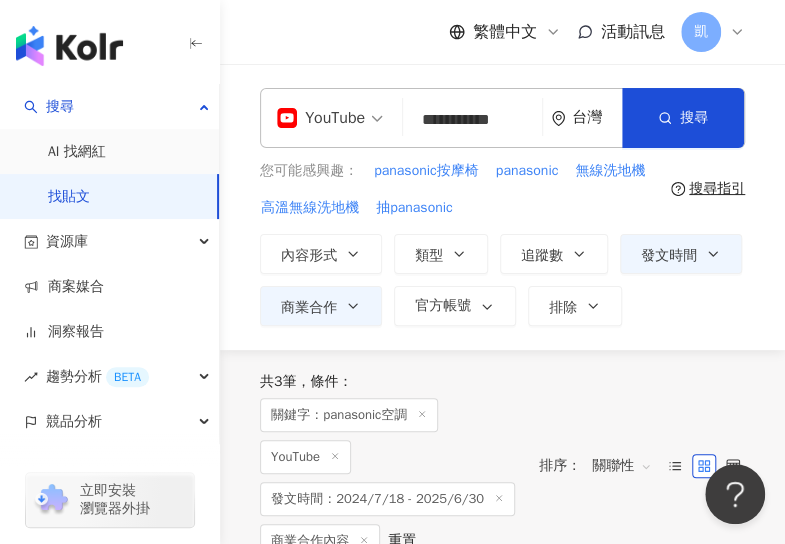 click on "**********" at bounding box center [472, 119] 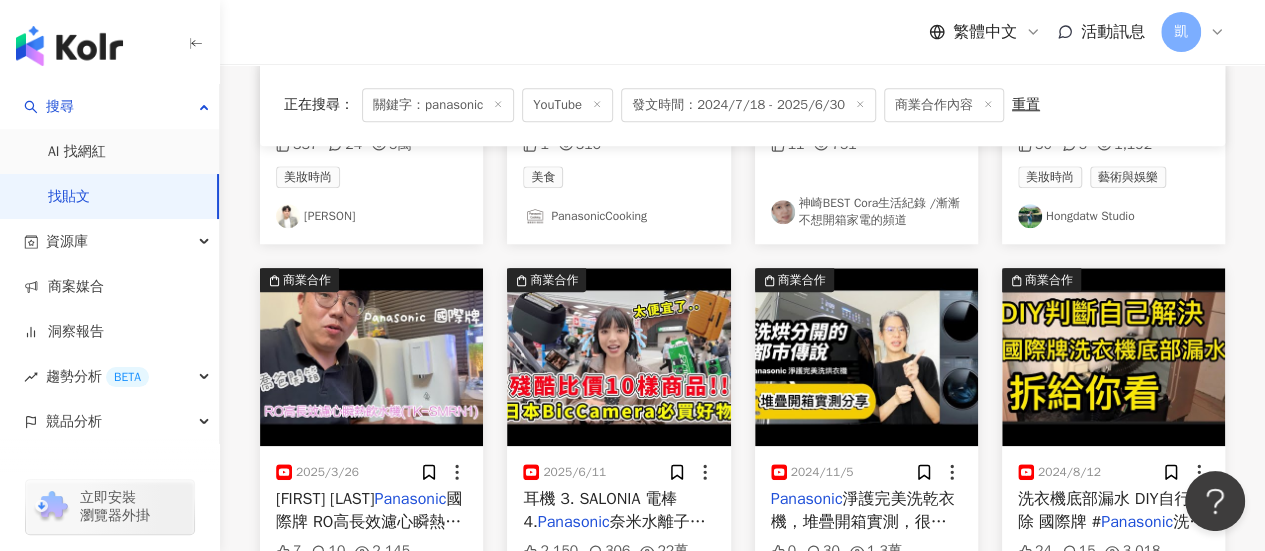 scroll, scrollTop: 934, scrollLeft: 0, axis: vertical 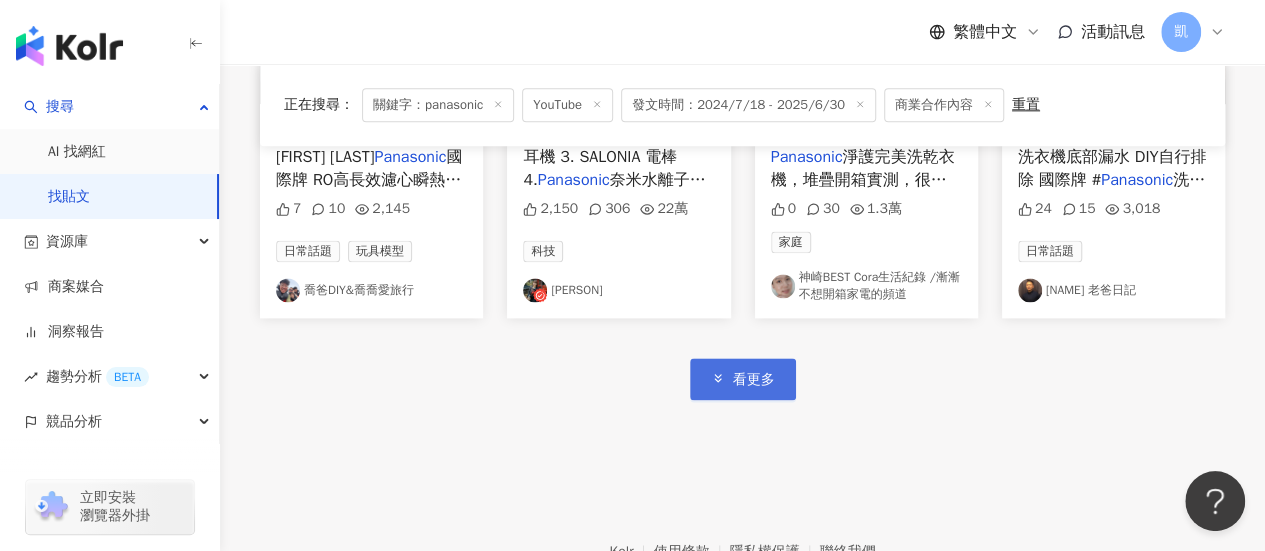 click on "看更多" at bounding box center [754, 380] 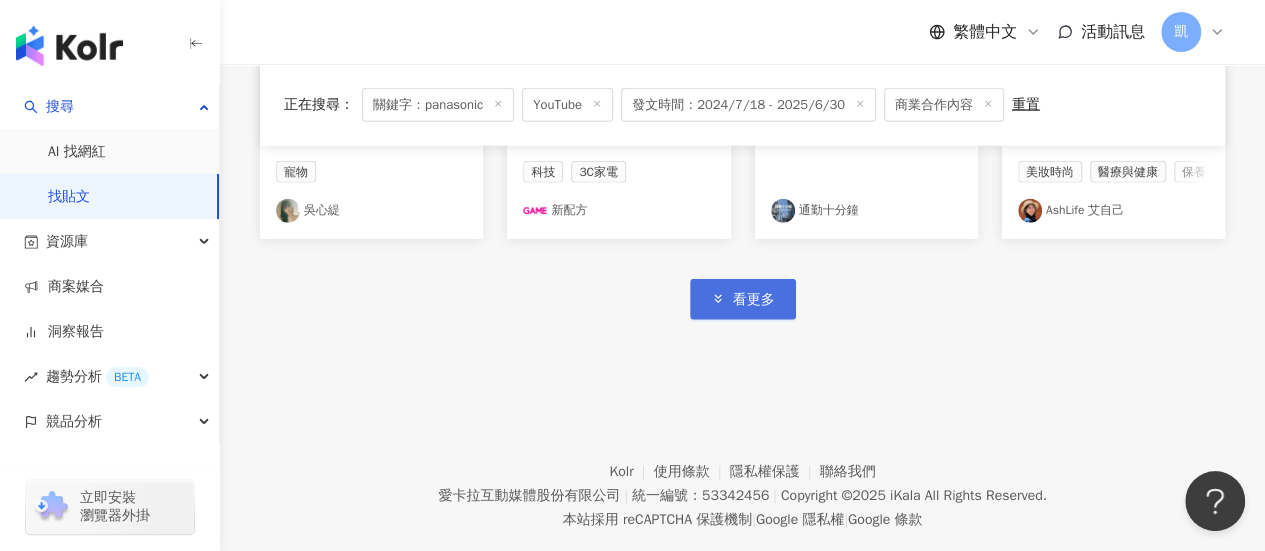 scroll, scrollTop: 2534, scrollLeft: 0, axis: vertical 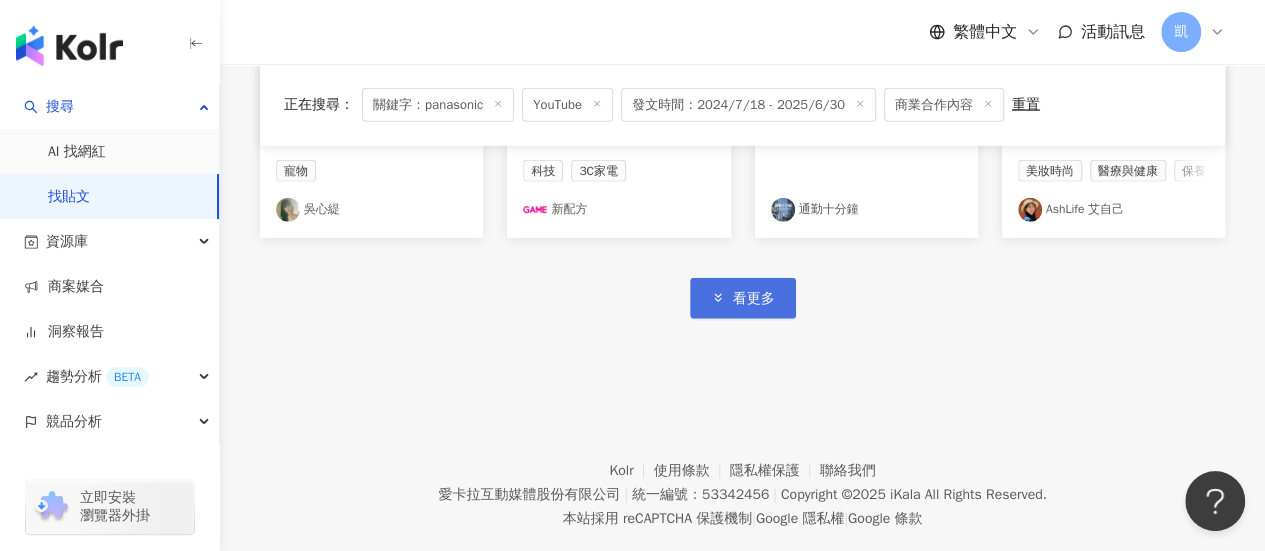 click on "看更多" at bounding box center [754, 299] 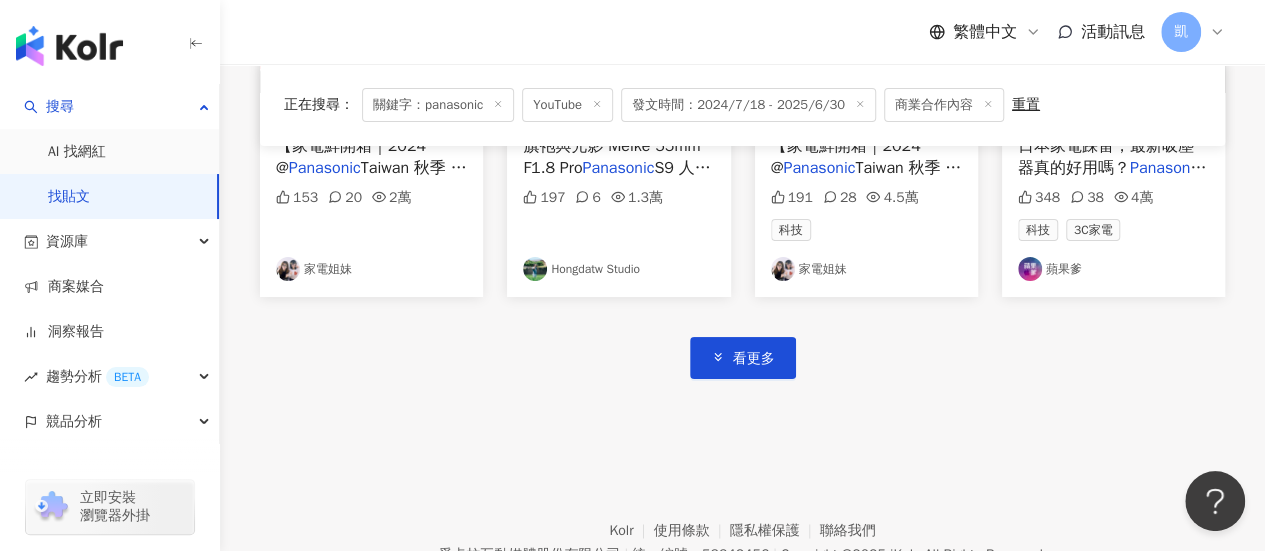 scroll, scrollTop: 3734, scrollLeft: 0, axis: vertical 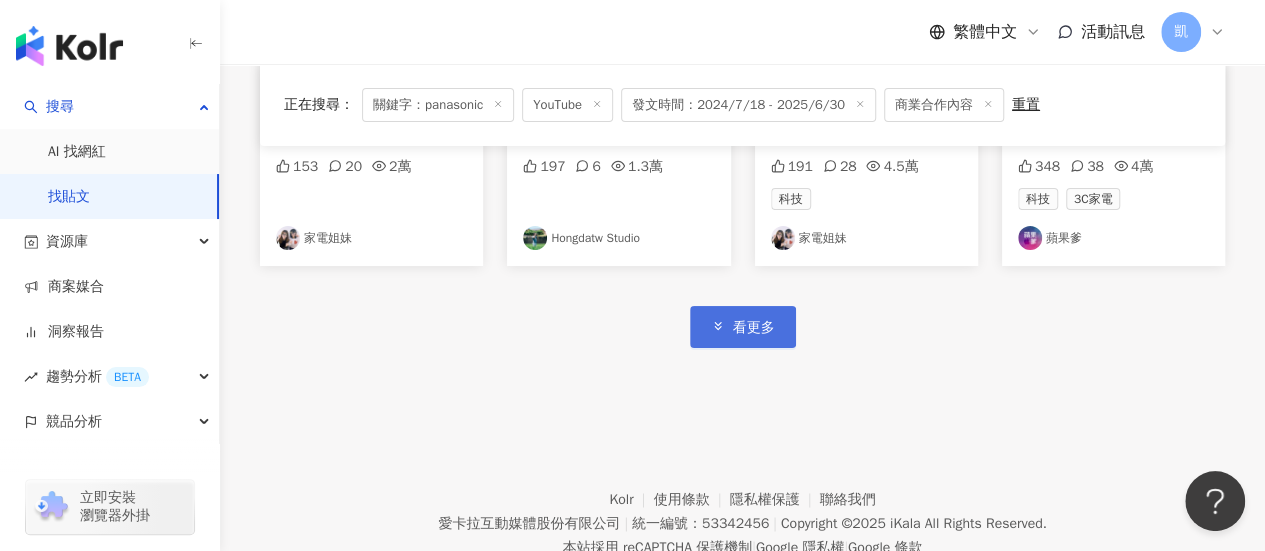 click on "看更多" at bounding box center (754, 328) 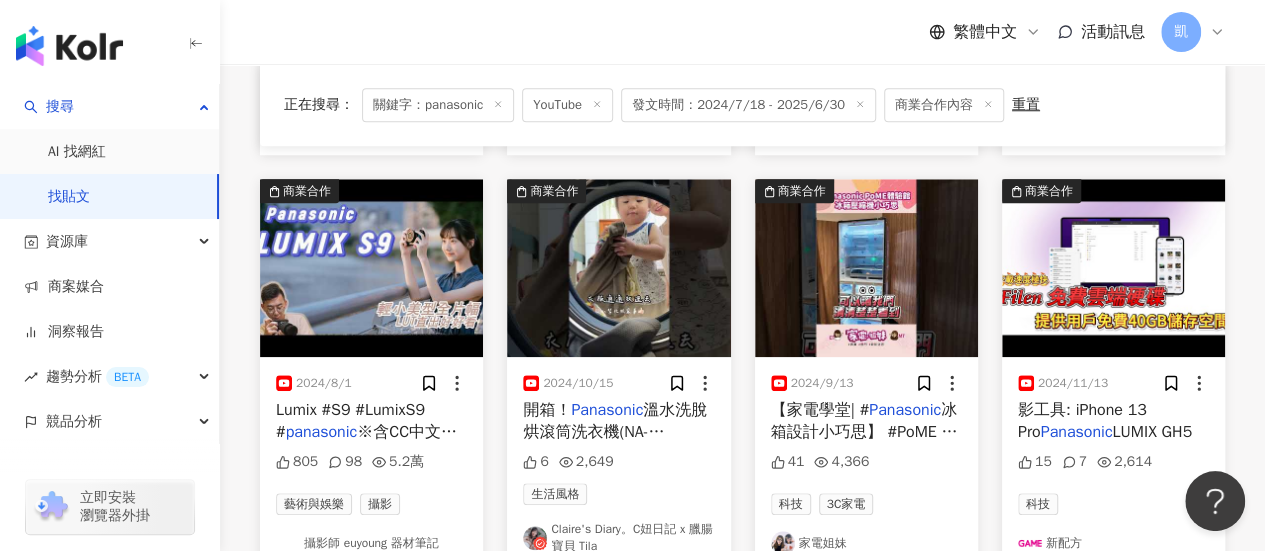 scroll, scrollTop: 5034, scrollLeft: 0, axis: vertical 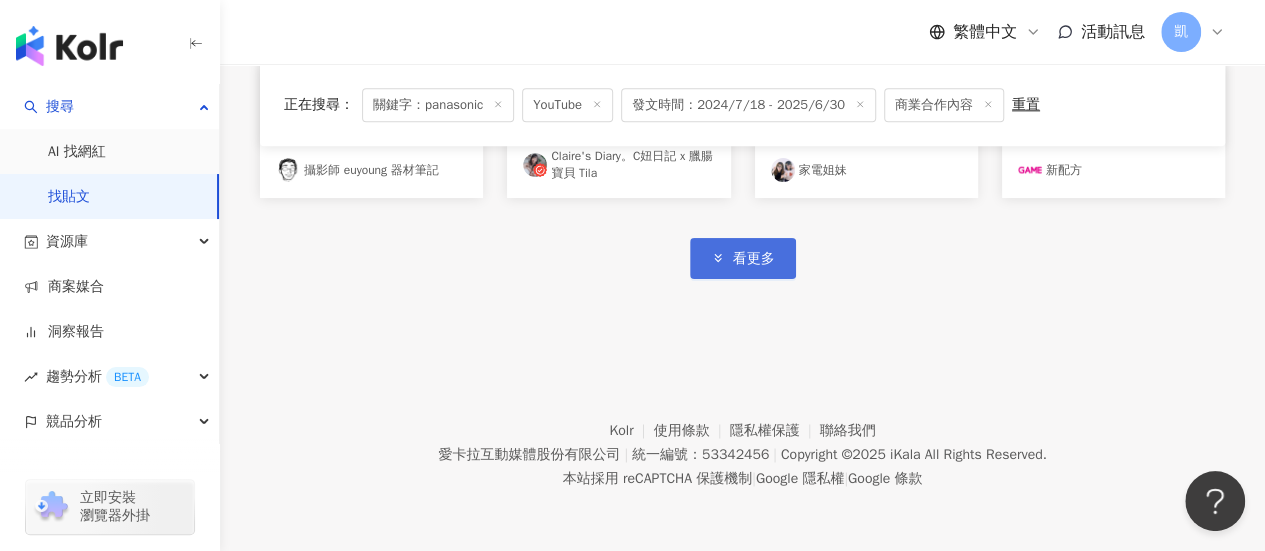 click 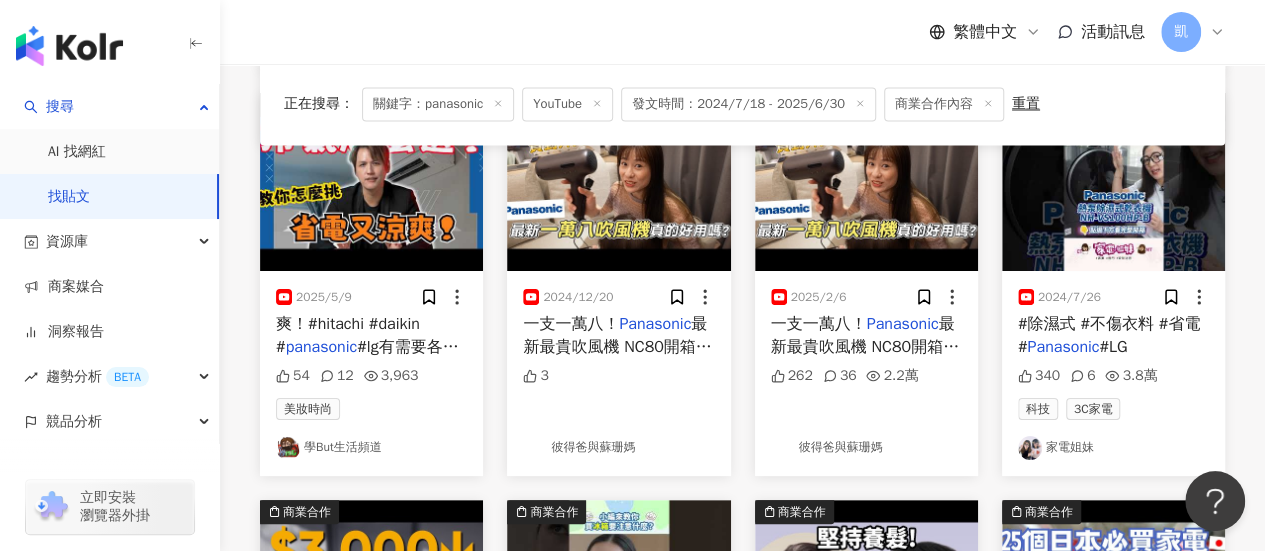 scroll, scrollTop: 5534, scrollLeft: 0, axis: vertical 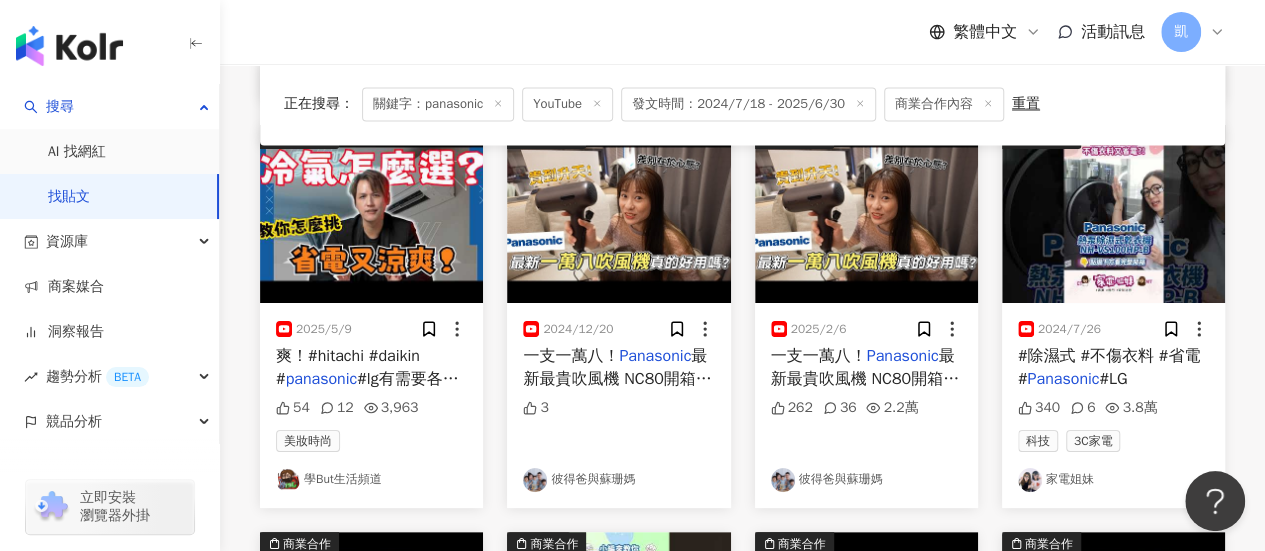 click at bounding box center (371, 214) 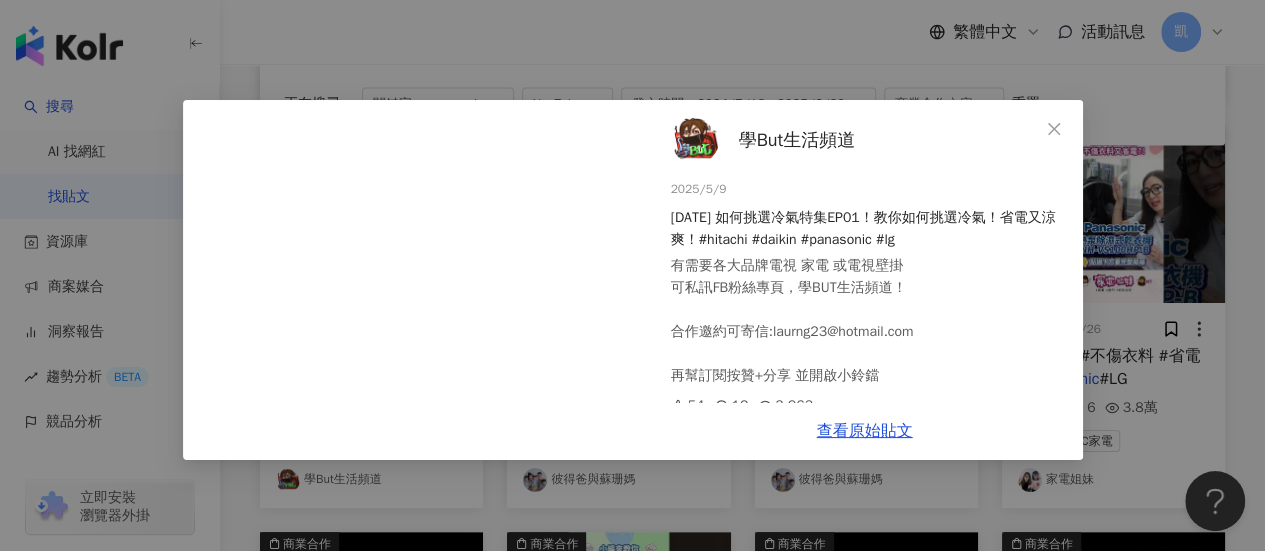 scroll, scrollTop: 14, scrollLeft: 0, axis: vertical 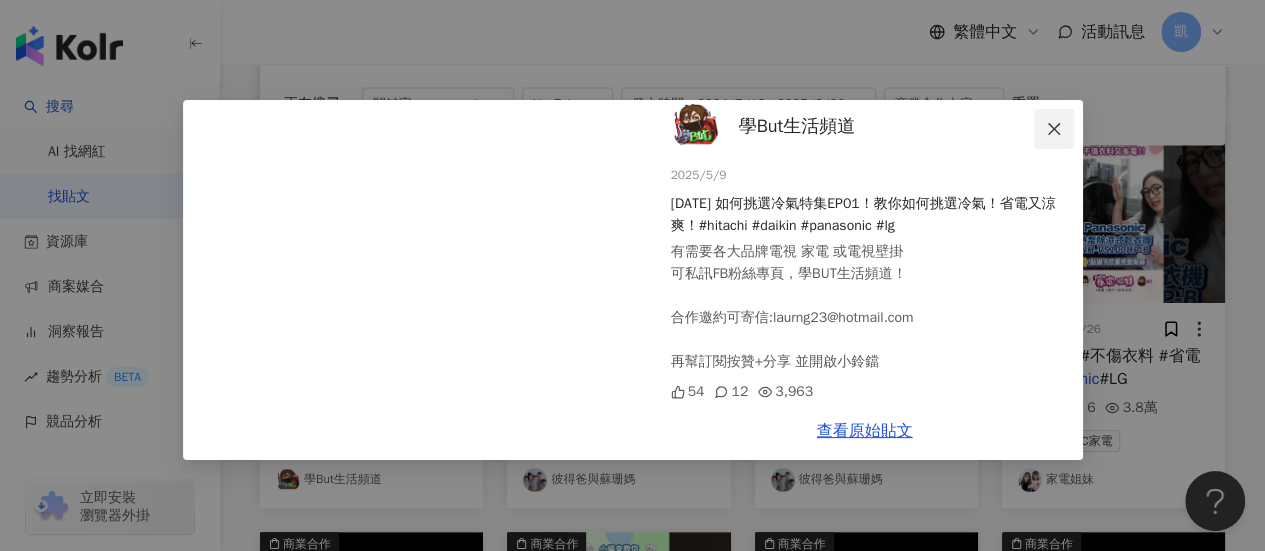 click 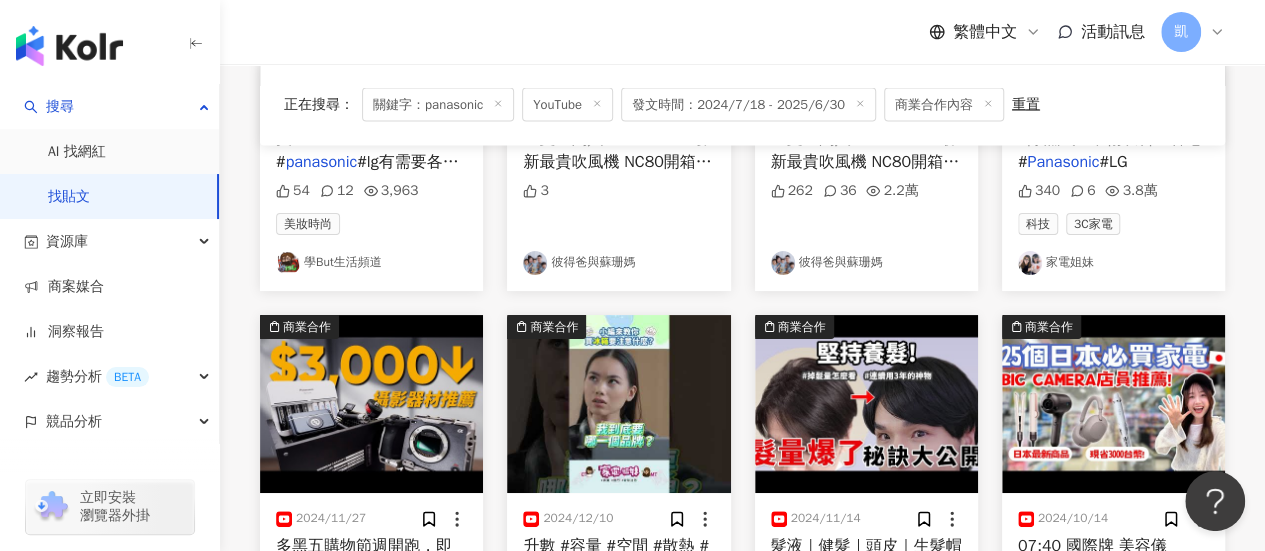 scroll, scrollTop: 5734, scrollLeft: 0, axis: vertical 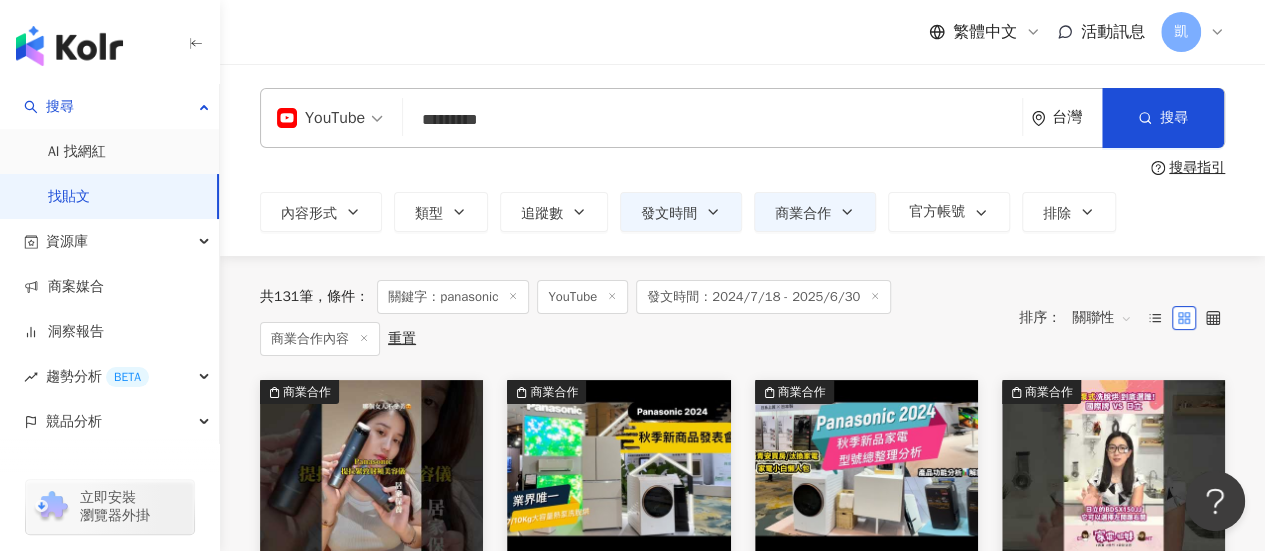 click on "*********" at bounding box center (712, 119) 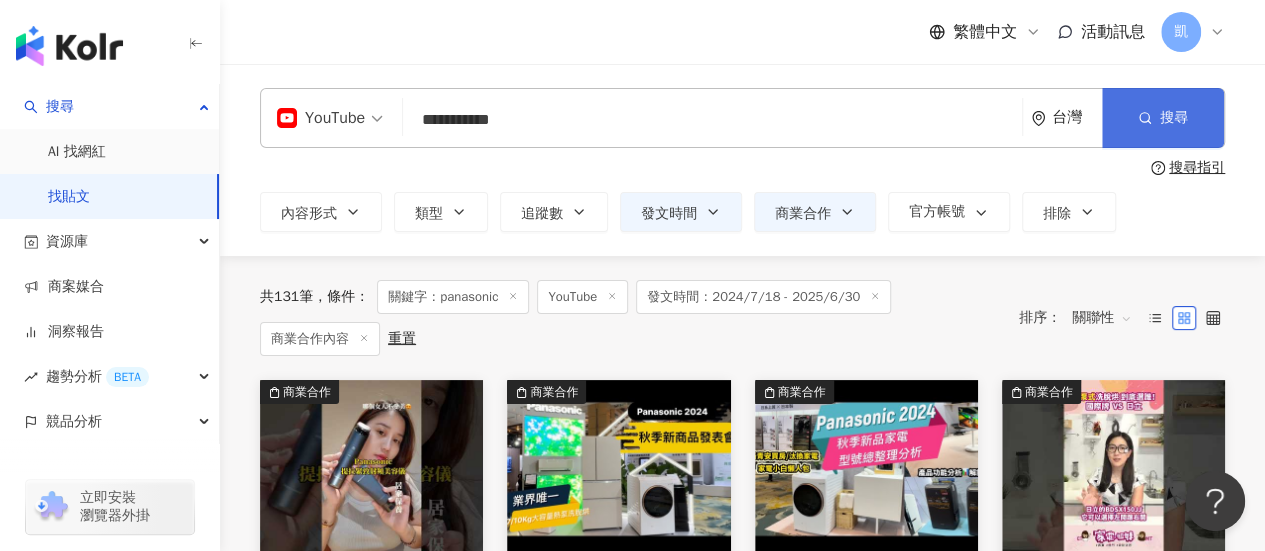 click on "搜尋" at bounding box center [1174, 118] 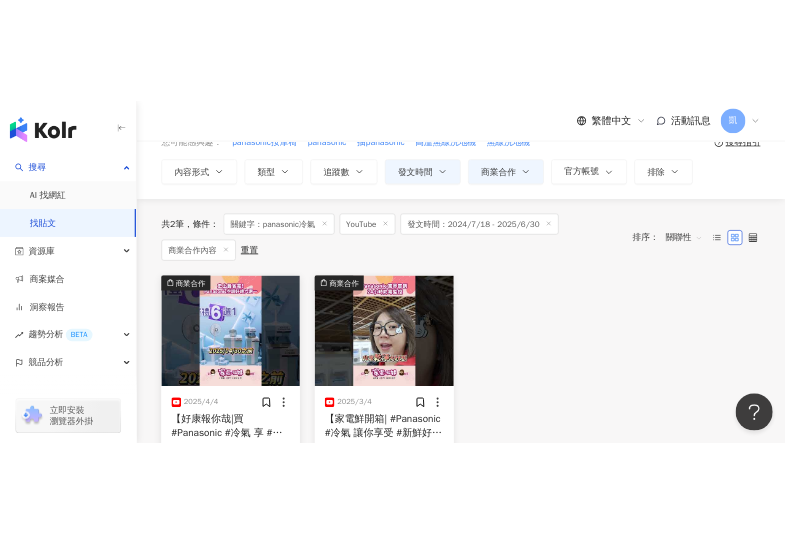 scroll, scrollTop: 204, scrollLeft: 0, axis: vertical 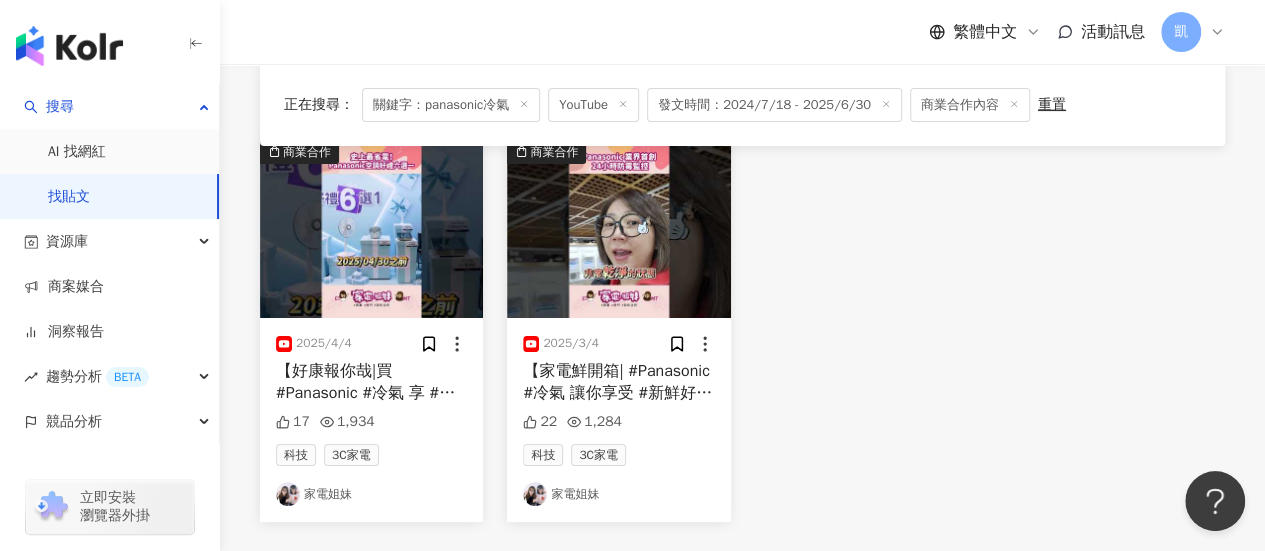 click on "2025/4/4 【好康報你哉|買 #Panasonic #冷氣 享 #好禮六選一！】 #史上最省電 #空調 #退貨物稅 #汰舊換新 #食物處理器 #電風扇 #雙人牌 #電磁爐 #日本製 #音波牙刷 #戶外 #露營 17 1,934 科技 3C家電  家電姐妹" at bounding box center (371, 420) 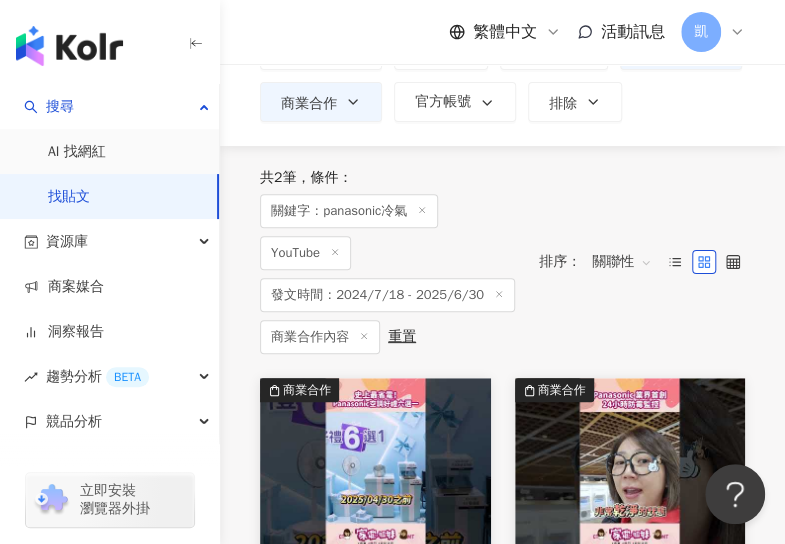 click at bounding box center (375, 467) 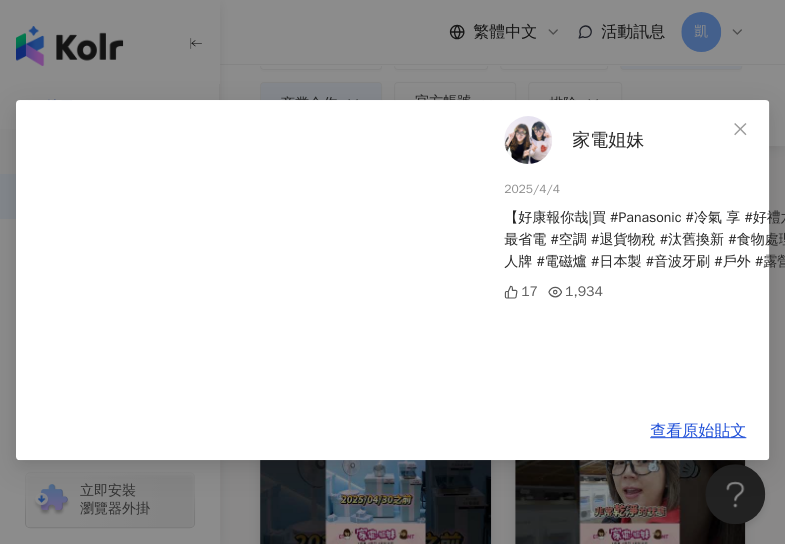 click on "家電姐妹 2025/4/4 【好康報你哉|買 #Panasonic #冷氣 享 #好禮六選一！】 #史上最省電 #空調 #退貨物稅 #汰舊換新 #食物處理器 #電風扇 #雙人牌 #電磁爐 #日本製 #音波牙刷 #戶外 #露營 17 1,934 查看原始貼文" at bounding box center [392, 272] 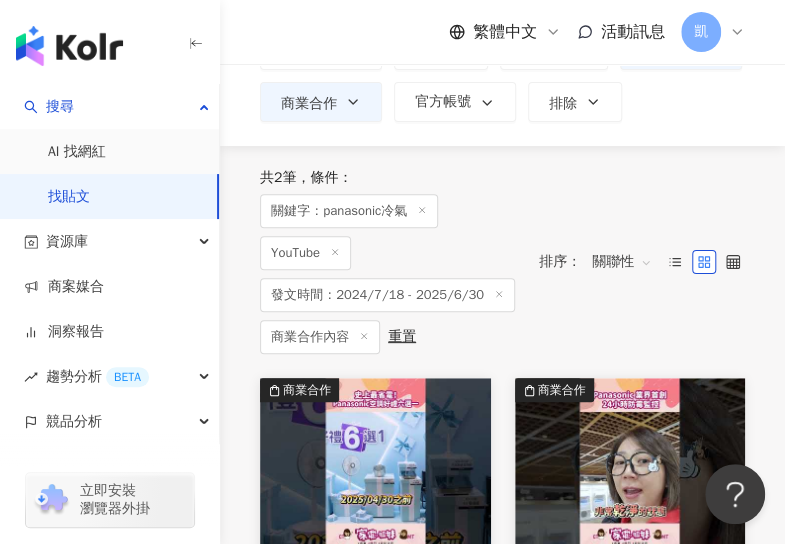 click at bounding box center [630, 467] 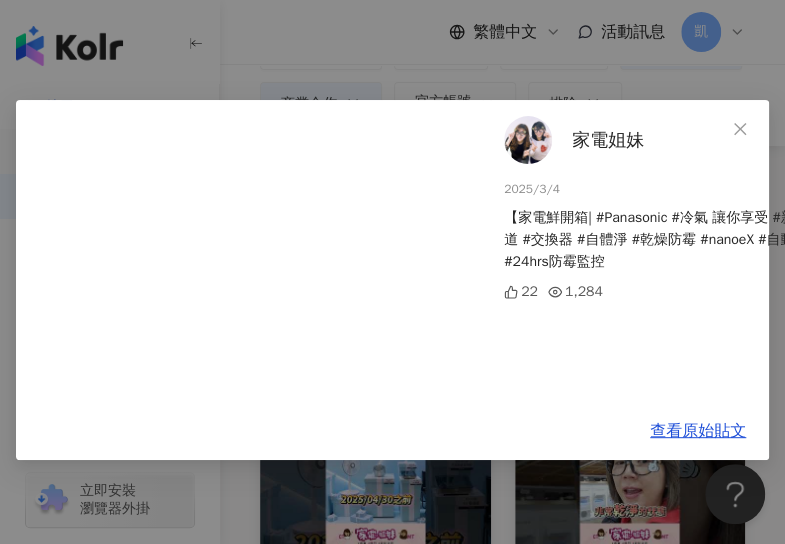 click on "家電姐妹 2025/3/4 【家電鮮開箱| #Panasonic #冷氣 讓你享受 #新鮮好空氣】 #味道 #交換器 #自體淨 #乾燥防霉 #nanoeX #自動偵測 #業界首創 #24hrs防霉監控 22 1,284 查看原始貼文" at bounding box center [392, 272] 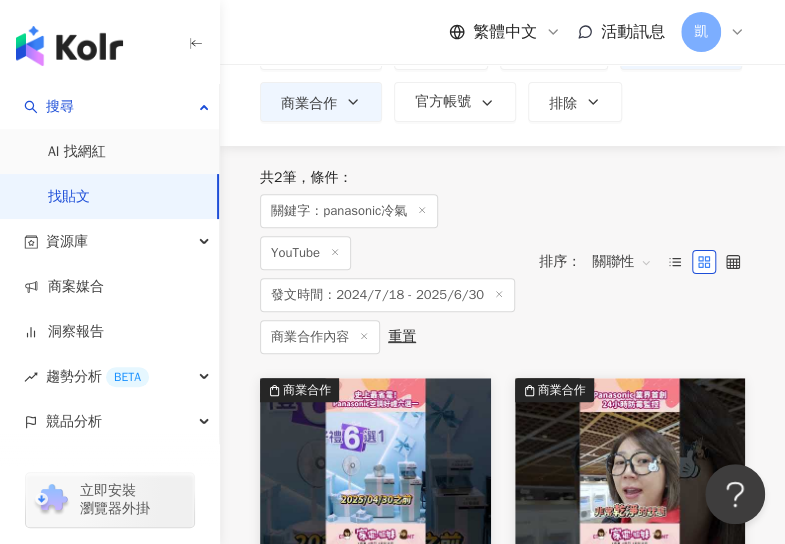 scroll, scrollTop: 0, scrollLeft: 0, axis: both 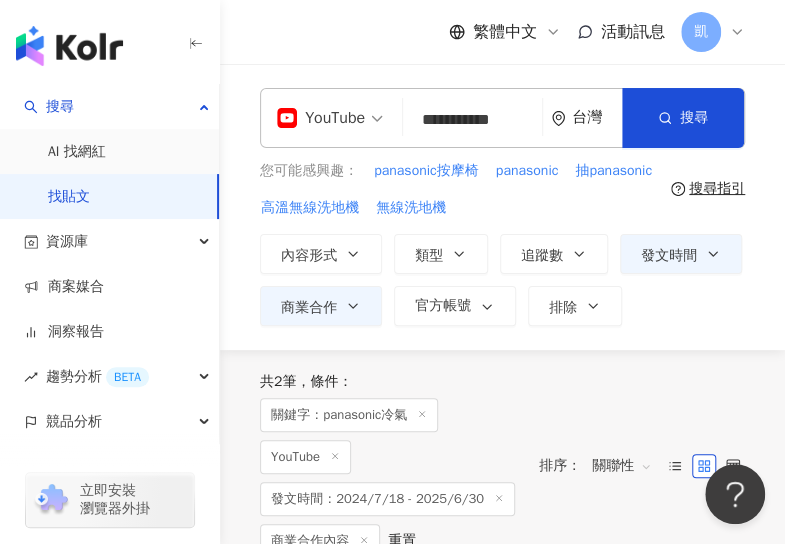 click on "YouTube" at bounding box center [330, 118] 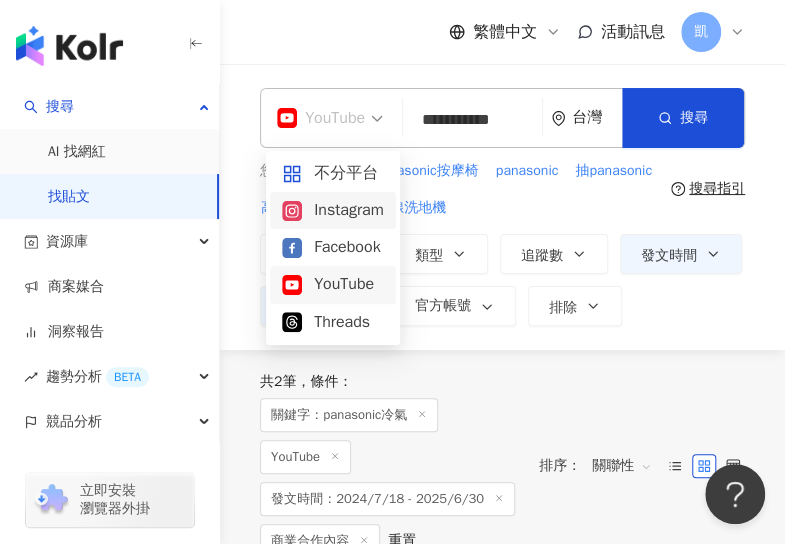 click on "Instagram" at bounding box center (333, 210) 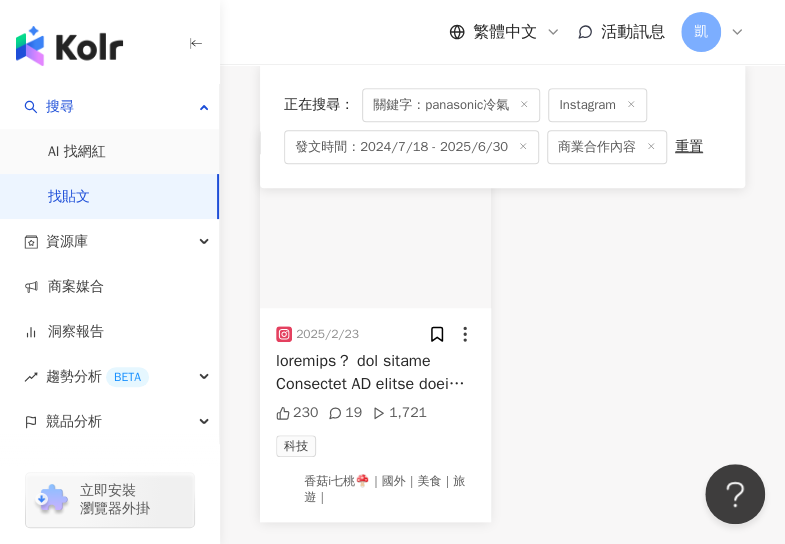 scroll, scrollTop: 300, scrollLeft: 0, axis: vertical 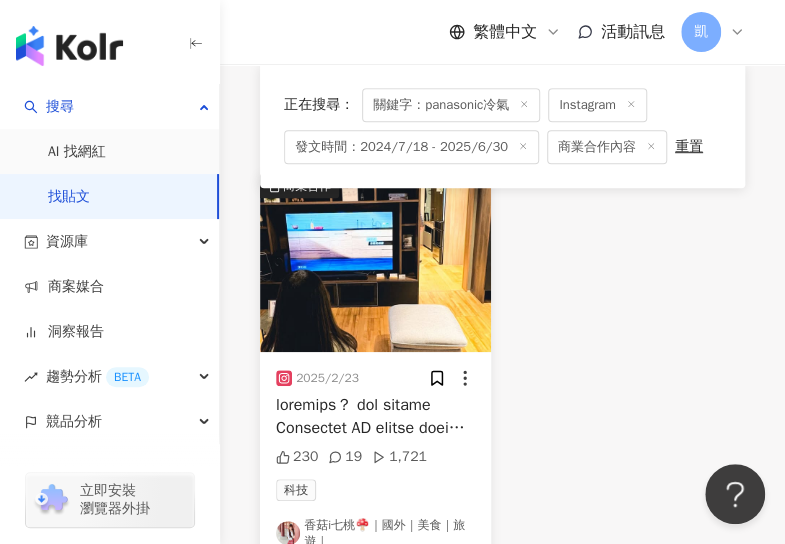 click at bounding box center (375, 263) 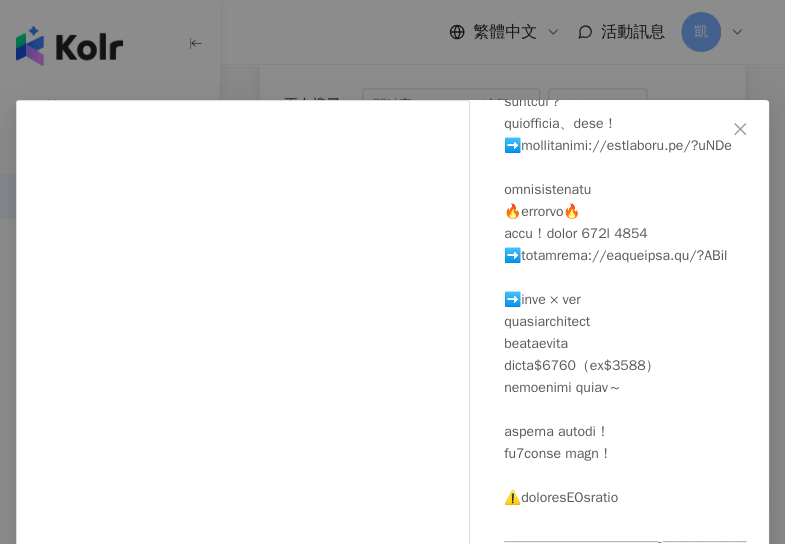 scroll, scrollTop: 652, scrollLeft: 0, axis: vertical 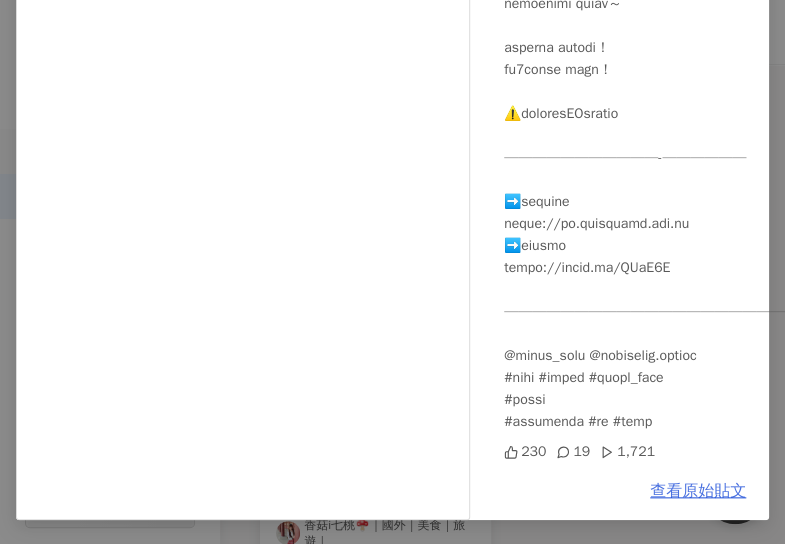 click on "查看原始貼文" at bounding box center (698, 491) 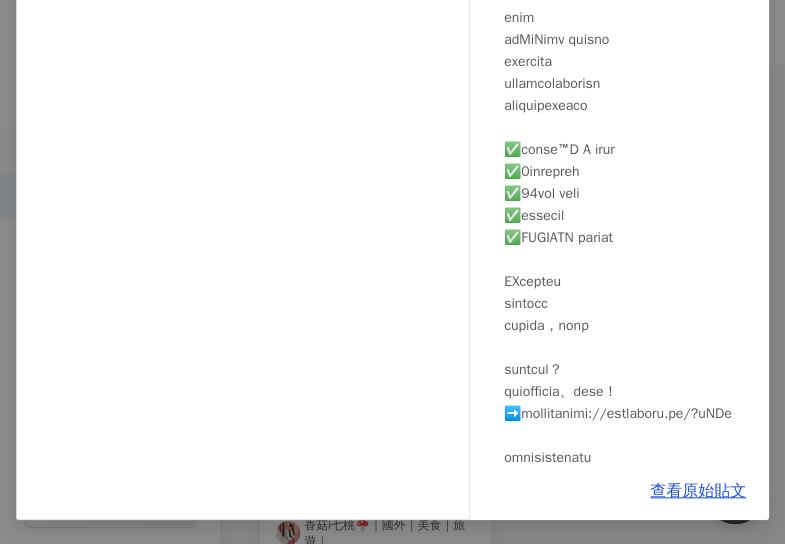scroll, scrollTop: 0, scrollLeft: 0, axis: both 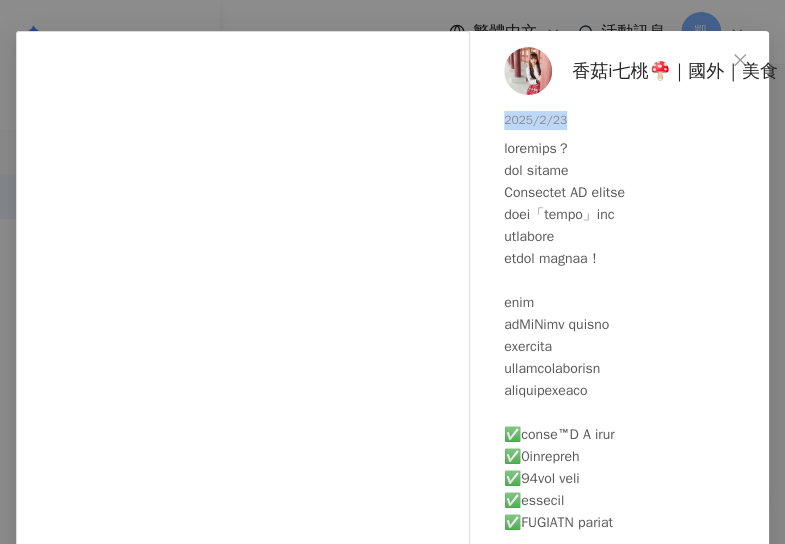 drag, startPoint x: 564, startPoint y: 119, endPoint x: 478, endPoint y: 119, distance: 86 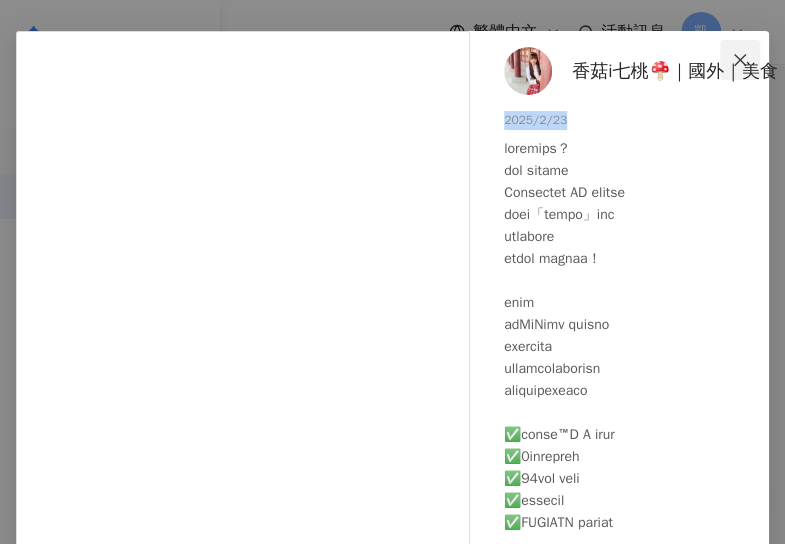 click 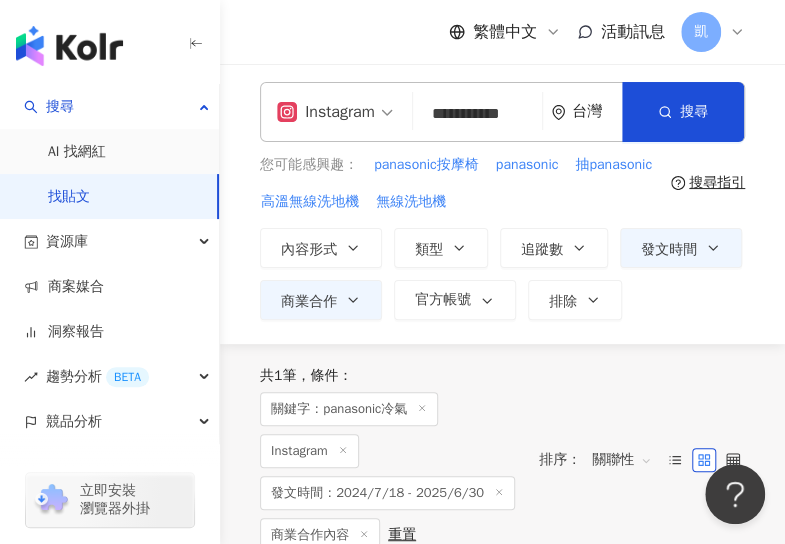 scroll, scrollTop: 0, scrollLeft: 0, axis: both 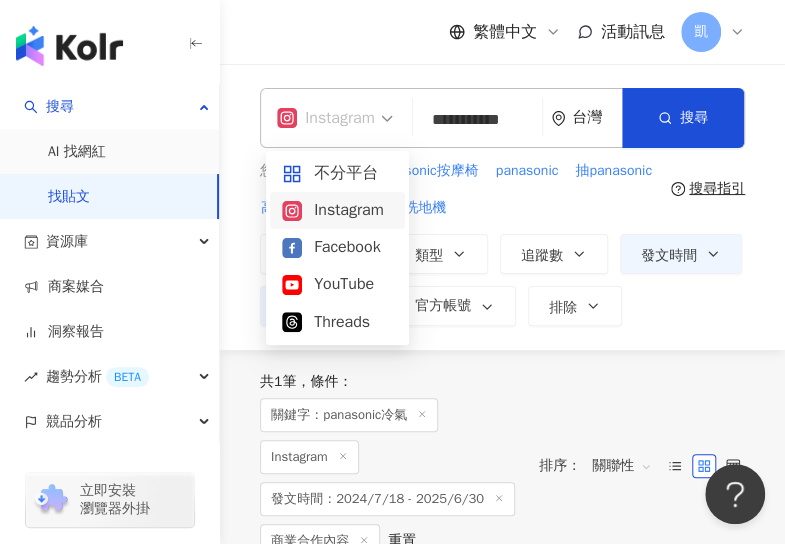 click on "Instagram" at bounding box center (326, 118) 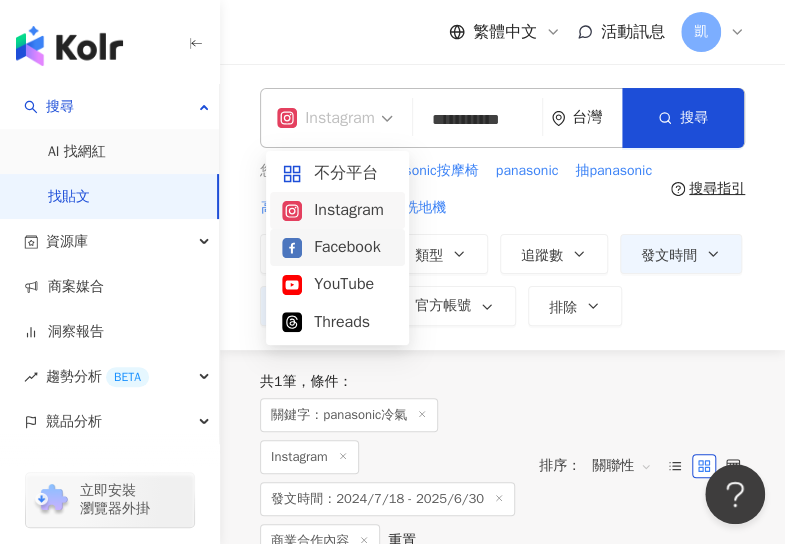 click on "Facebook" at bounding box center (337, 247) 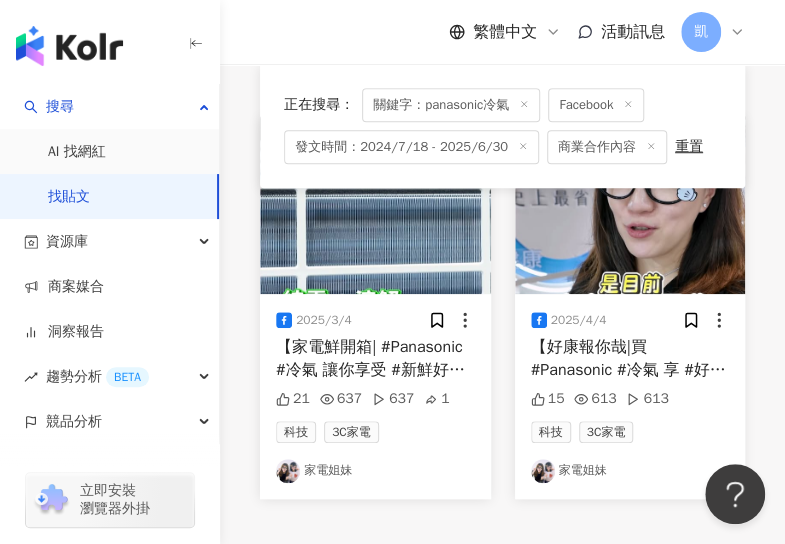 scroll, scrollTop: 400, scrollLeft: 0, axis: vertical 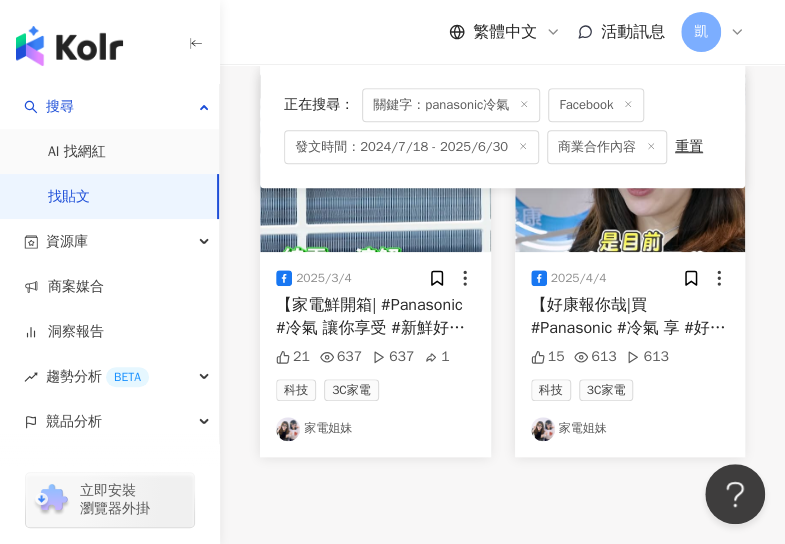 click on "2025/3/4" at bounding box center [375, 278] 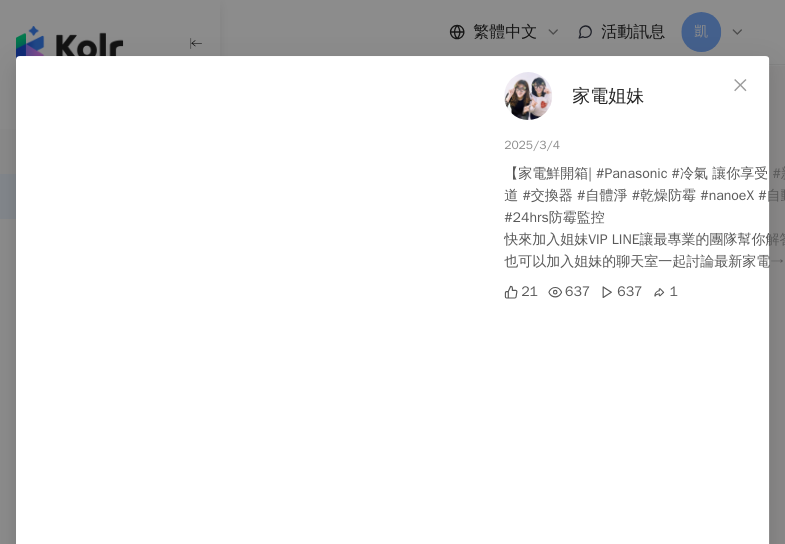 scroll, scrollTop: 0, scrollLeft: 0, axis: both 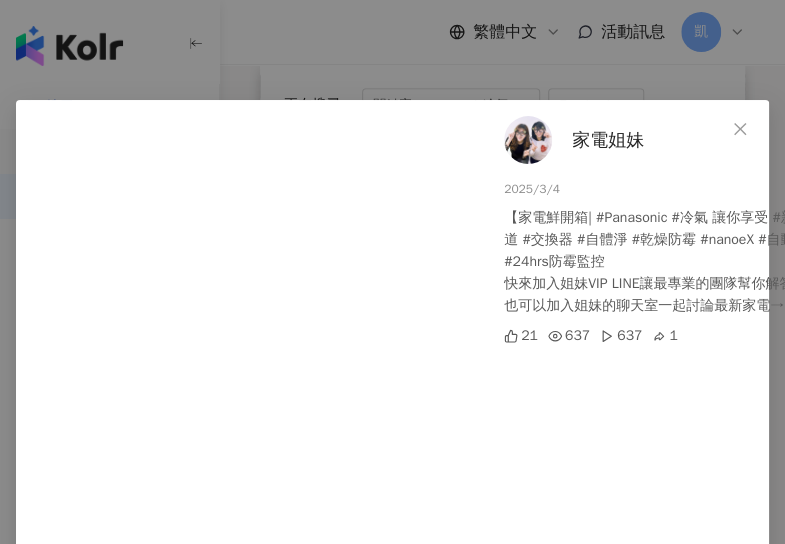 click on "家電姐妹 2025/3/4  【家電鮮開箱| #Panasonic #冷氣 讓你享受 #新鮮好空氣】 #味道 #交換器 #自體淨 #乾燥防霉 #nanoeX #自動偵測 #業界首創 #24hrs防霉監控
快來加入姐妹VIP LINE讓最專業的團隊幫你解答→ https://lin.ee/GZmNc9u
也可以加入姐妹的聊天室一起討論最新家電→https://reurl.cc/A20aNd 21 637 637 1 查看原始貼文" at bounding box center [392, 272] 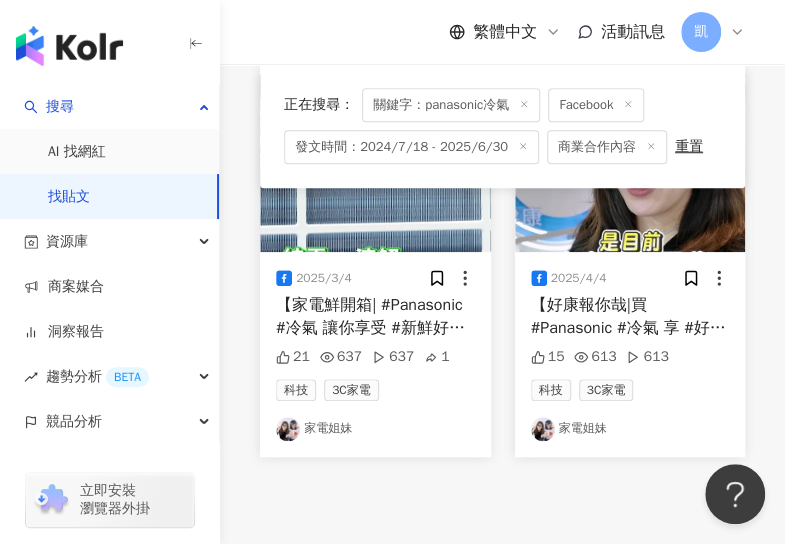 click at bounding box center (630, 163) 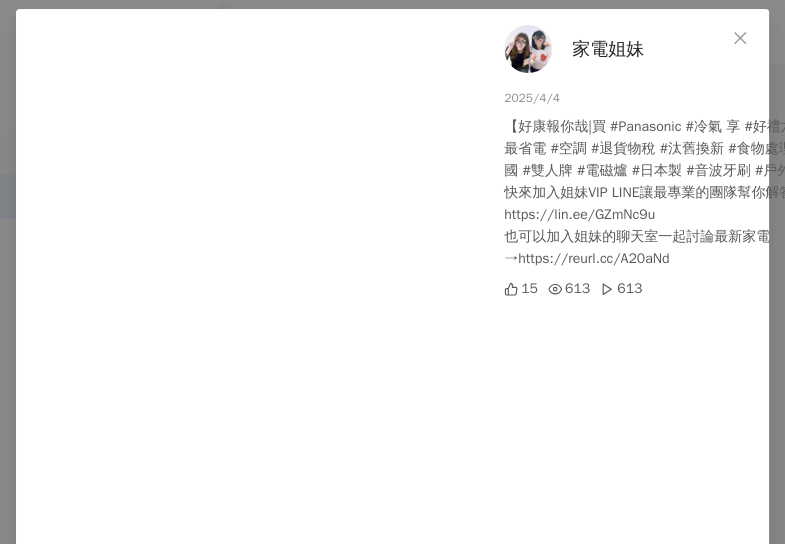 scroll, scrollTop: 0, scrollLeft: 0, axis: both 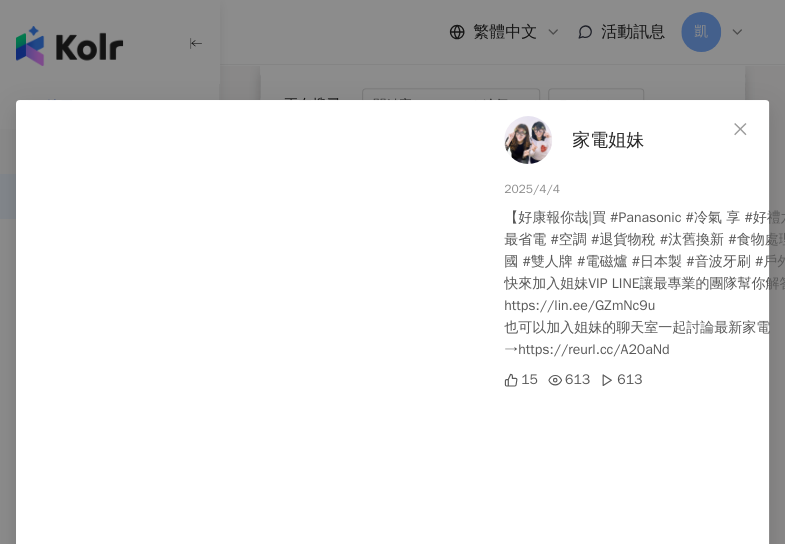 click on "家電姐妹 2025/4/4  【好康報你哉|買 #Panasonic #冷氣 享 #好禮六選一！】 #史上最省電 #空調 #退貨物稅 #汰舊換新 #食物處理器 #電風扇 #德國 #雙人牌 #電磁爐 #日本製 #音波牙刷 #戶外 #露營 #桌椅
快來加入姐妹VIP LINE讓最專業的團隊幫你解答→ https://lin.ee/GZmNc9u
也可以加入姐妹的聊天室一起討論最新家電→https://reurl.cc/A20aNd 15 613 613 查看原始貼文" at bounding box center [392, 272] 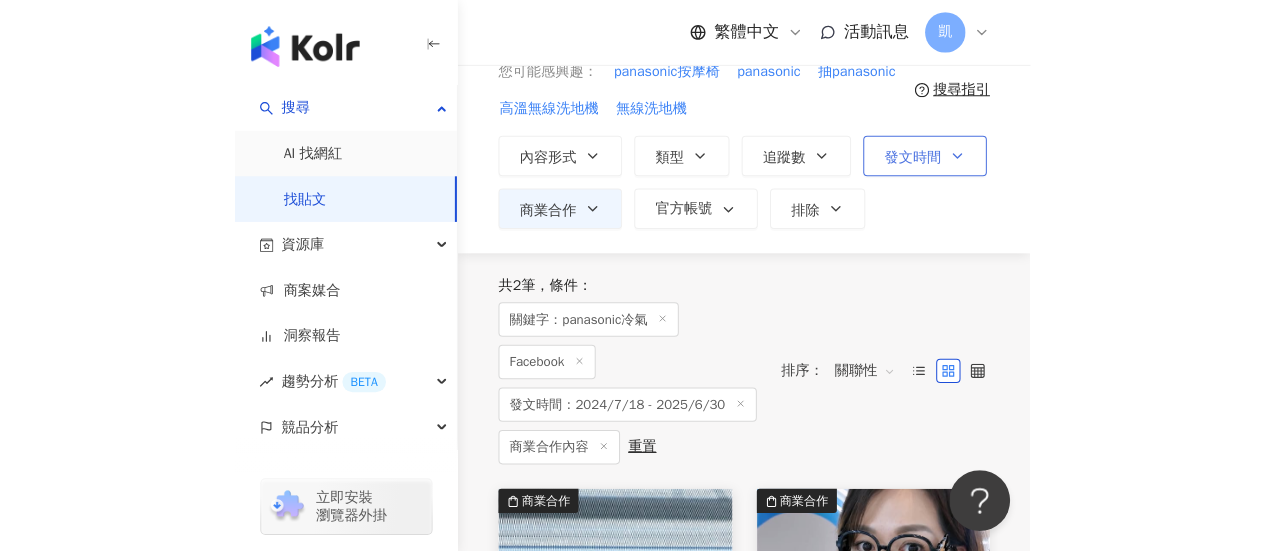 scroll, scrollTop: 0, scrollLeft: 0, axis: both 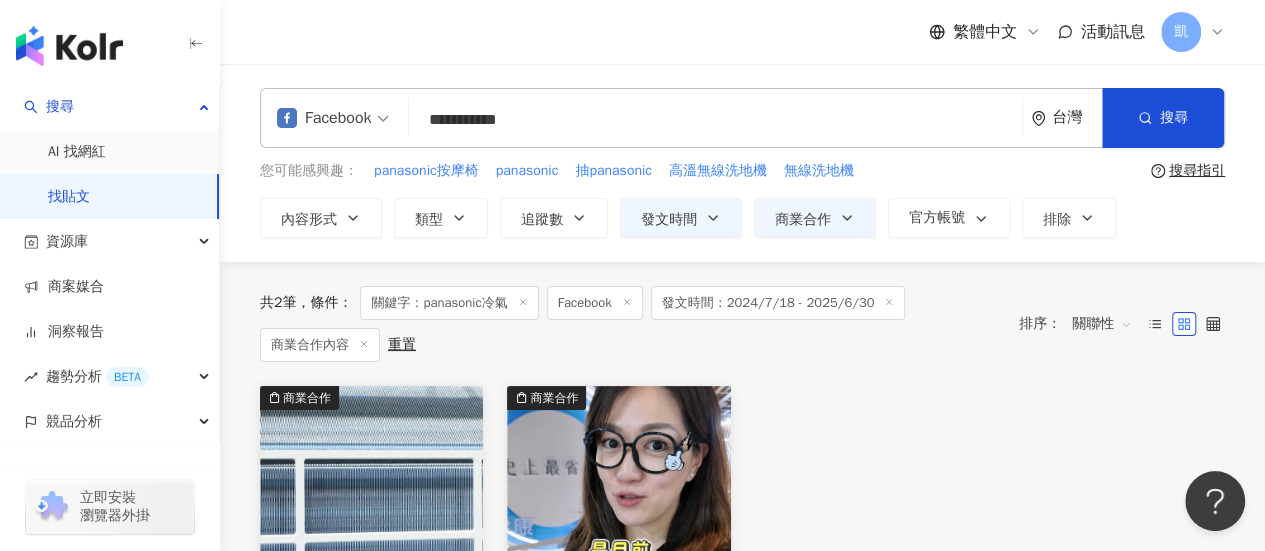 click on "**********" at bounding box center (715, 119) 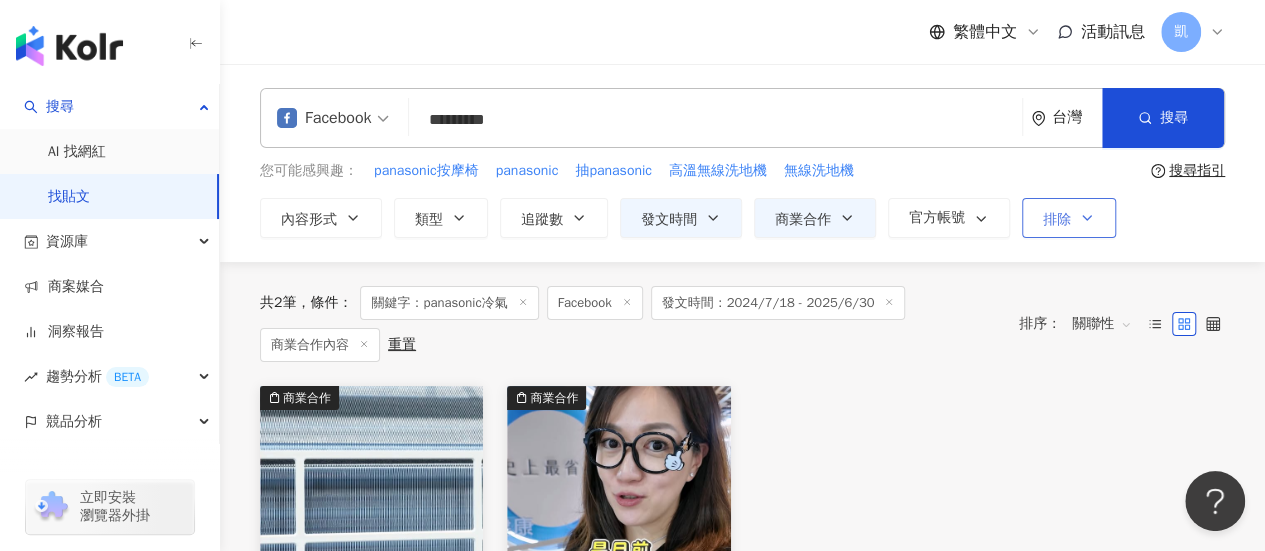 click on "排除" at bounding box center (1069, 218) 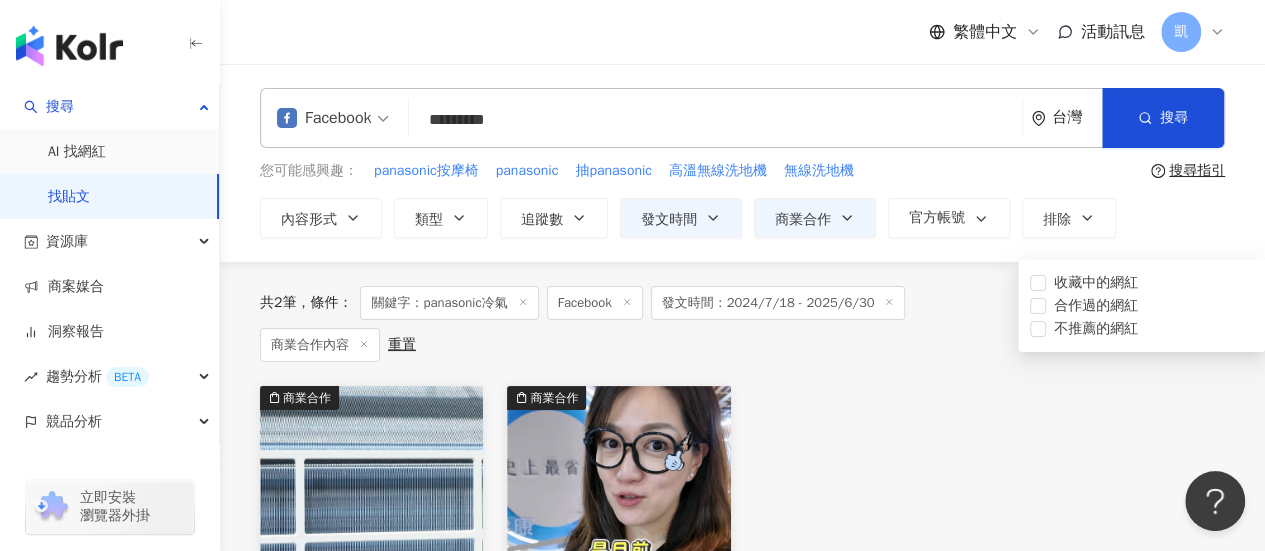click on "*********" at bounding box center [715, 119] 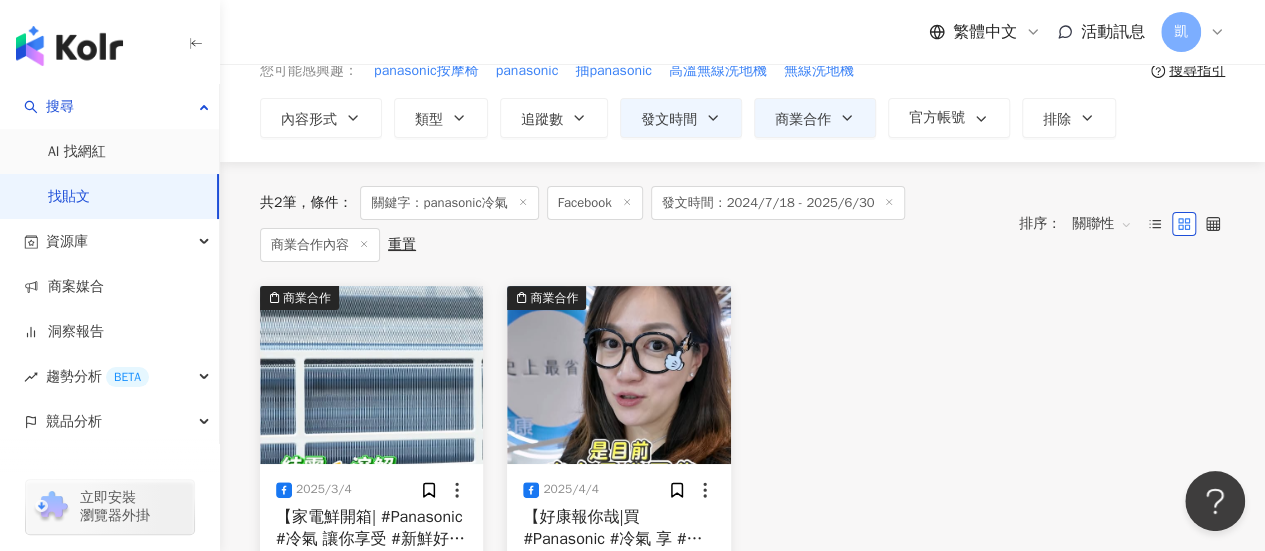 scroll, scrollTop: 0, scrollLeft: 0, axis: both 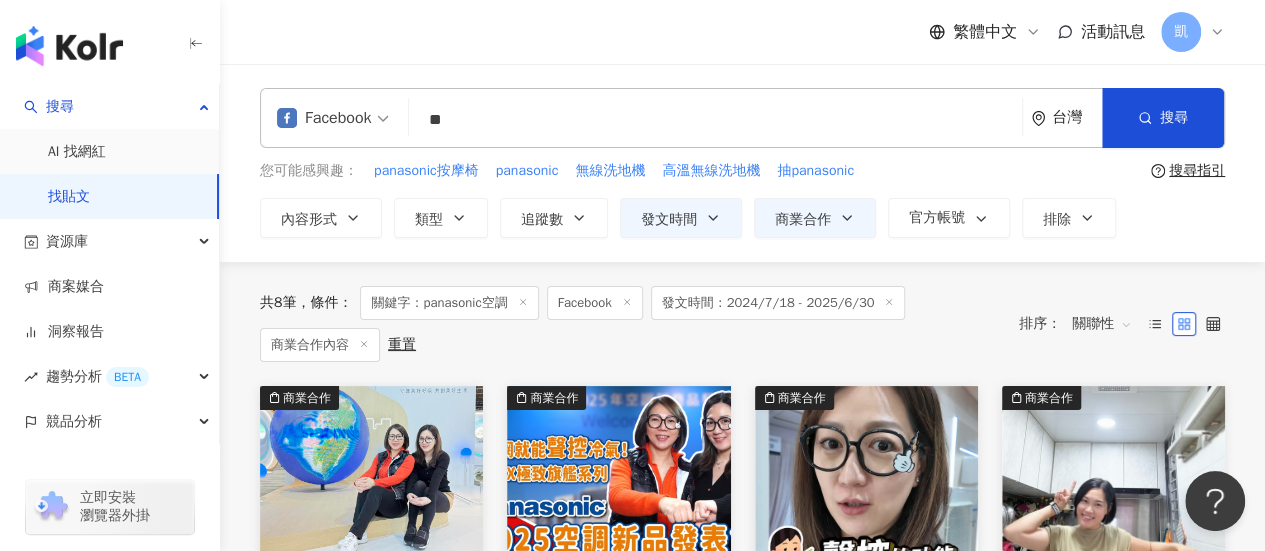 type on "*" 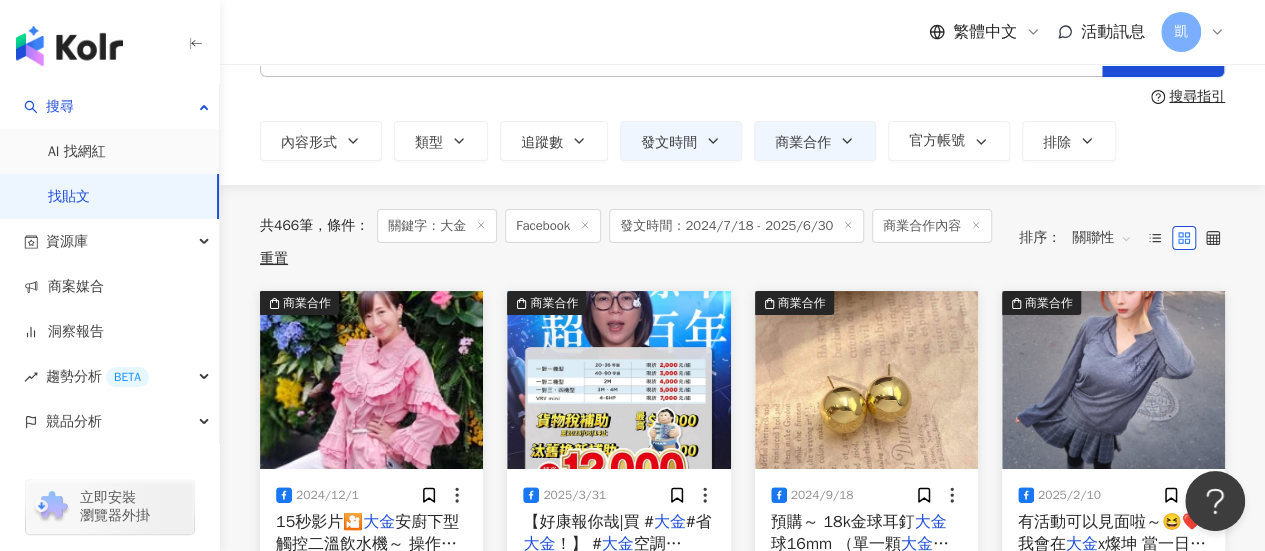 scroll, scrollTop: 0, scrollLeft: 0, axis: both 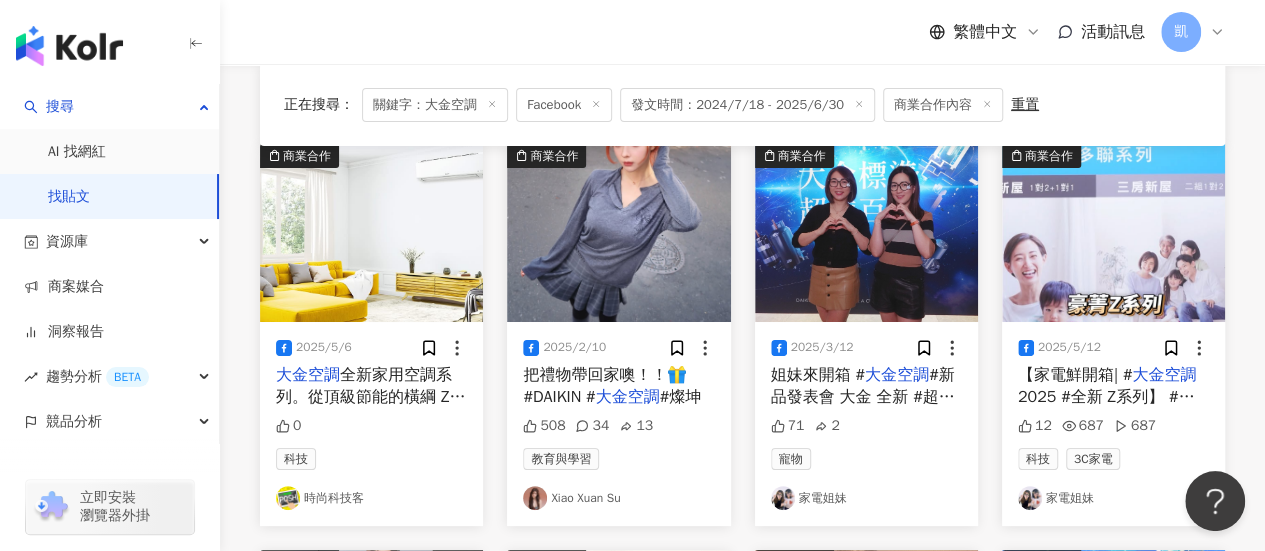 click at bounding box center (371, 233) 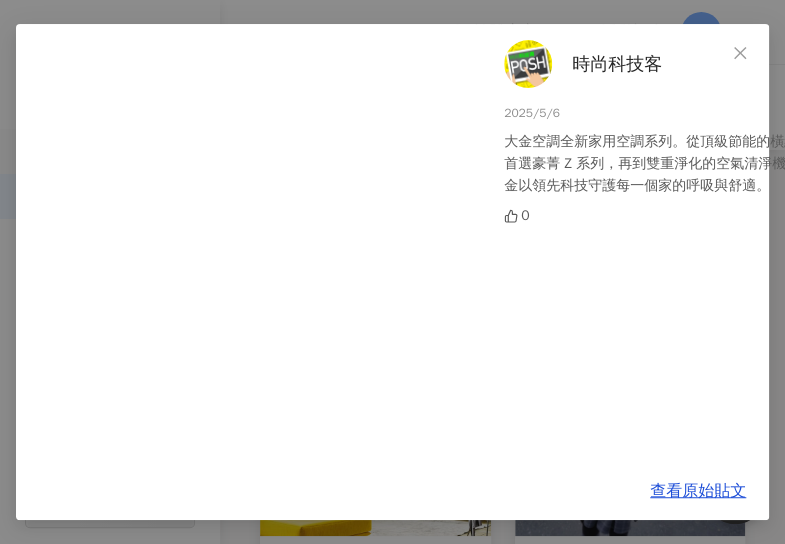 scroll, scrollTop: 0, scrollLeft: 0, axis: both 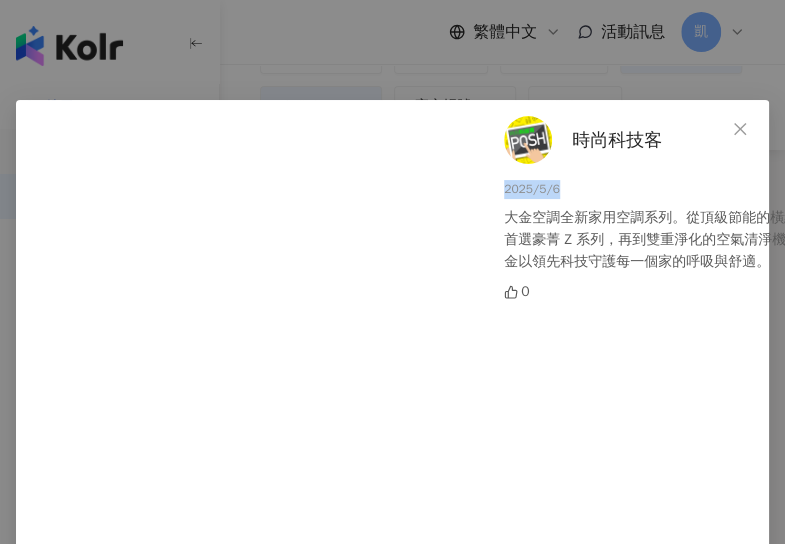 drag, startPoint x: 554, startPoint y: 196, endPoint x: 488, endPoint y: 190, distance: 66.27216 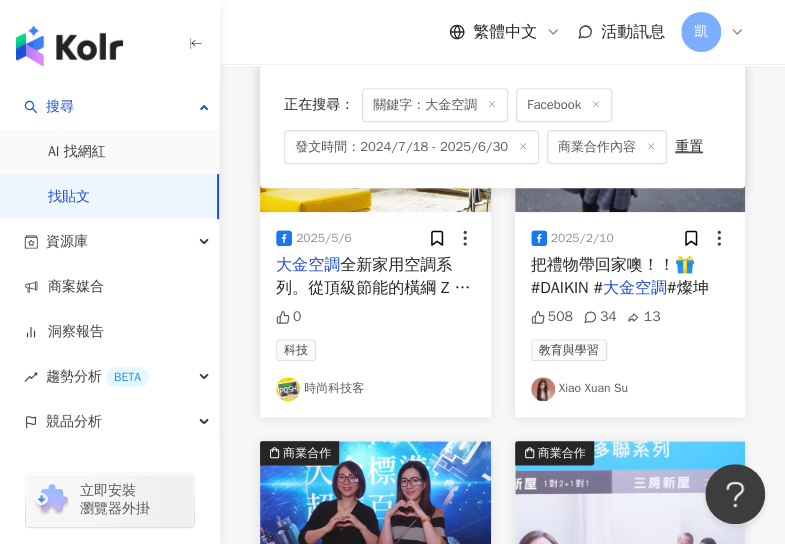 scroll, scrollTop: 400, scrollLeft: 0, axis: vertical 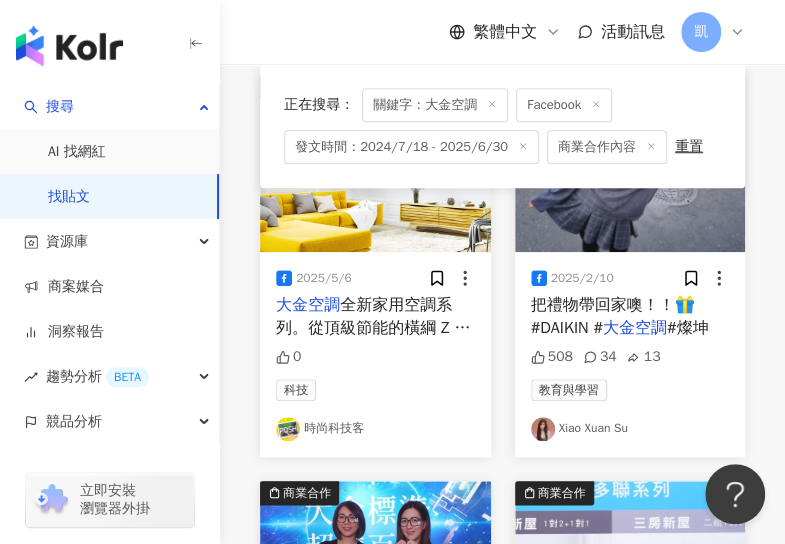 click at bounding box center (630, 163) 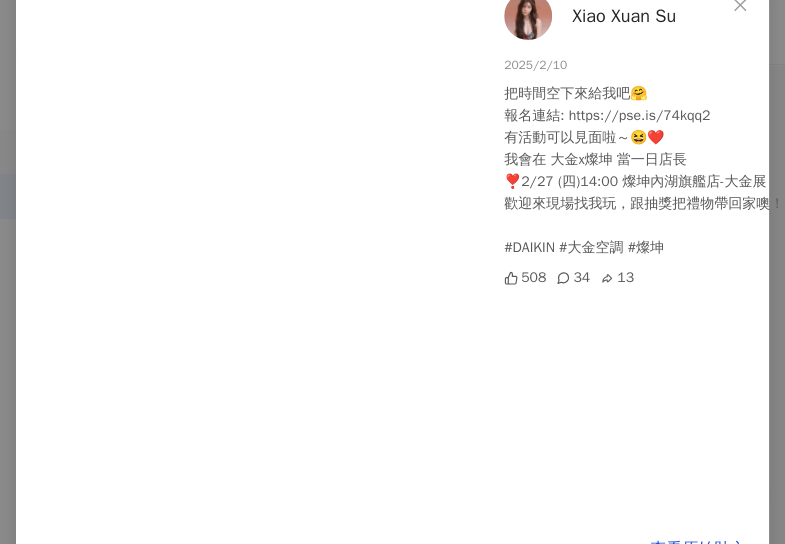 scroll, scrollTop: 197, scrollLeft: 0, axis: vertical 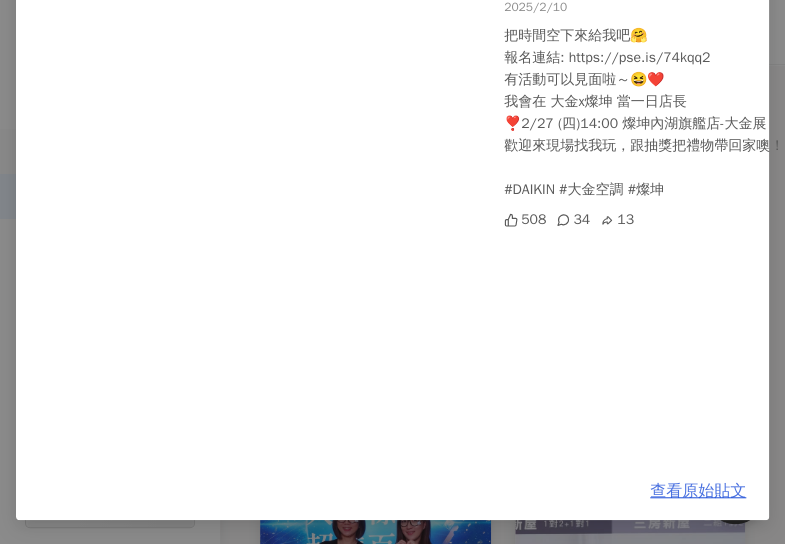 click on "查看原始貼文" at bounding box center [698, 491] 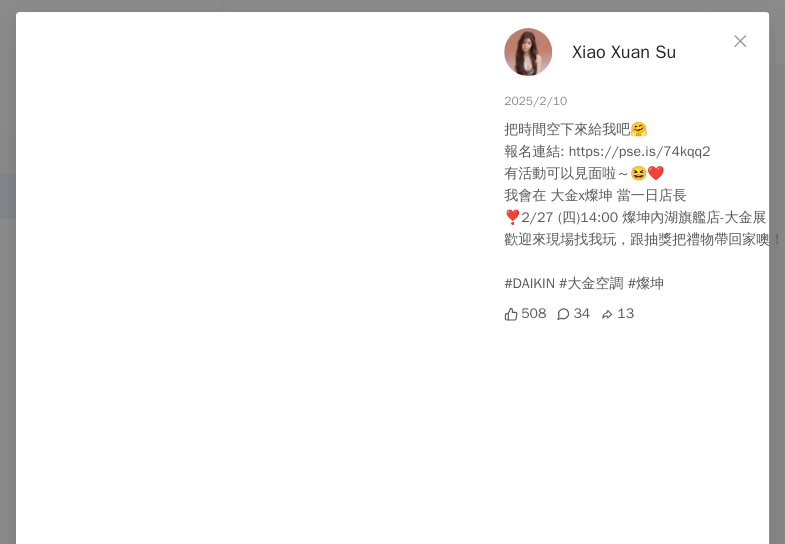scroll, scrollTop: 0, scrollLeft: 0, axis: both 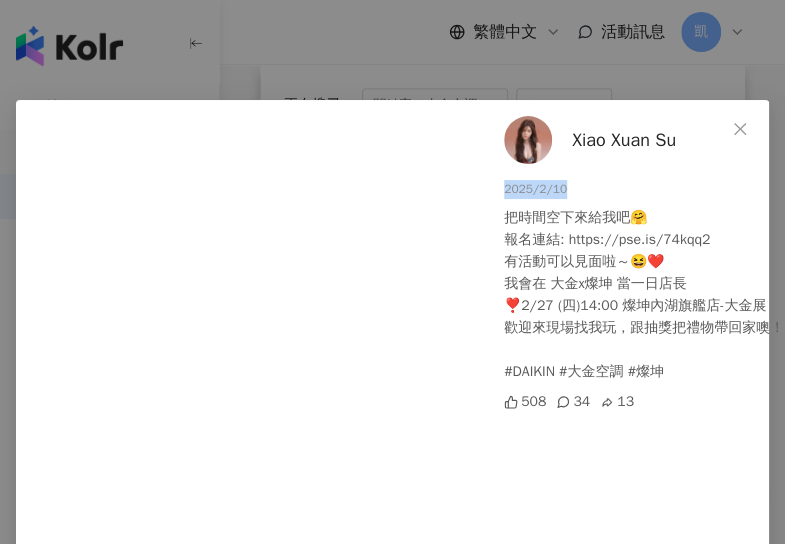 drag, startPoint x: 584, startPoint y: 191, endPoint x: 488, endPoint y: 194, distance: 96.04687 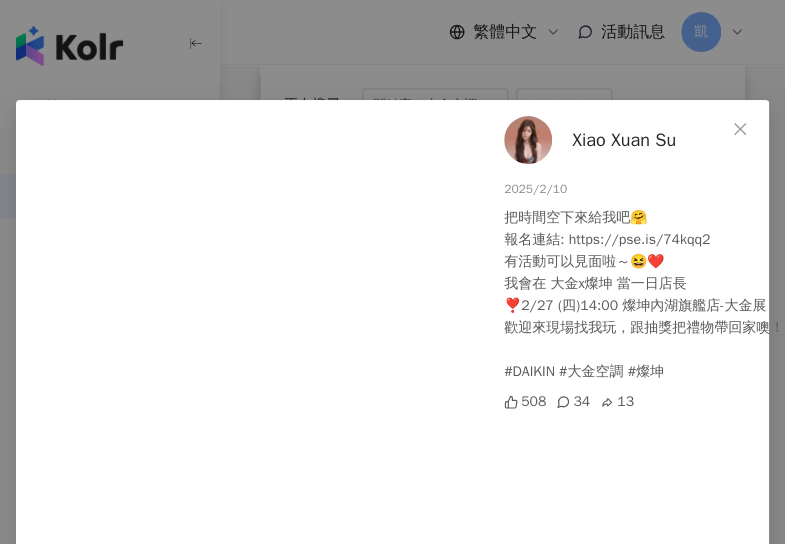 click on "Xiao Xuan Su 2025/2/10  把時間空下來給我吧🤗
報名連結: https://pse.is/74kqq2
有活動可以見面啦～😆❤️
我會在 大金x燦坤 當一日店長
❣️2/27 (四)14:00 燦坤內湖旗艦店-大金展
歡迎來現場找我玩，跟抽獎把禮物帶回家噢！！🎁
#DAIKIN #大金空調 #燦坤 508 34 13 查看原始貼文" at bounding box center [392, 272] 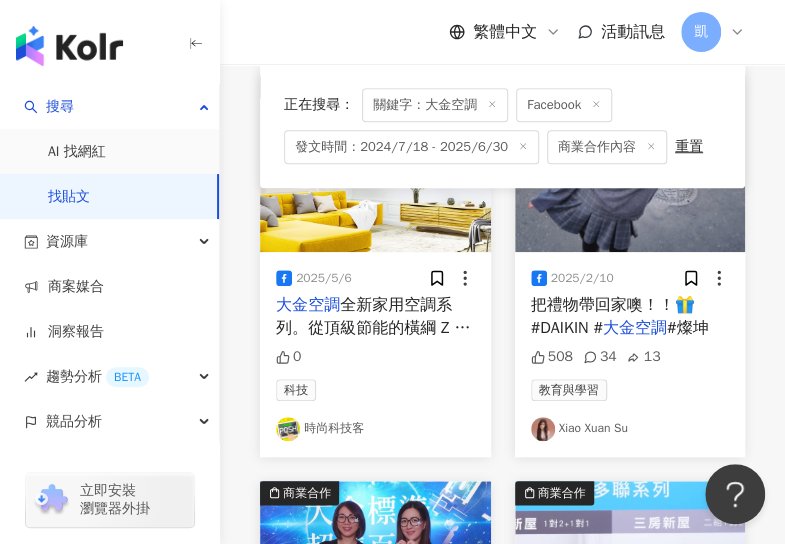 scroll, scrollTop: 700, scrollLeft: 0, axis: vertical 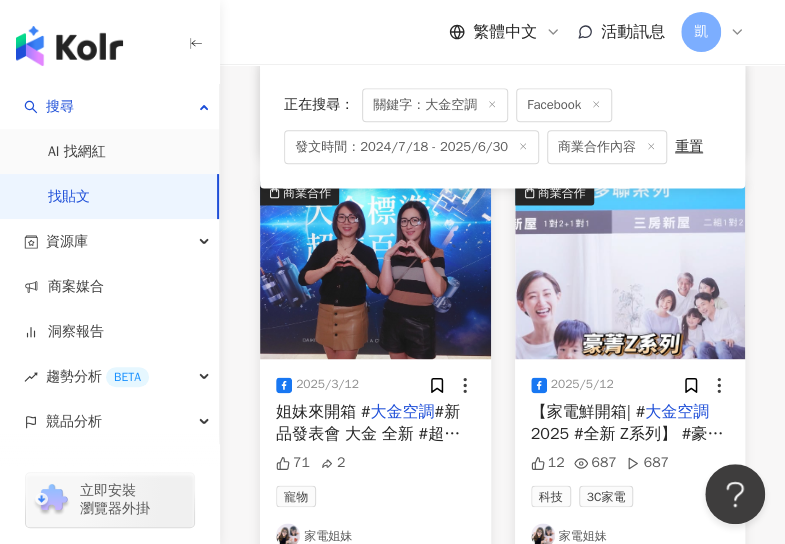 click at bounding box center [375, 270] 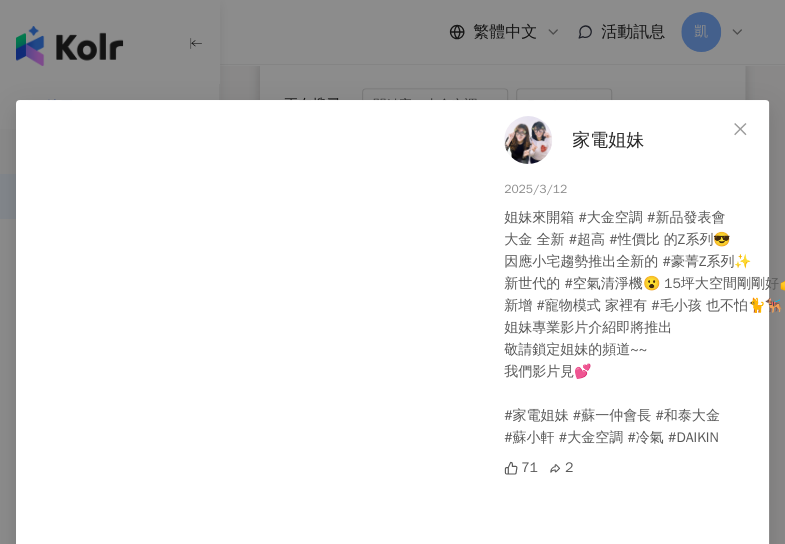drag, startPoint x: 632, startPoint y: 143, endPoint x: 554, endPoint y: 141, distance: 78.025635 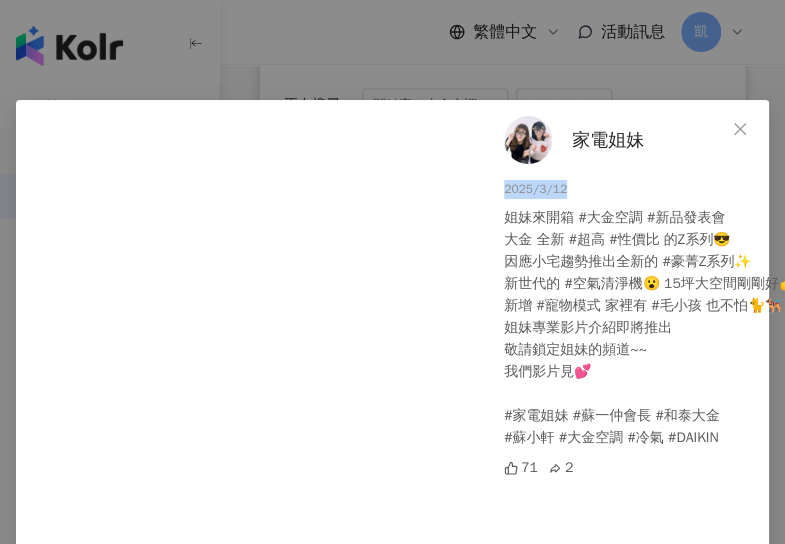 drag, startPoint x: 554, startPoint y: 191, endPoint x: 488, endPoint y: 191, distance: 66 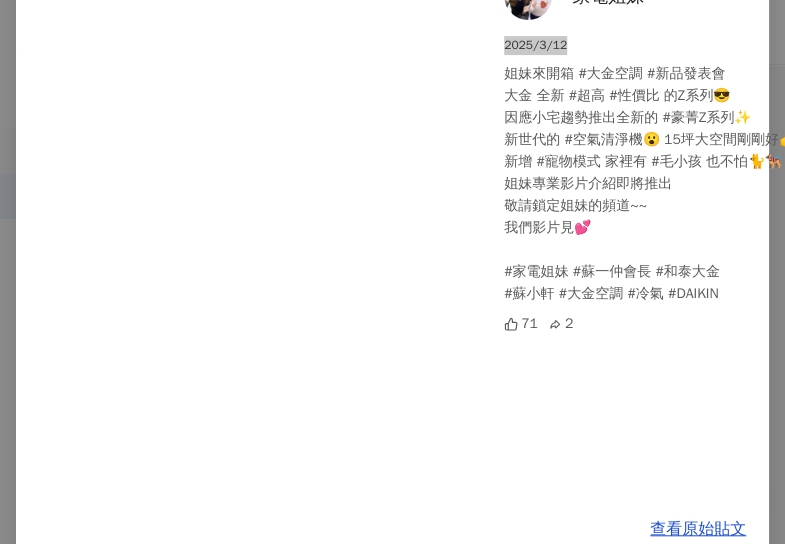 scroll, scrollTop: 197, scrollLeft: 0, axis: vertical 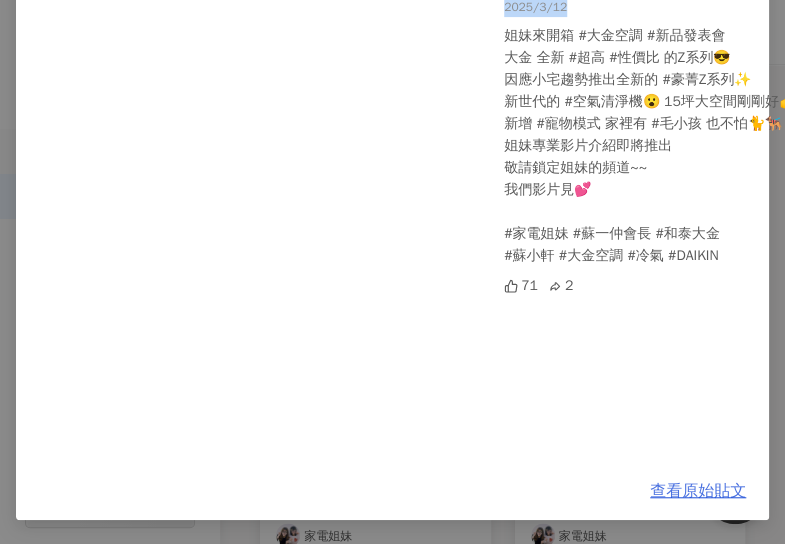 click on "查看原始貼文" at bounding box center (698, 491) 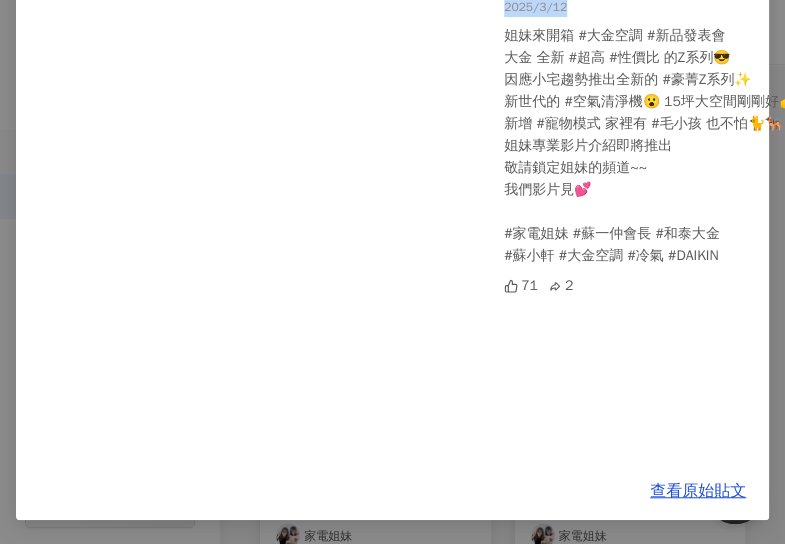 scroll, scrollTop: 0, scrollLeft: 0, axis: both 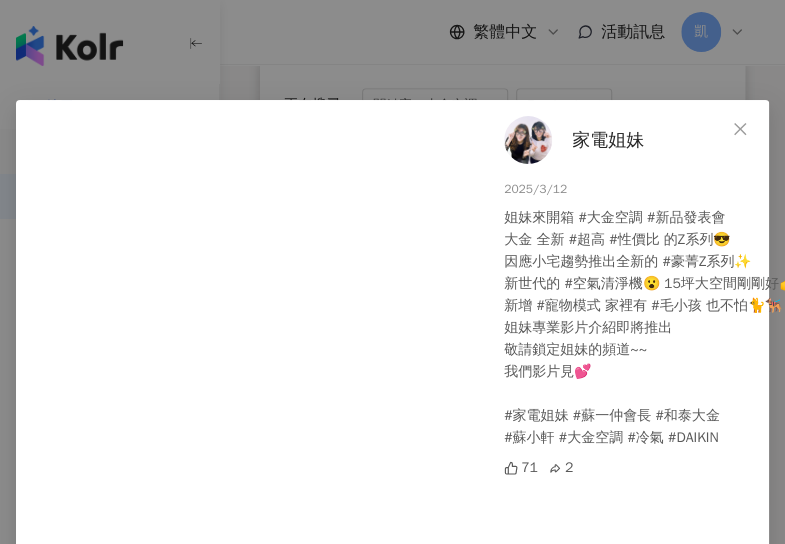 click on "家電姐妹 2025/3/12  姐妹來開箱 #大金空調 #新品發表會
大金 全新 #超高 #性價比 的Z系列😎
因應小宅趨勢推出全新的 #豪菁Z系列✨
新世代的 #空氣清淨機😮  15坪大空間剛剛好👍
新增 #寵物模式 家裡有 #毛小孩 也不怕🐈🐕‍🦺
姐妹專業影片介紹即將推出
敬請鎖定姐妹的頻道~~
我們影片見💕
#家電姐妹 #蘇一仲會長 #和泰大金
#蘇小軒 #大金空調 #冷氣 #DAIKIN 71 2 查看原始貼文" at bounding box center (392, 272) 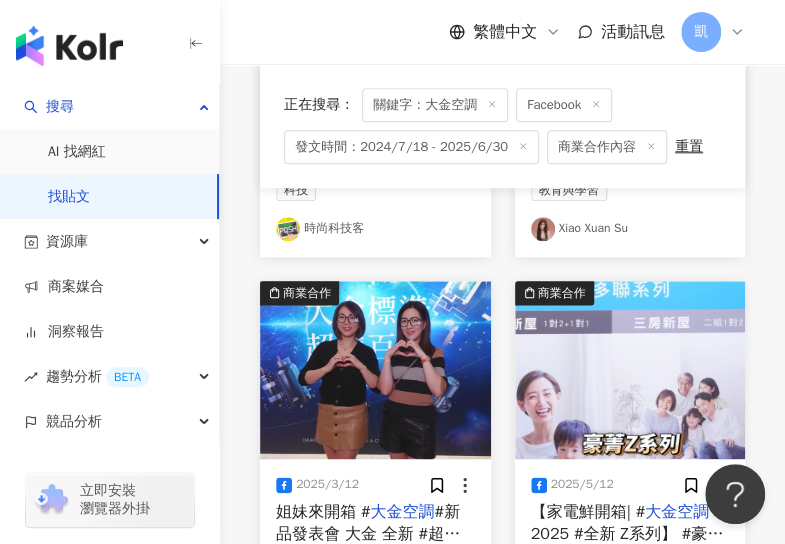 scroll, scrollTop: 700, scrollLeft: 0, axis: vertical 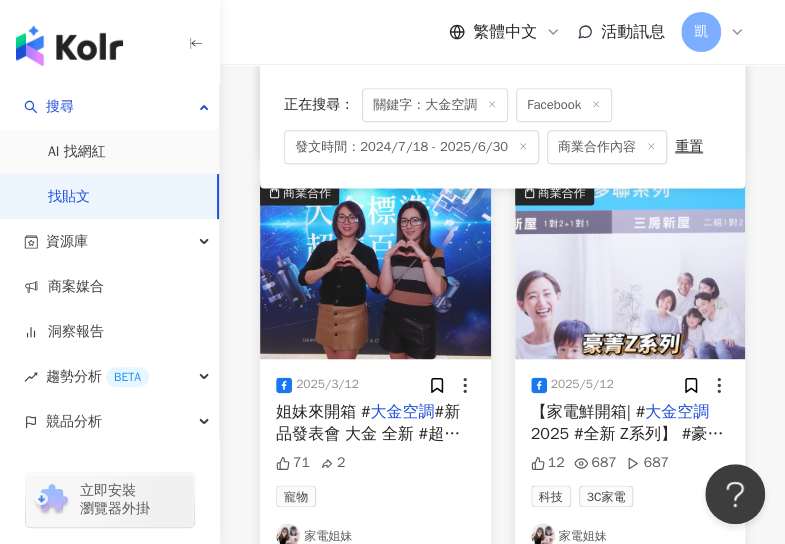 click at bounding box center (630, 270) 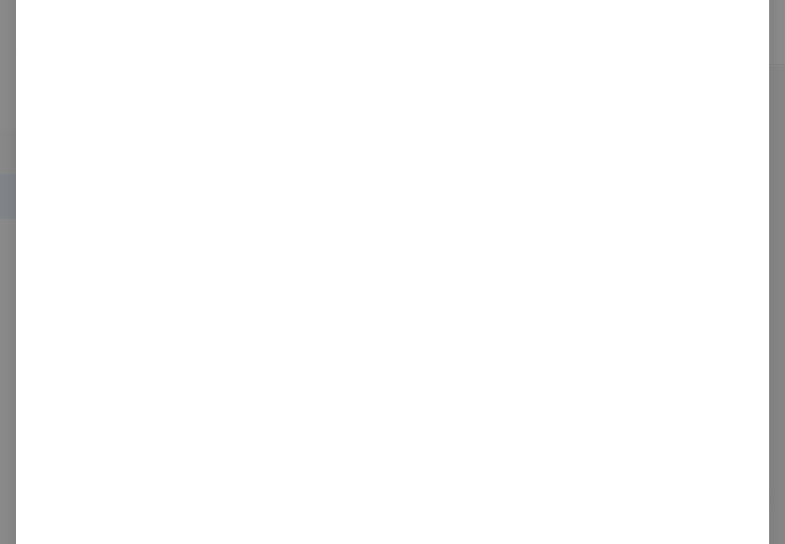 scroll, scrollTop: 0, scrollLeft: 0, axis: both 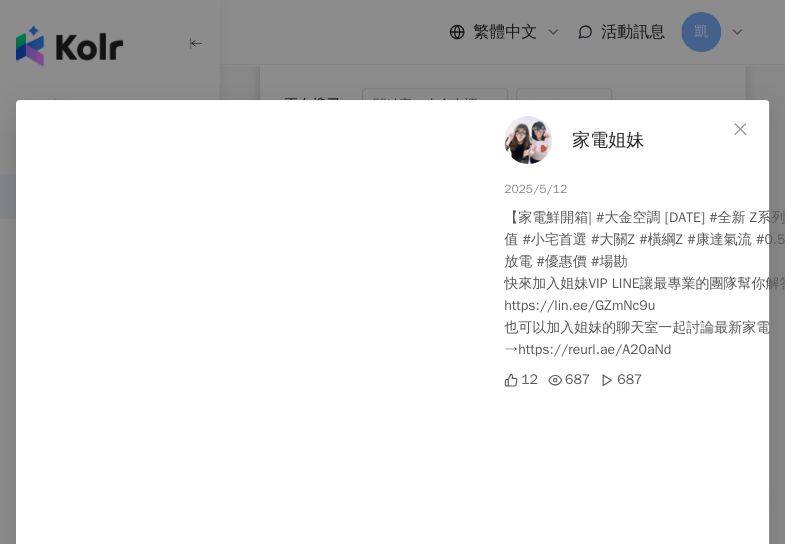 click on "家電姐妹 2025/5/12  【家電鮮開箱| #大金空調 2025 #全新 Z系列】 #豪菁Z #高CP值 #小宅首選 #大關Z #橫綱Z #康達氣流 #0.5度精準控溫 #閃流放電 #優惠價 #場勘
快來加入姐妹VIP LINE讓最專業的團隊幫你解答→ https://lin.ee/GZmNc9u
也可以加入姐妹的聊天室一起討論最新家電→https://reurl.cc/A20aNd 12 687 687 查看原始貼文" at bounding box center (392, 272) 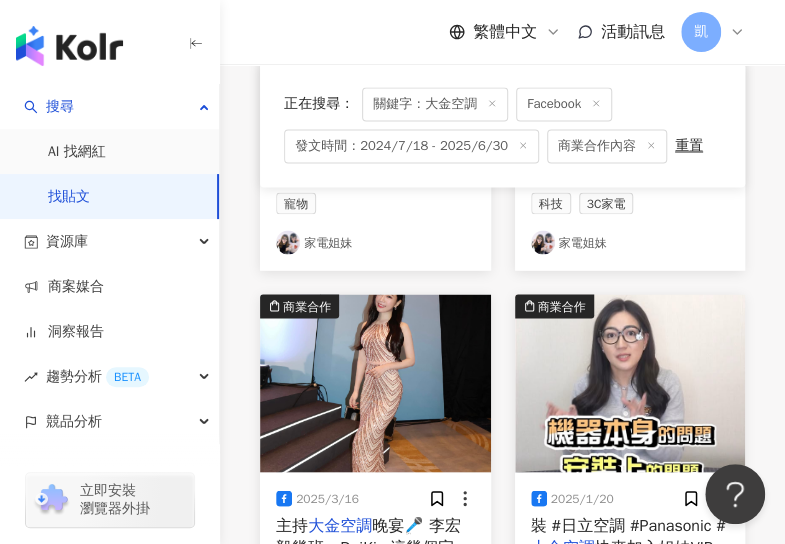 scroll, scrollTop: 1000, scrollLeft: 0, axis: vertical 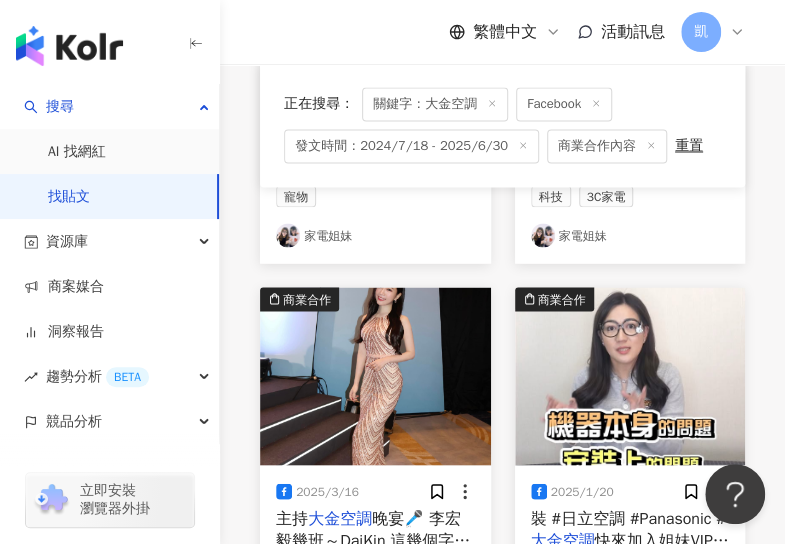 click at bounding box center (375, 376) 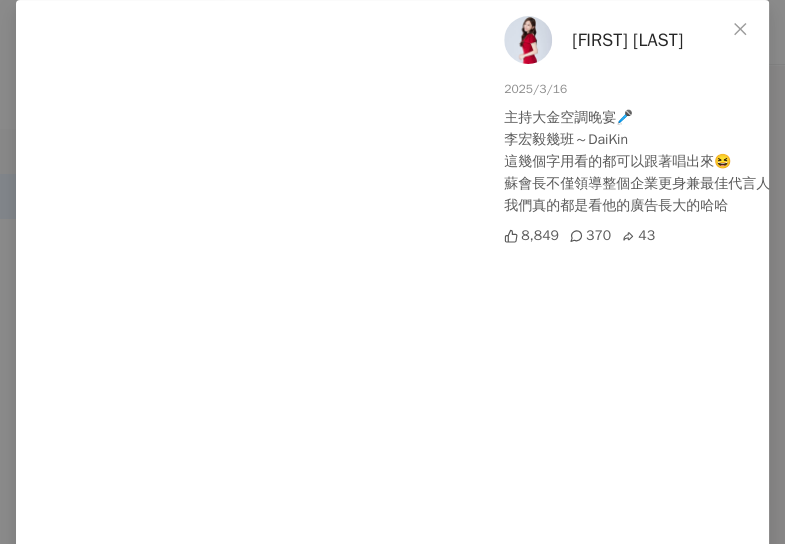 scroll, scrollTop: 0, scrollLeft: 0, axis: both 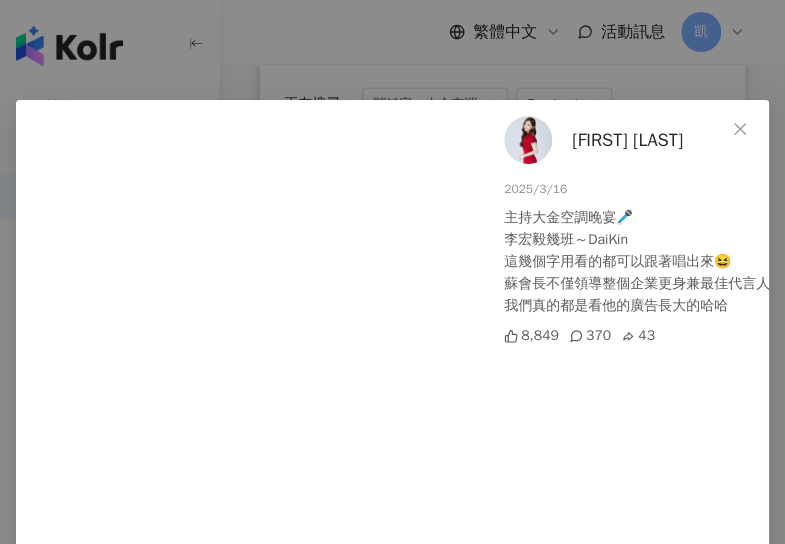 click on "蔡尚樺 2025/3/16  主持大金空調晚宴🎤
李宏毅幾班～DaiKin
這幾個字用看的都可以跟著唱出來😆
蘇會長不僅領導整個企業更身兼最佳代言人
我們真的都是看他的廣告長大的哈哈 8,849 370 43 查看原始貼文" at bounding box center [392, 272] 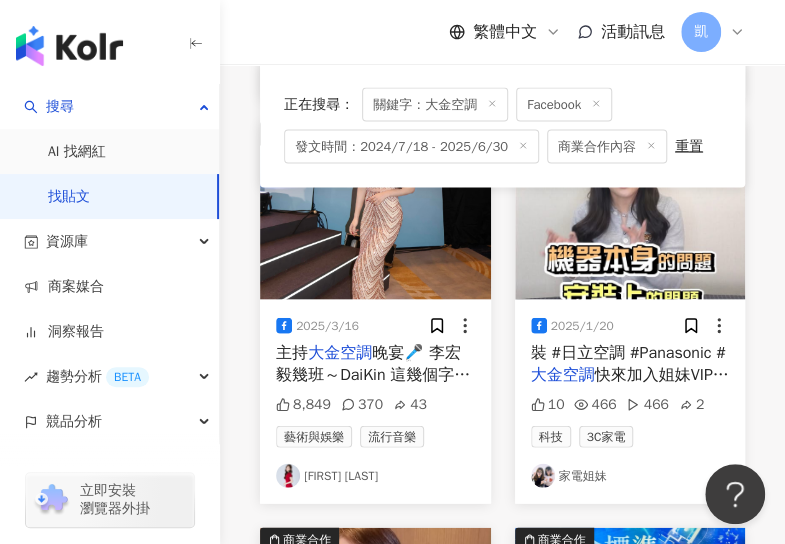 scroll, scrollTop: 1200, scrollLeft: 0, axis: vertical 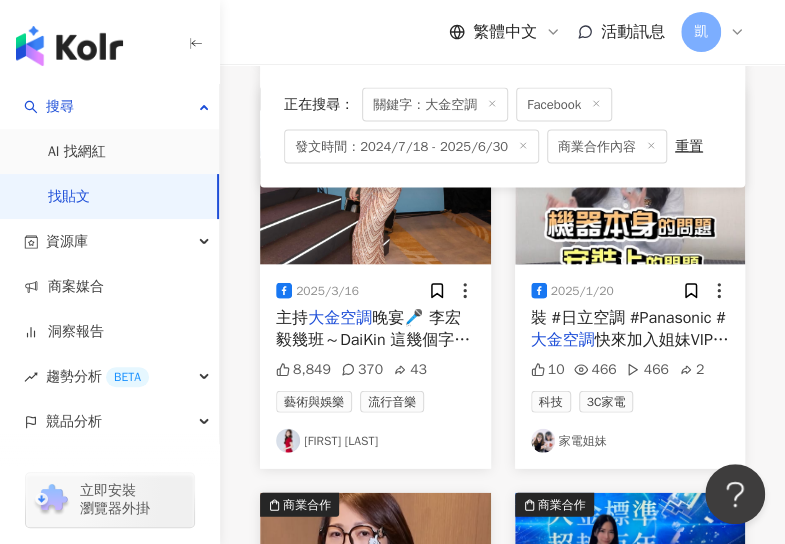 click at bounding box center [630, 176] 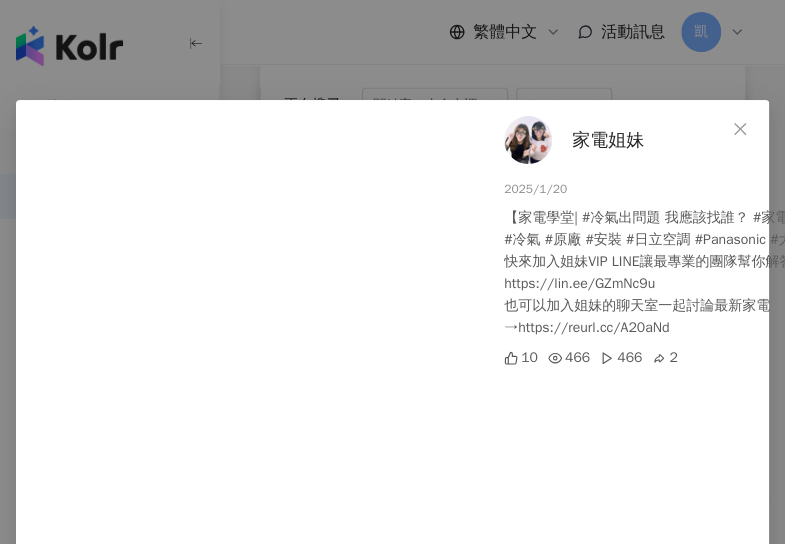 click on "家電姐妹 2025/1/20  【家電學堂| #冷氣出問題 我應該找誰？ #家電妹妹 告訴你！】 #冷氣 #原廠 #安裝 #日立空調 #Panasonic #大金空調
快來加入姐妹VIP LINE讓最專業的團隊幫你解答→ https://lin.ee/GZmNc9u
也可以加入姐妹的聊天室一起討論最新家電→https://reurl.cc/A20aNd 10 466 466 2 查看原始貼文" at bounding box center (392, 272) 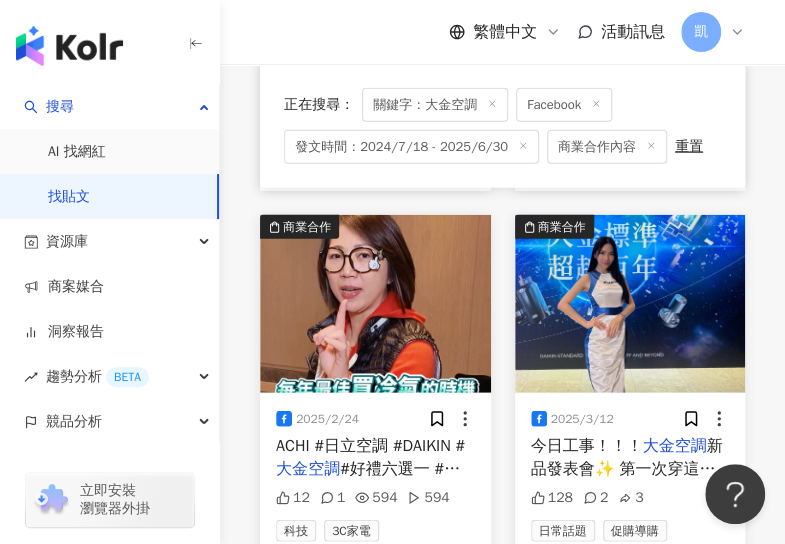 scroll, scrollTop: 1500, scrollLeft: 0, axis: vertical 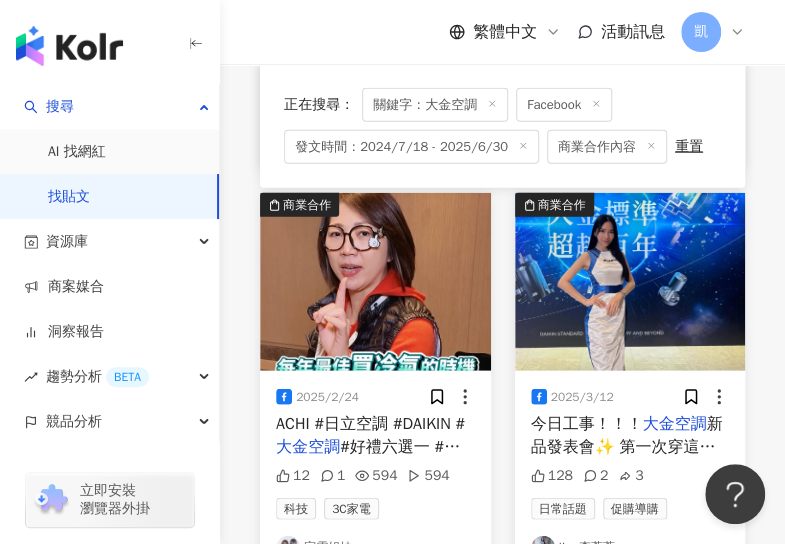 click at bounding box center [375, 282] 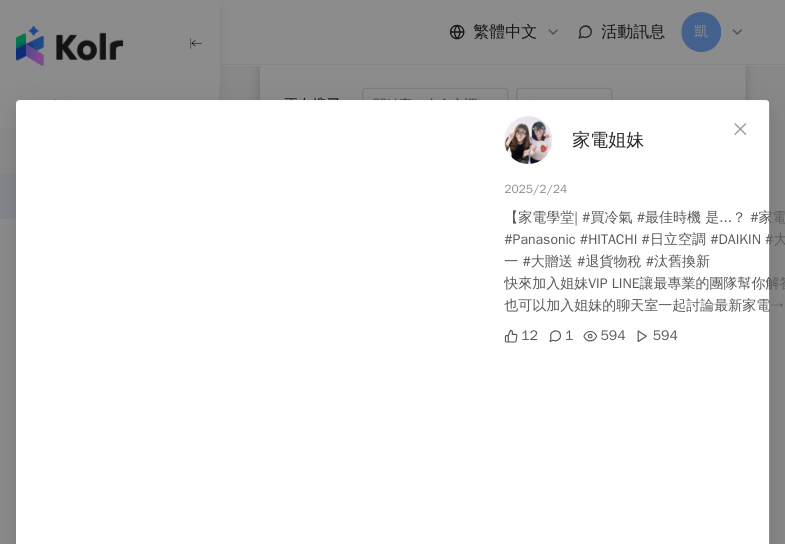 click on "家電姐妹 2025/2/24  【家電學堂| #買冷氣 #最佳時機 是...？ #家電姐姐 告訴你！】 #Panasonic #HITACHI #日立空調 #DAIKIN #大金空調 #好禮六選一 #大贈送 #退貨物稅 #汰舊換新
快來加入姐妹VIP LINE讓最專業的團隊幫你解答→ https://lin.ee/GZmNc9u
也可以加入姐妹的聊天室一起討論最新家電→https://reurl.cc/A20aNd 12 1 594 594 查看原始貼文" at bounding box center [392, 272] 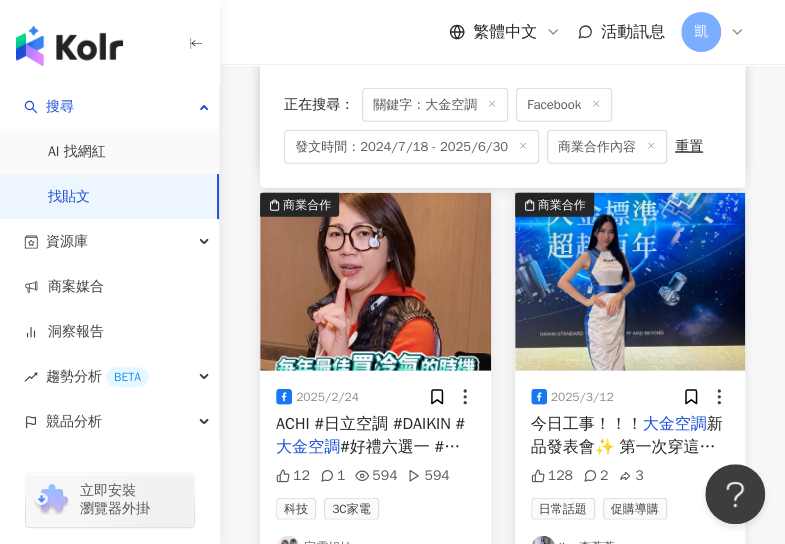 click at bounding box center (630, 282) 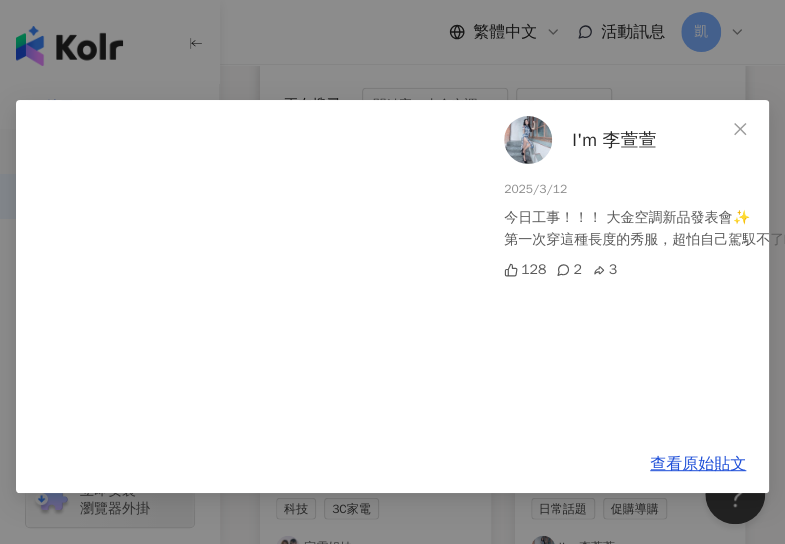 click on "I'm 李萱萱 2025/3/12  今日工事！！！ 大金空調新品發表會✨
第一次穿這種長度的秀服，超怕自己駕馭不了🫣 128 2 3 查看原始貼文" at bounding box center [392, 272] 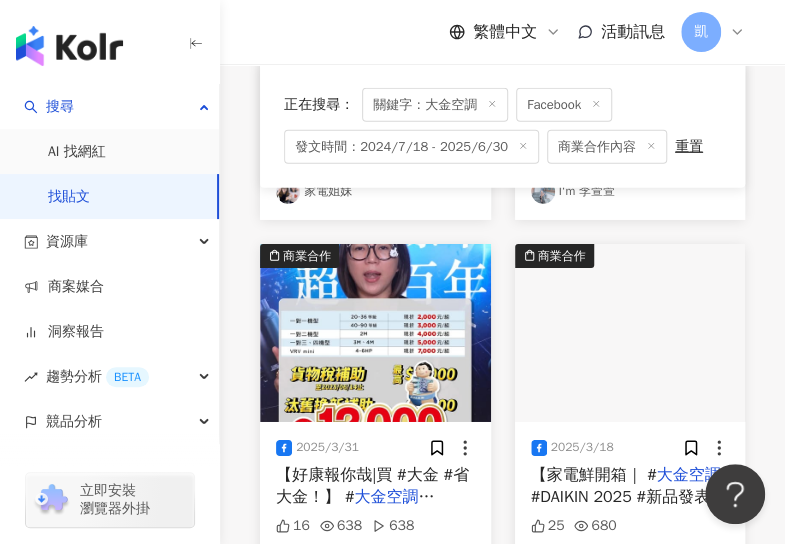 scroll, scrollTop: 1900, scrollLeft: 0, axis: vertical 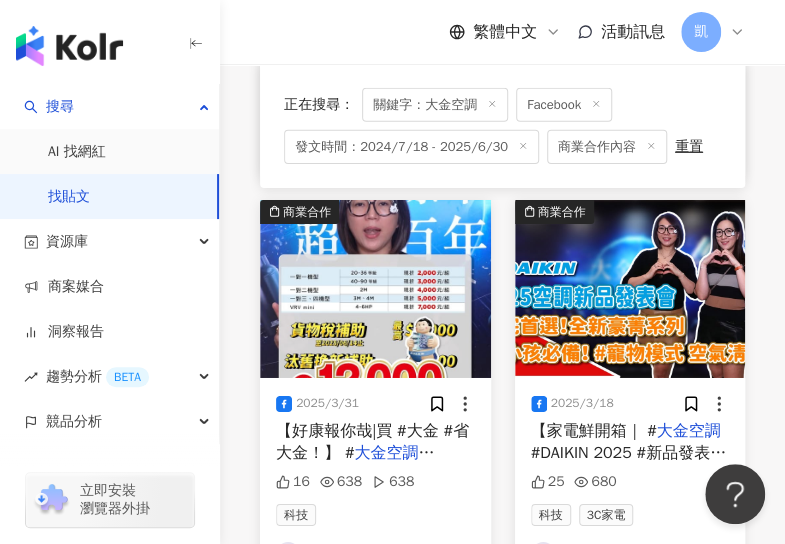 click at bounding box center (375, 289) 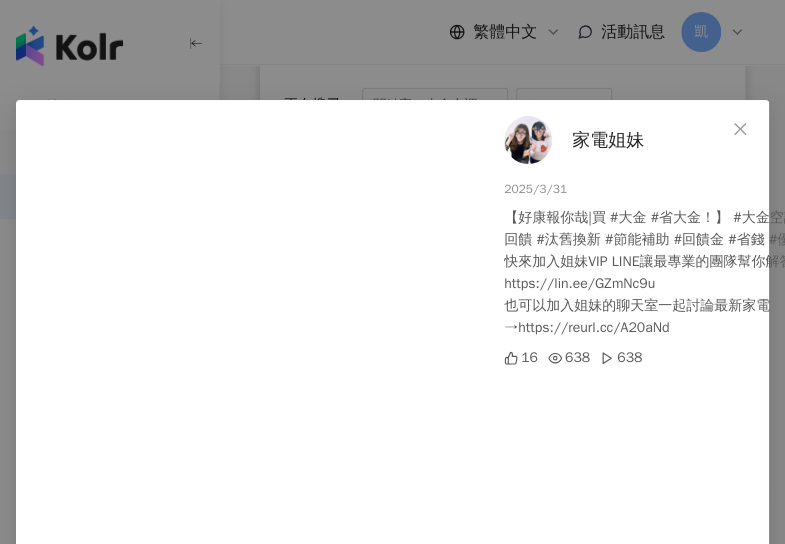 click on "家電姐妹 2025/3/31  【好康報你哉|買 #大金 #省大金！】 #大金空調 #DAIKIN #現金回饋 #汰舊換新 #節能補助 #回饋金 #省錢 #優惠價
快來加入姐妹VIP LINE讓最專業的團隊幫你解答→ https://lin.ee/GZmNc9u
也可以加入姐妹的聊天室一起討論最新家電→https://reurl.cc/A20aNd 16 638 638 查看原始貼文" at bounding box center (392, 272) 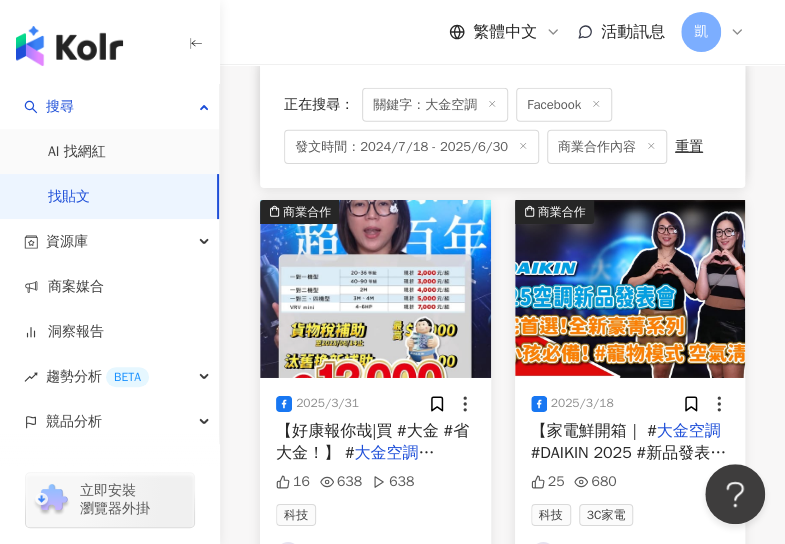 click at bounding box center [630, 289] 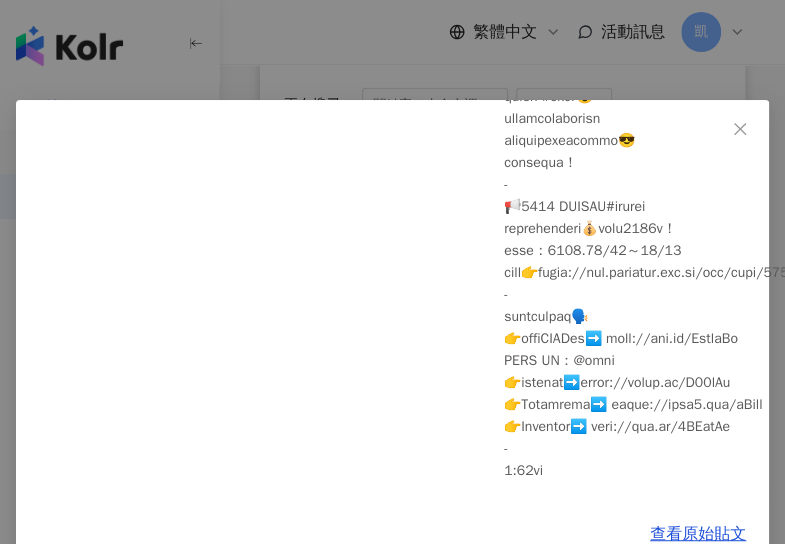 scroll, scrollTop: 300, scrollLeft: 0, axis: vertical 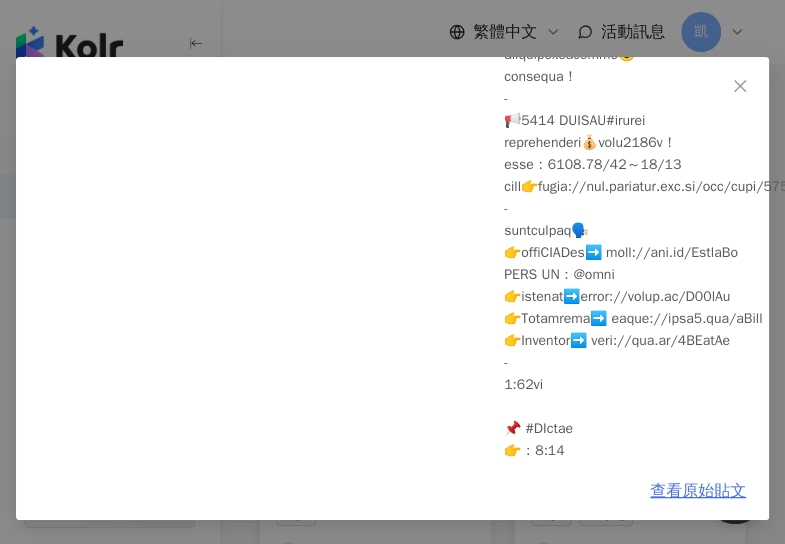click on "查看原始貼文" at bounding box center [698, 491] 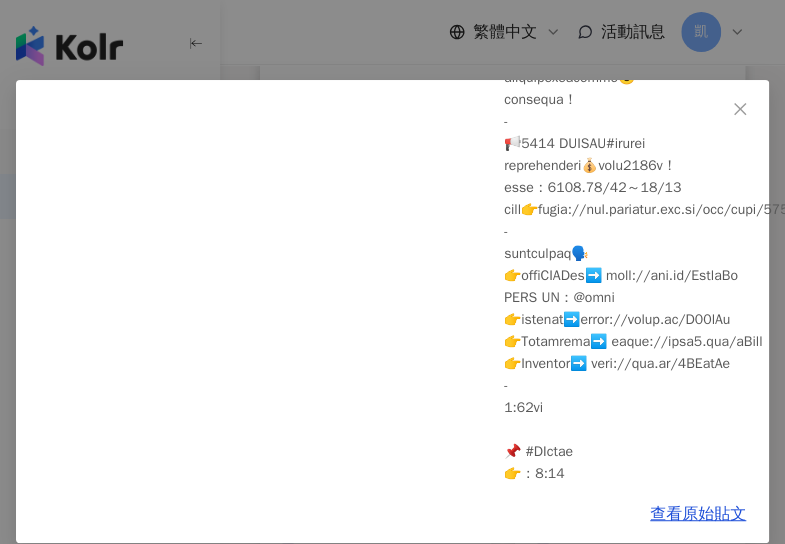 scroll, scrollTop: 0, scrollLeft: 0, axis: both 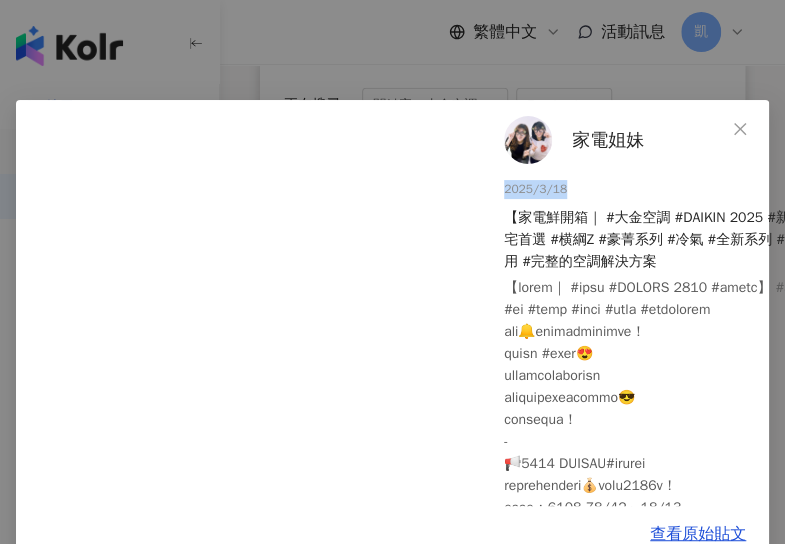 drag, startPoint x: 554, startPoint y: 186, endPoint x: 481, endPoint y: 188, distance: 73.02739 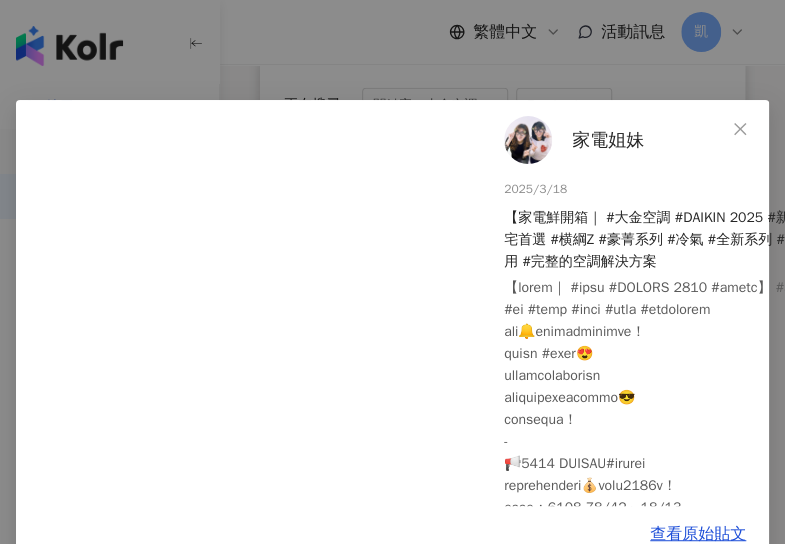 click on "家電姐妹 2025/3/18 【家電鮮開箱｜ #大金空調 #DAIKIN 2025 #新品發表會】 #小宅首選 #横綱Z #豪菁系列 #冷氣 #全新系列 #頂級家用 #專業商用 #完整的空調解決方案 25 680 查看原始貼文" at bounding box center (392, 272) 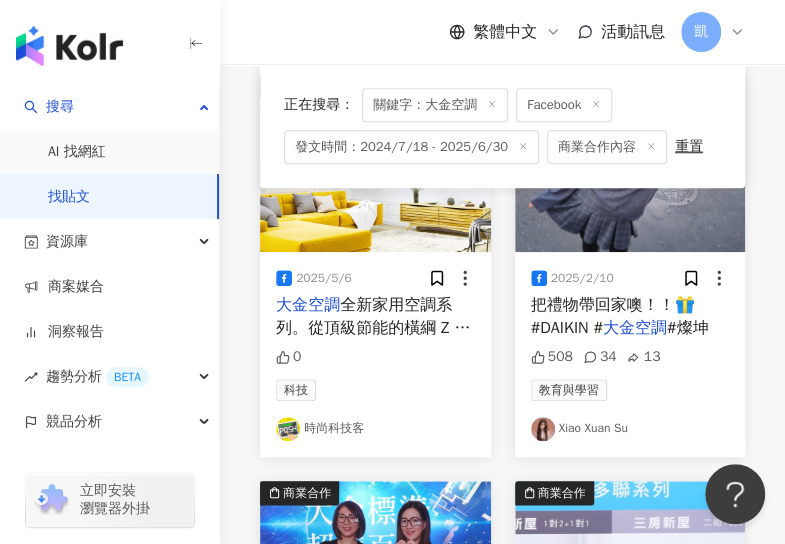 scroll, scrollTop: 0, scrollLeft: 0, axis: both 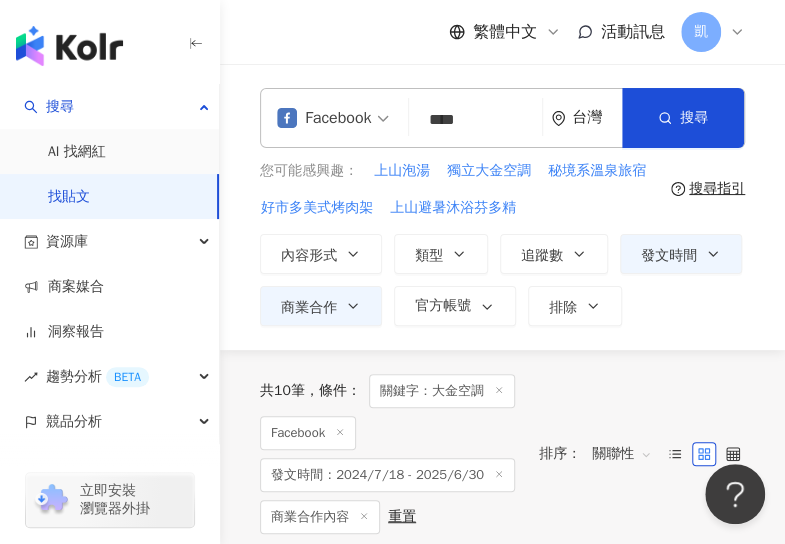 click on "Facebook" at bounding box center (324, 118) 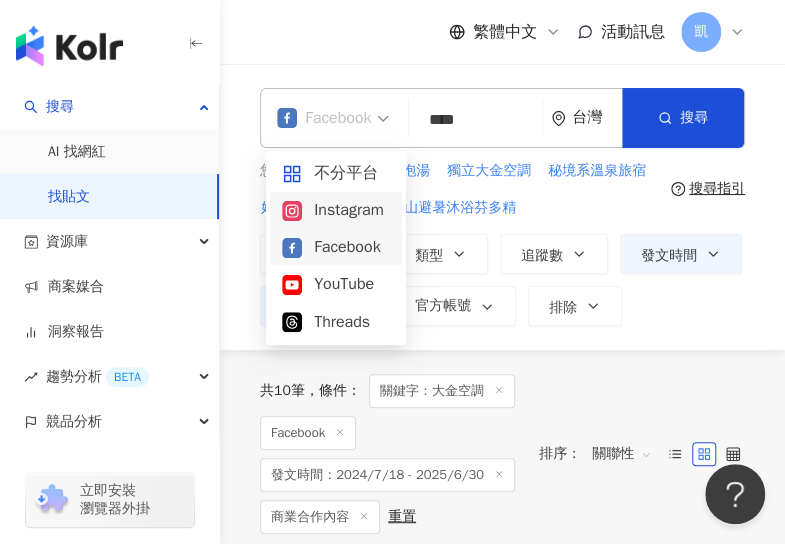 click on "Instagram" at bounding box center (336, 210) 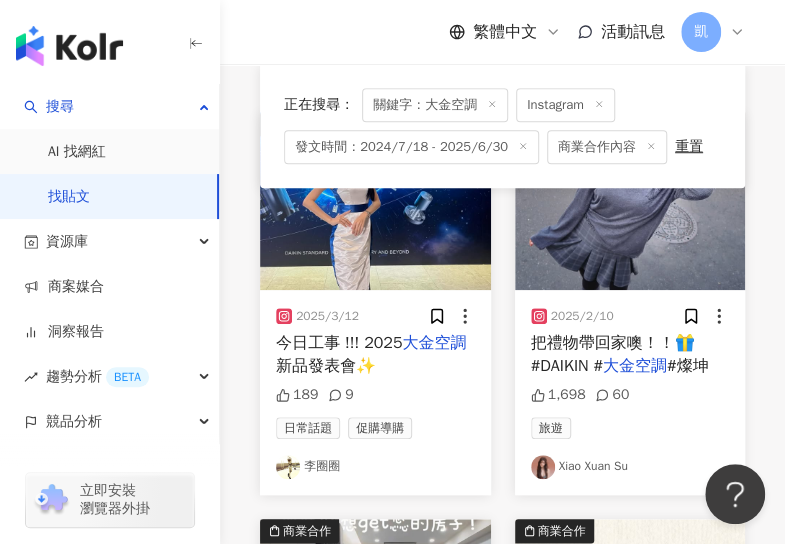 scroll, scrollTop: 400, scrollLeft: 0, axis: vertical 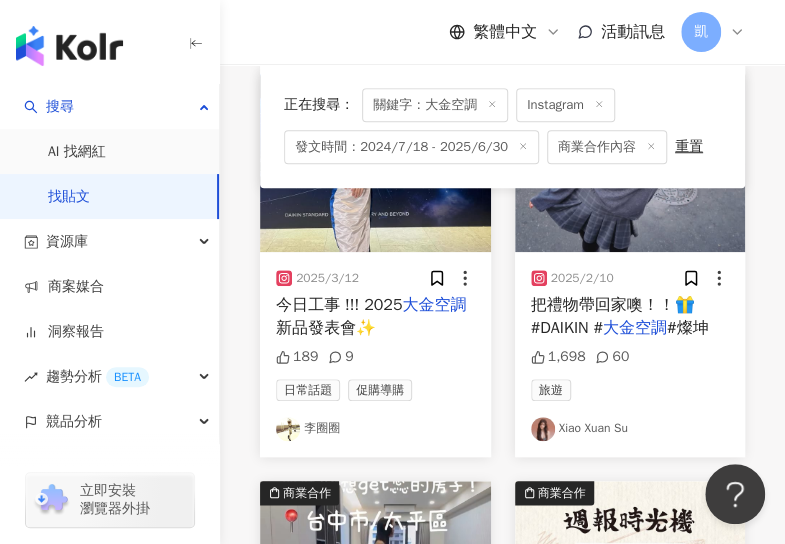 click at bounding box center [375, 163] 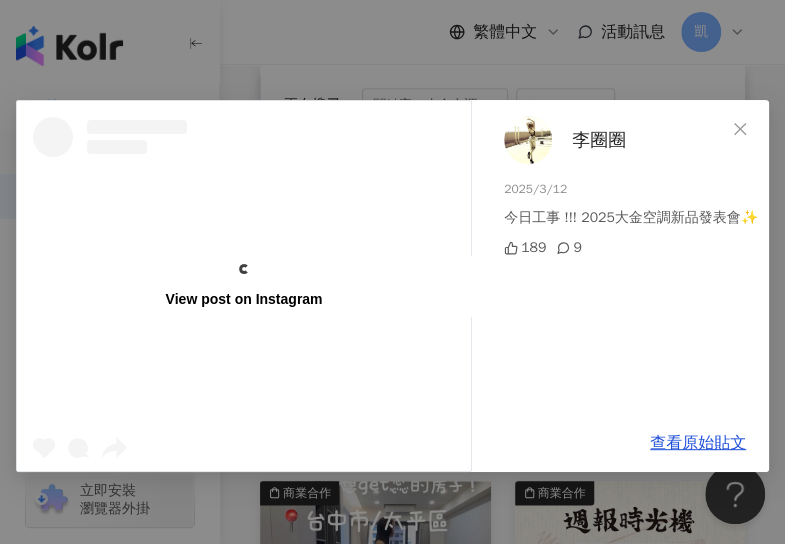 click on "View post on Instagram   李圈圈 2025/3/12 今日工事 !!! 2025大金空調新品發表會✨ 189 9 查看原始貼文" at bounding box center (392, 272) 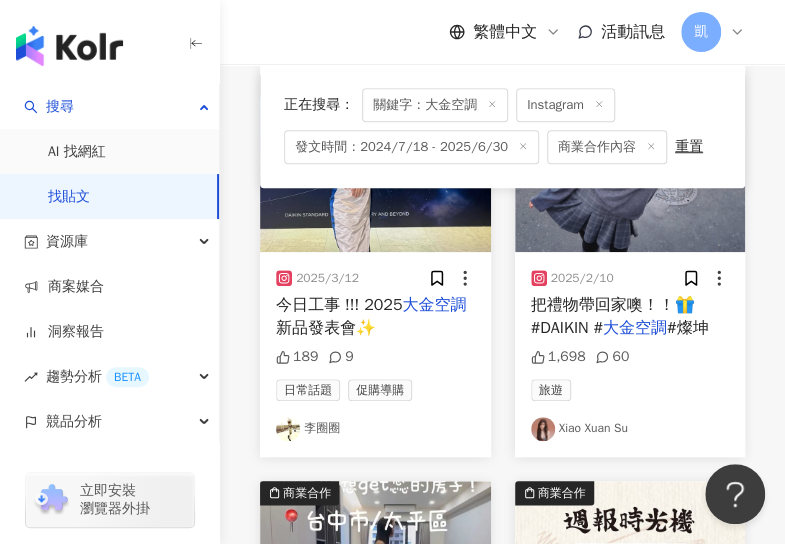 click at bounding box center [630, 163] 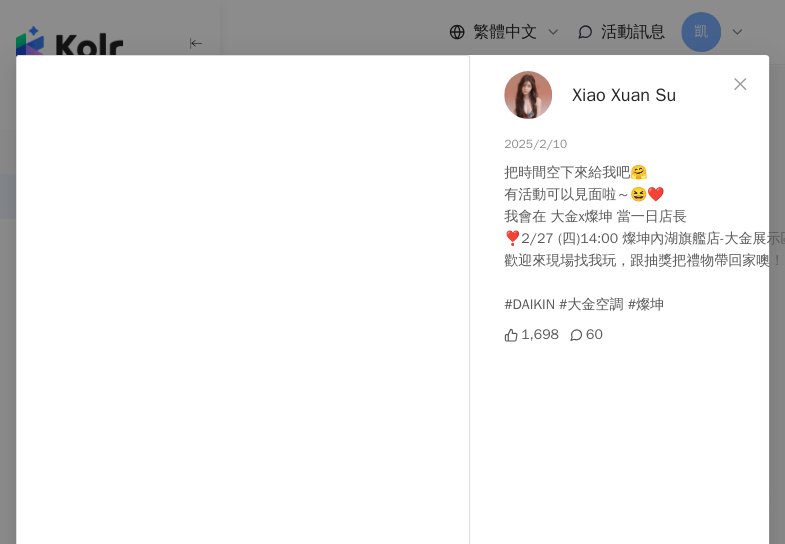 scroll, scrollTop: 0, scrollLeft: 0, axis: both 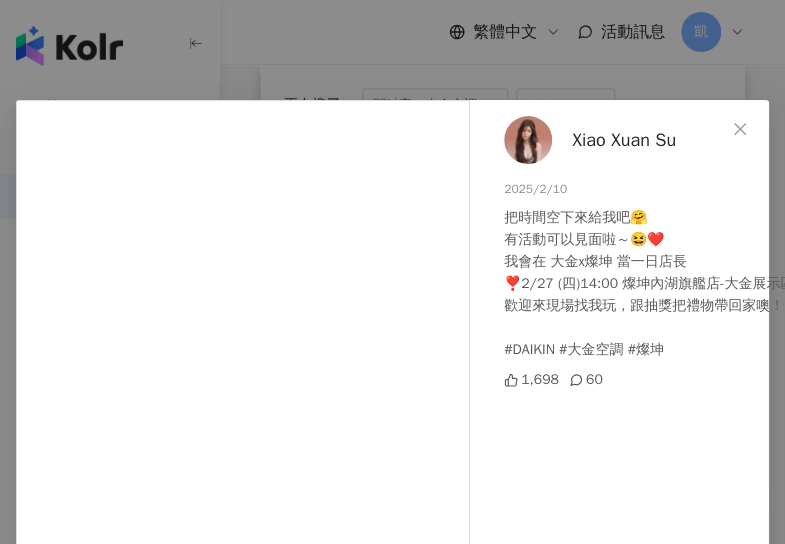 click on "Xiao Xuan Su" at bounding box center (624, 140) 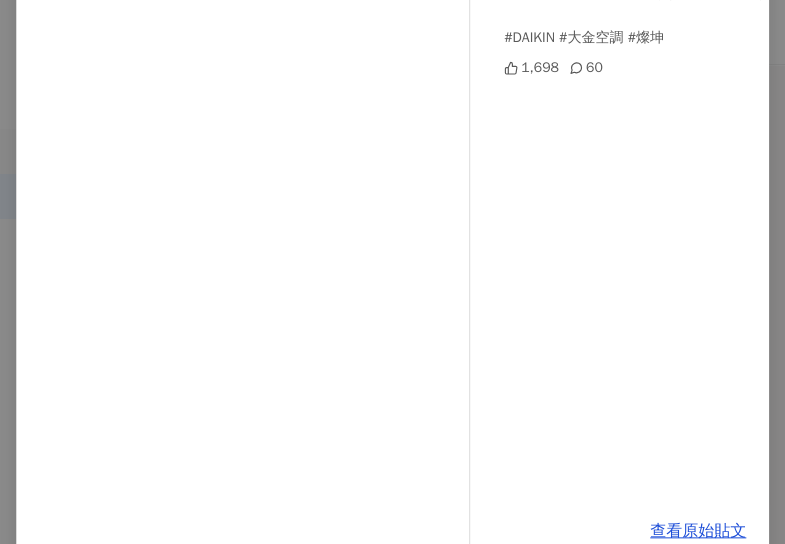 scroll, scrollTop: 367, scrollLeft: 0, axis: vertical 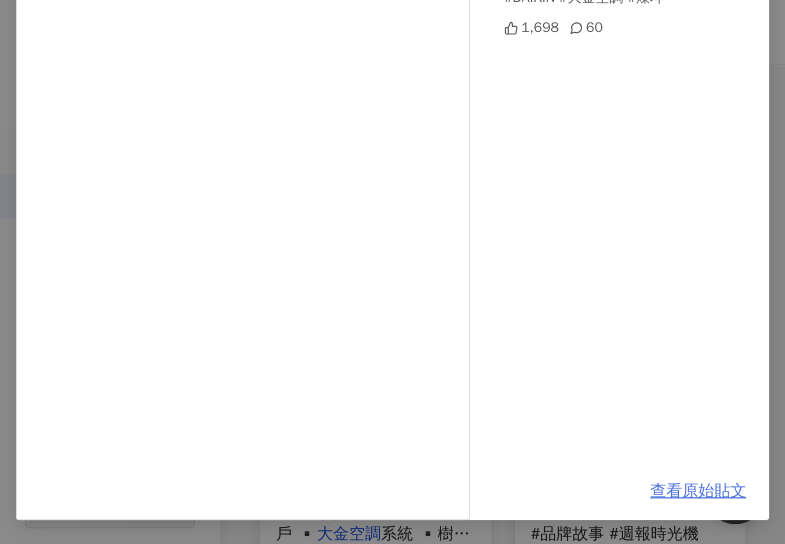 click on "查看原始貼文" at bounding box center [698, 491] 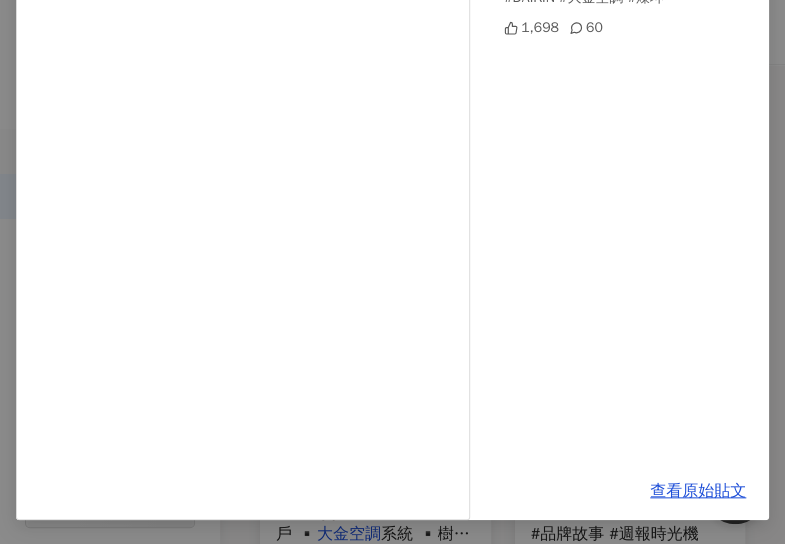 scroll, scrollTop: 67, scrollLeft: 0, axis: vertical 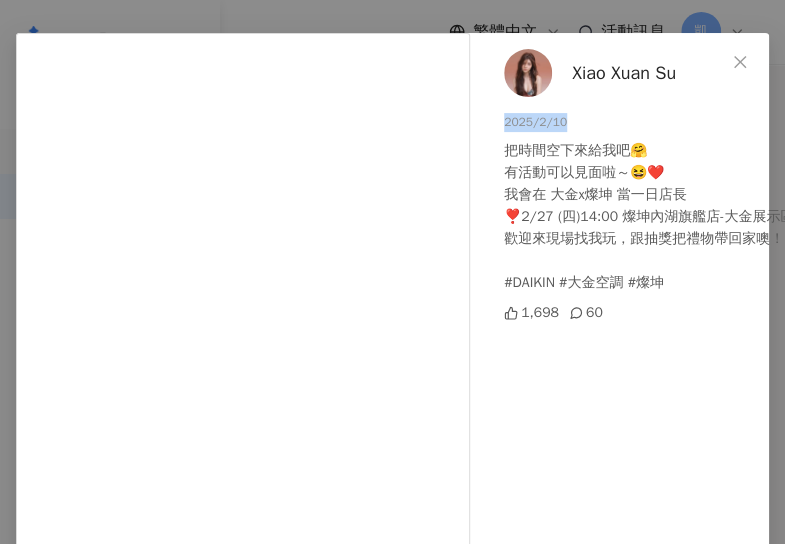 drag, startPoint x: 573, startPoint y: 121, endPoint x: 480, endPoint y: 121, distance: 93 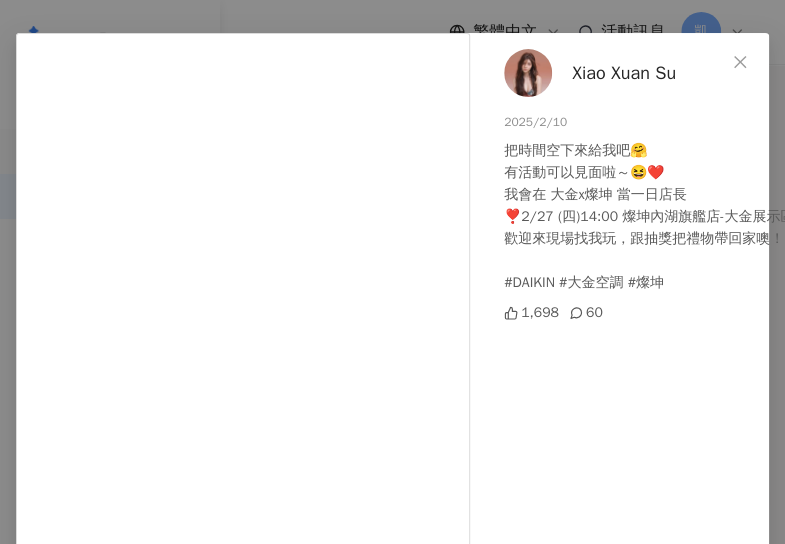 click on "Xiao Xuan Su 2025/2/10 把時間空下來給我吧🤗
有活動可以見面啦～😆❤️
我會在 大金x燦坤 當一日店長
❣️2/27 (四)14:00 燦坤內湖旗艦店-大金展示區
歡迎來現場找我玩，跟抽獎把禮物帶回家噢！！🎁
#DAIKIN #大金空調 #燦坤 1,698 60 查看原始貼文" at bounding box center (392, 272) 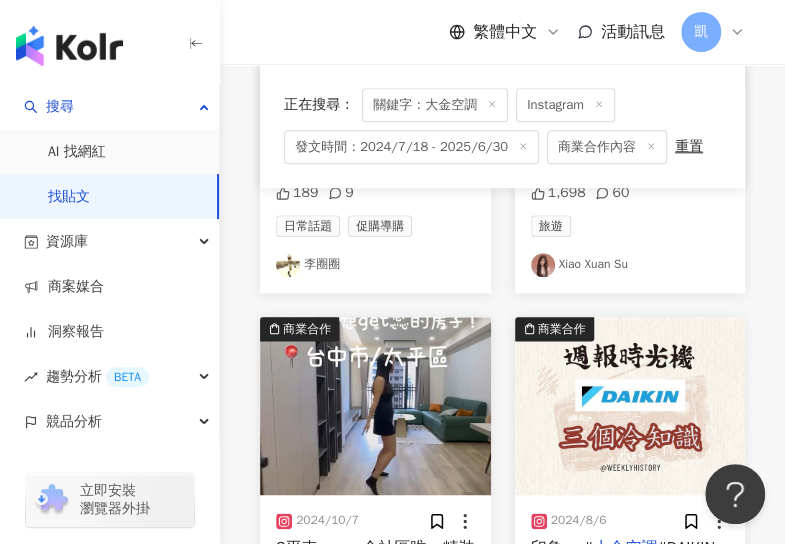 scroll, scrollTop: 700, scrollLeft: 0, axis: vertical 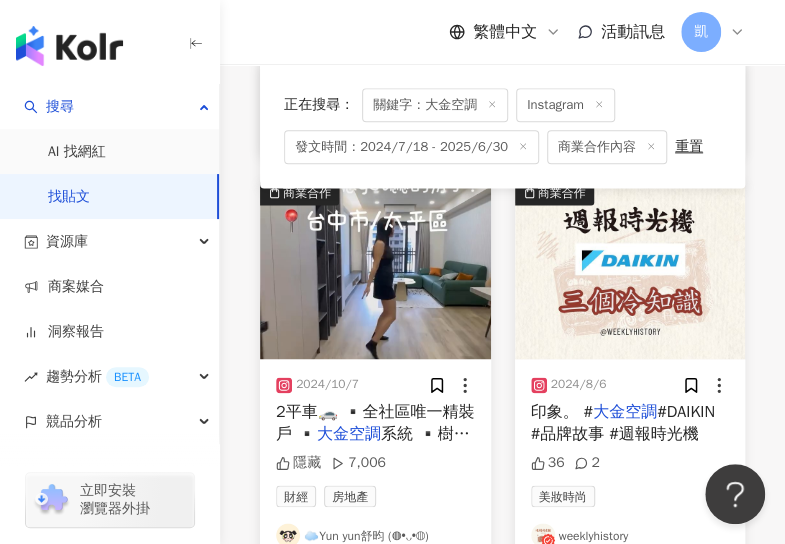 click at bounding box center (375, 270) 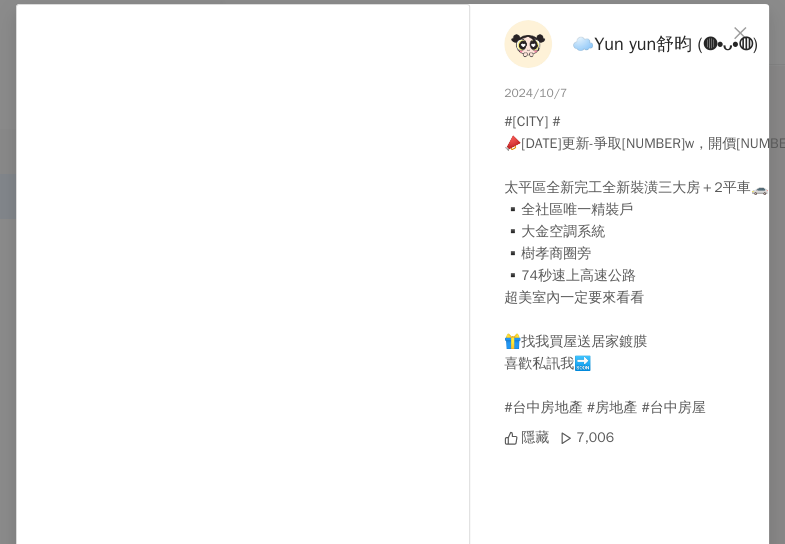 scroll, scrollTop: 0, scrollLeft: 0, axis: both 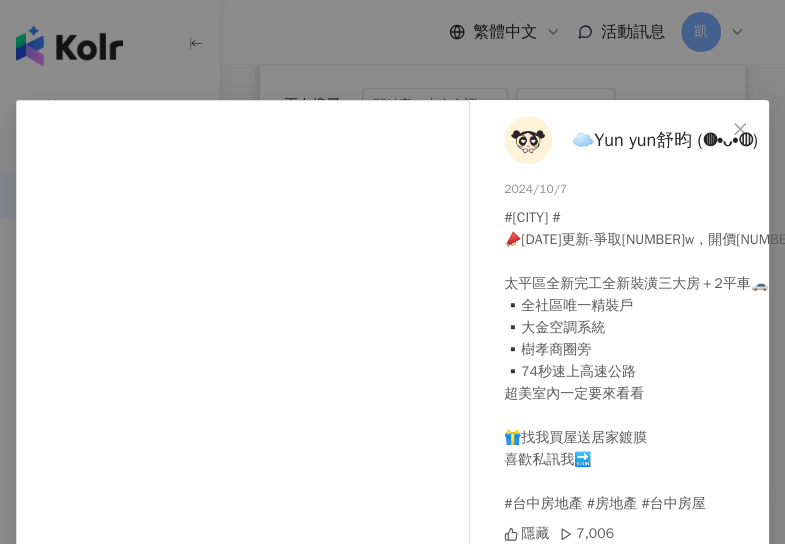 click on "☁️Yun yun舒昀  (◍•ᴗ•◍) 2024/10/7 #台中市太平區
📣2025更新-爭取250w，開價1938萬
太平區全新完工全新裝潢三大房＋2平車🚗
▪️全社區唯一精裝戶
▪️大金空調系統
▪️樹孝商圈旁
▪️74秒速上高速公路
超美室內一定要來看看
🎁找我買屋送居家鍍膜
喜歡私訊我🔜
#台中房地產 #房地產 #台中房屋 隱藏 7,006 查看原始貼文" at bounding box center (392, 272) 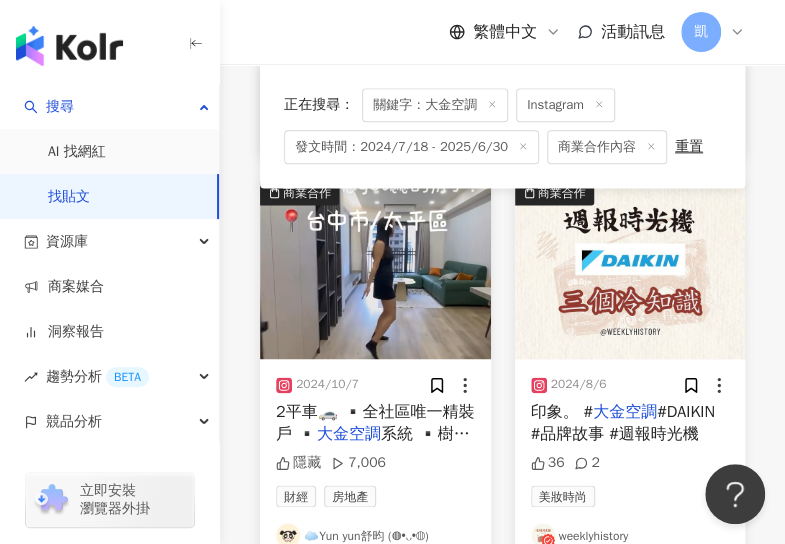 click at bounding box center (630, 270) 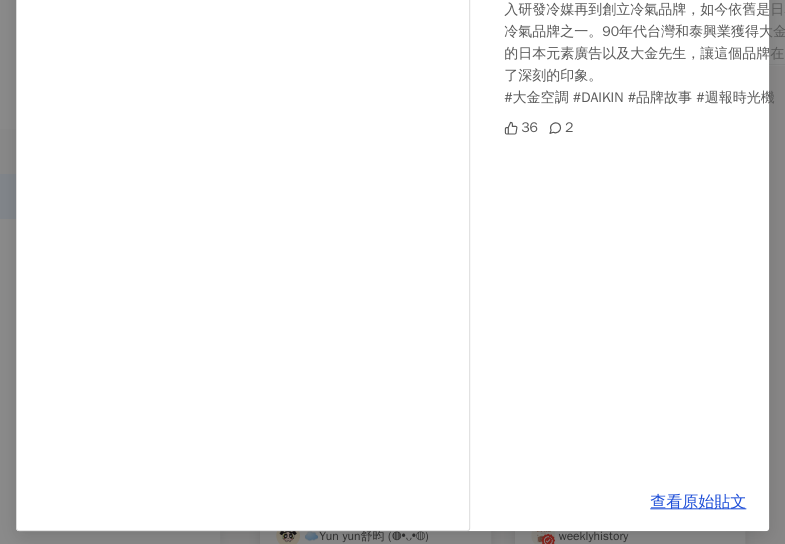 scroll, scrollTop: 256, scrollLeft: 0, axis: vertical 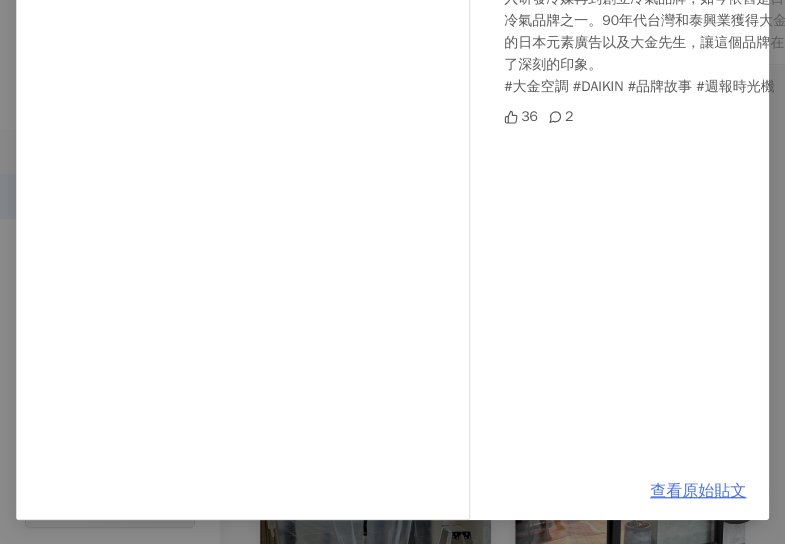 click on "查看原始貼文" at bounding box center (698, 491) 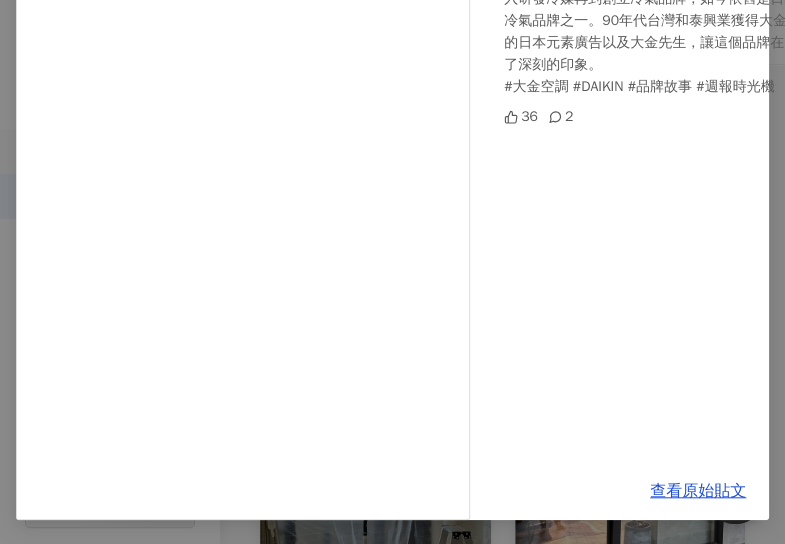 scroll, scrollTop: 0, scrollLeft: 0, axis: both 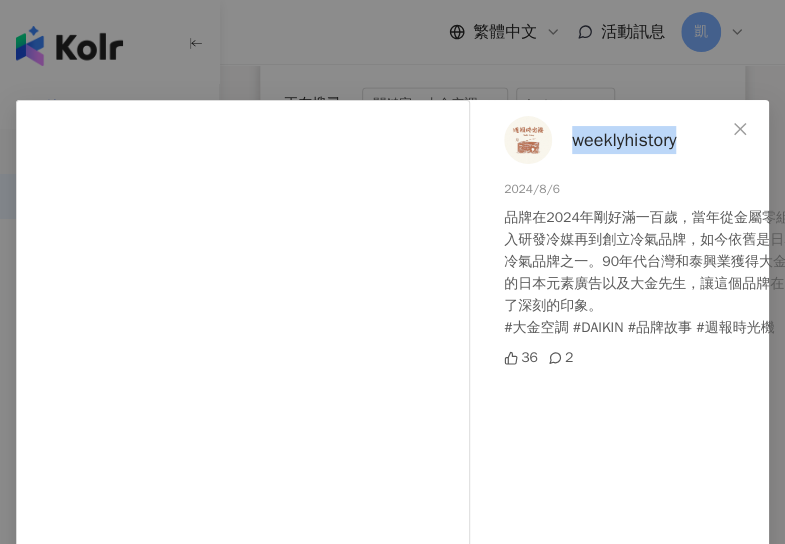 drag, startPoint x: 684, startPoint y: 139, endPoint x: 556, endPoint y: 140, distance: 128.0039 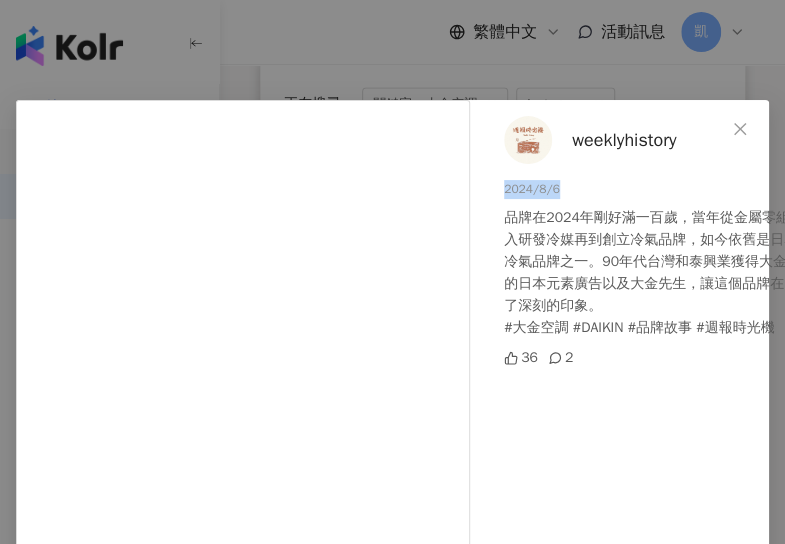 drag, startPoint x: 546, startPoint y: 190, endPoint x: 491, endPoint y: 193, distance: 55.081757 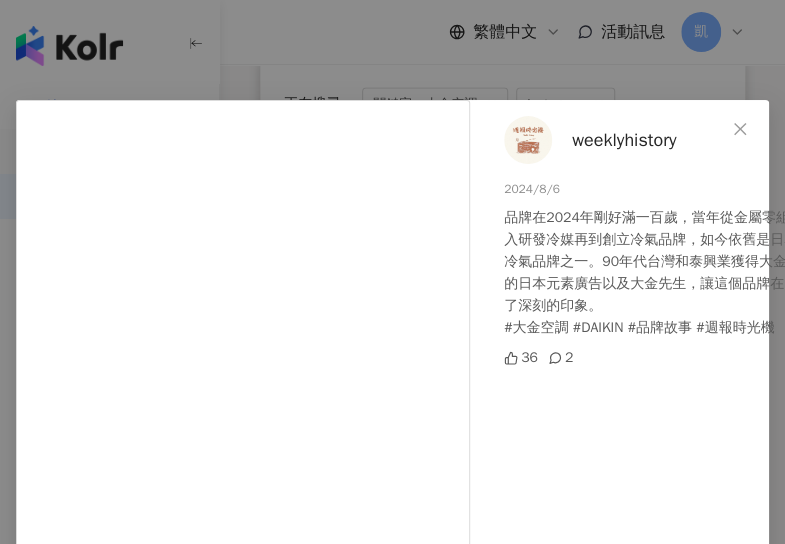 click on "weeklyhistory 2024/8/6 來自日本的大金工業，最有名的產品就是幫助無數人對抗夏天的冷氣空調。
品牌在2024年剛好滿一百歲，當年從金屬零組件起家，後來投入研發冷媒再到創立冷氣品牌，如今依舊是日本國內最受歡迎的冷氣品牌之一。90年代台灣和泰興業獲得大金獨家代理權，經典的日本元素廣告以及大金先生，讓這個品牌在台灣人心中，留下了深刻的印象。
#大金空調 #DAIKIN #品牌故事 #週報時光機 36 2 查看原始貼文" at bounding box center (392, 272) 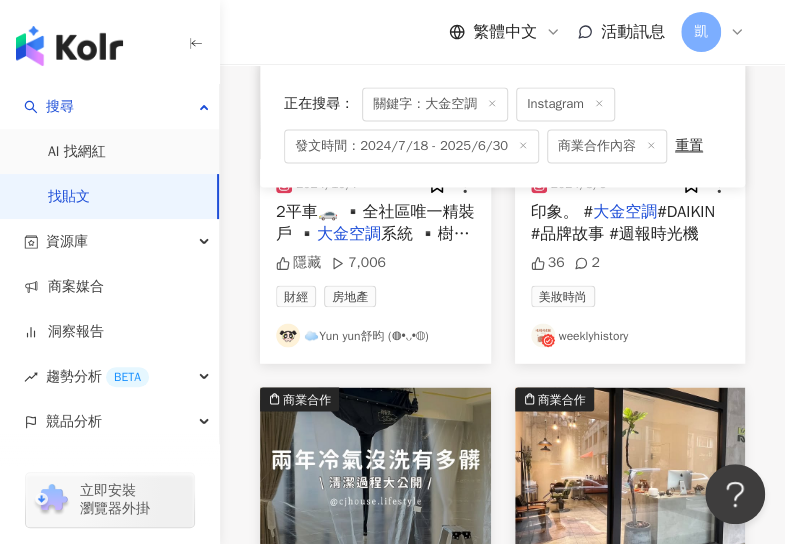 scroll, scrollTop: 1100, scrollLeft: 0, axis: vertical 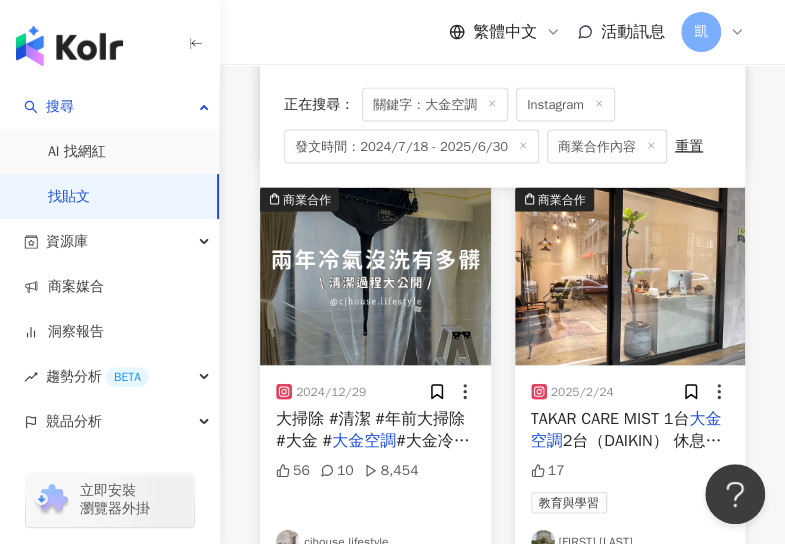 click at bounding box center (375, 276) 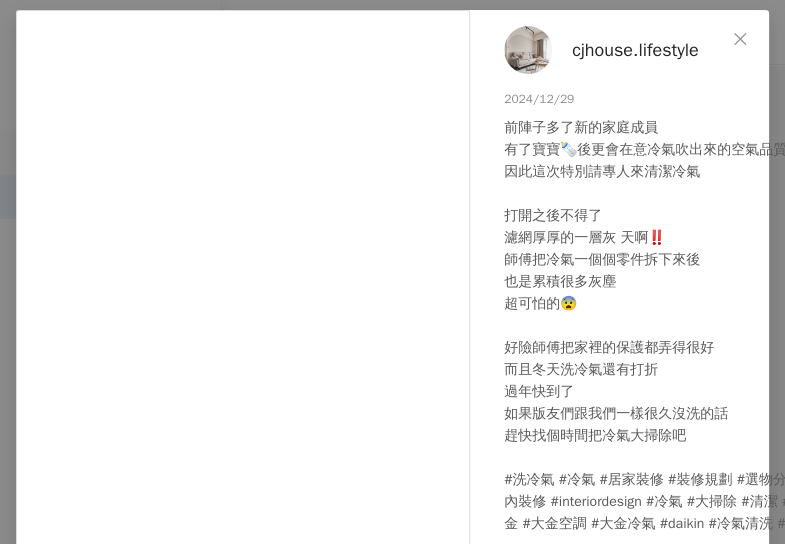 scroll, scrollTop: 69, scrollLeft: 0, axis: vertical 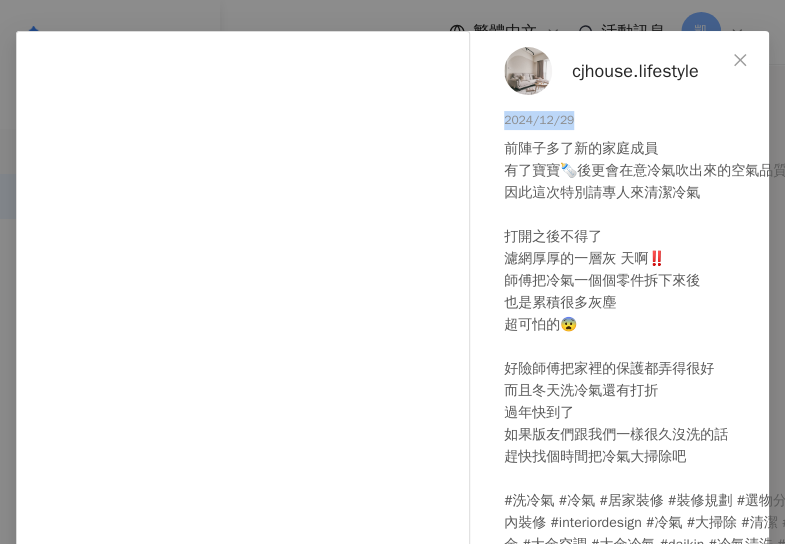 drag, startPoint x: 552, startPoint y: 124, endPoint x: 488, endPoint y: 122, distance: 64.03124 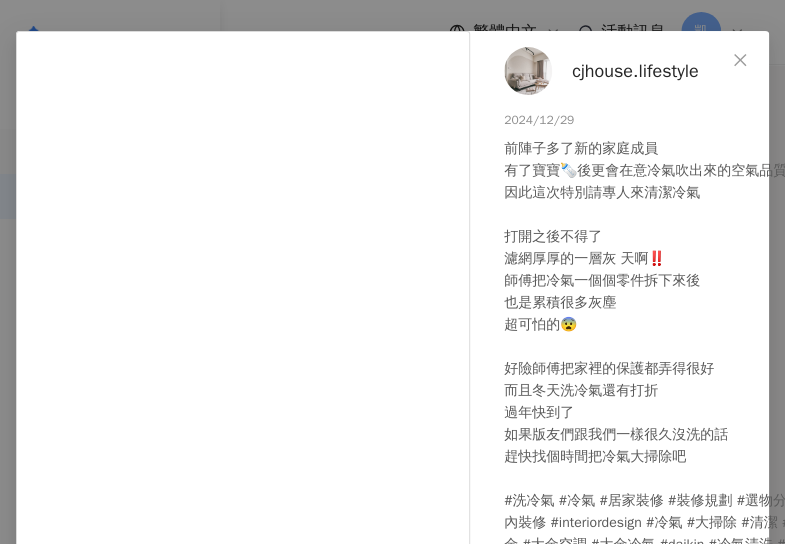 click on "cjhouse.lifestyle 2024/12/29 自從入住CJHOUSE 將近兩年
一直沒有洗冷氣
（影片末有店家的資訊 要看到最後喔）
前陣子多了新的家庭成員
有了寶寶🍼後更會在意冷氣吹出來的空氣品質
因此這次特別請專人來清潔冷氣
打開之後不得了
濾網厚厚的一層灰 天啊‼️
師傅把冷氣一個個零件拆下來後
也是累積很多灰塵
超可怕的😨
好險師傅把家裡的保護都弄得很好
而且冬天洗冷氣還有打折
過年快到了
如果版友們跟我們一樣很久沒洗的話
趕快找個時間把冷氣大掃除吧
#洗冷氣 #冷氣 #居家裝修 #裝修規劃 #選物分享#室內設計 #室內裝修 #interiordesign #冷氣 #大掃除 #清潔 #年前大掃除 #大金 #大金空調 #大金冷氣 #daikin #冷氣清洗 #冷氣保養 56 10 8,454 查看原始貼文" at bounding box center [392, 272] 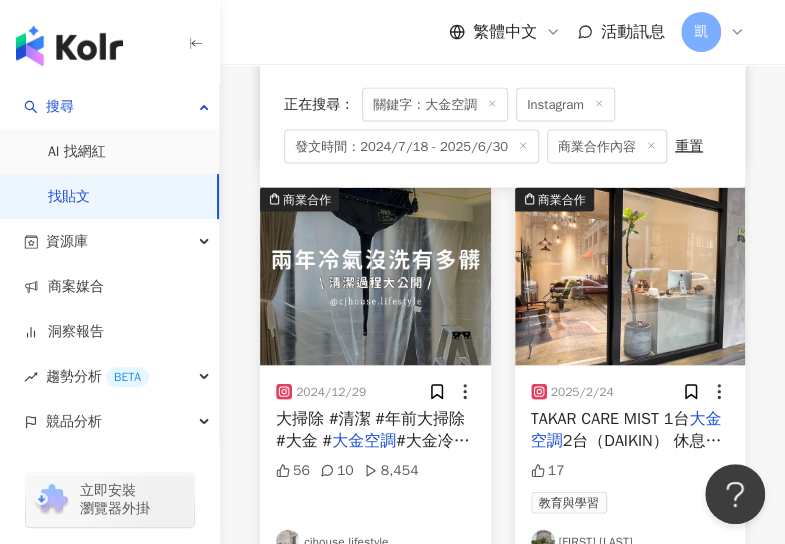 click at bounding box center [630, 276] 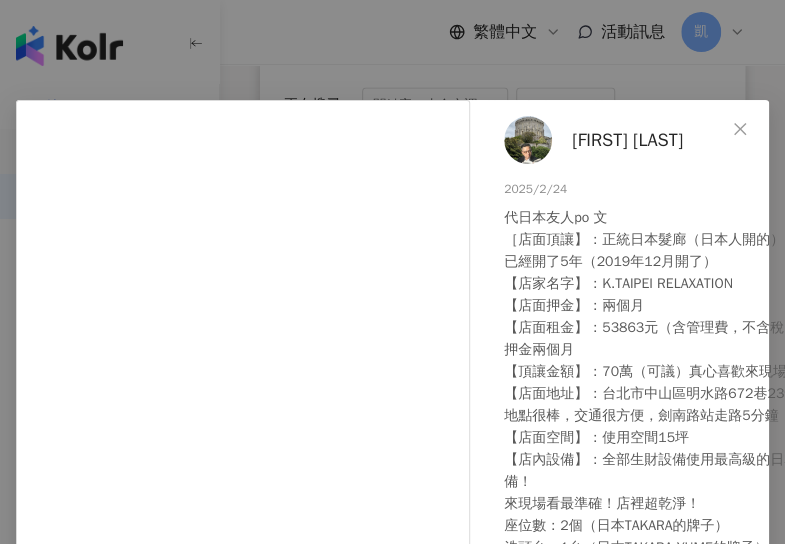 scroll, scrollTop: 152, scrollLeft: 0, axis: vertical 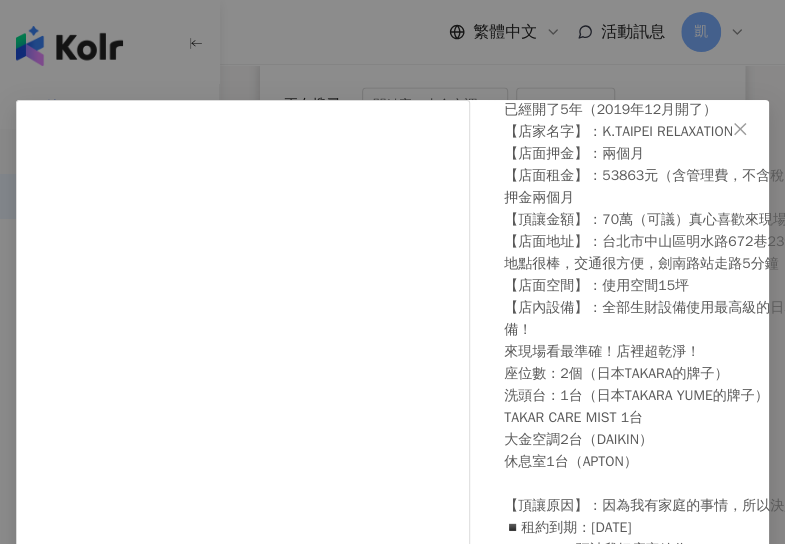 click on "Jack Sun 2025/2/24 代日本友人po 文
［店面頂讓】：正統日本髮廊（日本人開的）
已經開了5年（2019年12月開了）
【店家名字】：K.TAIPEI RELAXATION
【店面押金】：兩個月
【店面租金】：53863元（含管理費，不含稅）
押金兩個月
【頂讓金額】：70萬（可議）真心喜歡來現場談談
【店面地址】：台北市中山區明水路672巷23號
地點很棒，交通很方便，劍南路站走路5分鐘
【店面空間】：使用空間15坪
【店內設備】：全部生財設備使用最高級的日本寶貝蒙公司設備！
來現場看最準確！店裡超乾淨！
座位數：2個（日本TAKARA的牌子）
洗頭台：1台（日本TAKARA YUME的牌子）
TAKAR CARE MIST 1台
大金空調2台（DAIKIN）
休息室1台（APTON）
【頂讓原因】：因為我有家庭的事情，所以決定回去日本，
◾️租約到期：2025年10月31日
◾️2025年11月～預計我把店家給你 17 查看原始貼文" at bounding box center (392, 272) 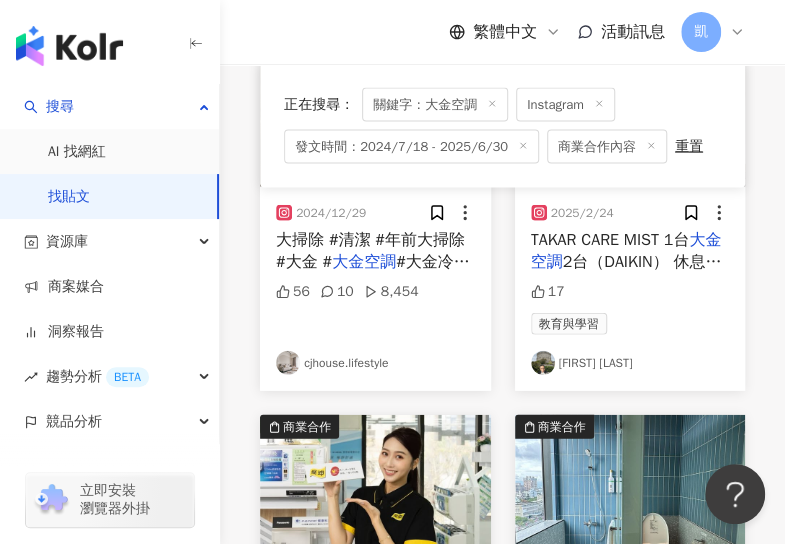scroll, scrollTop: 1400, scrollLeft: 0, axis: vertical 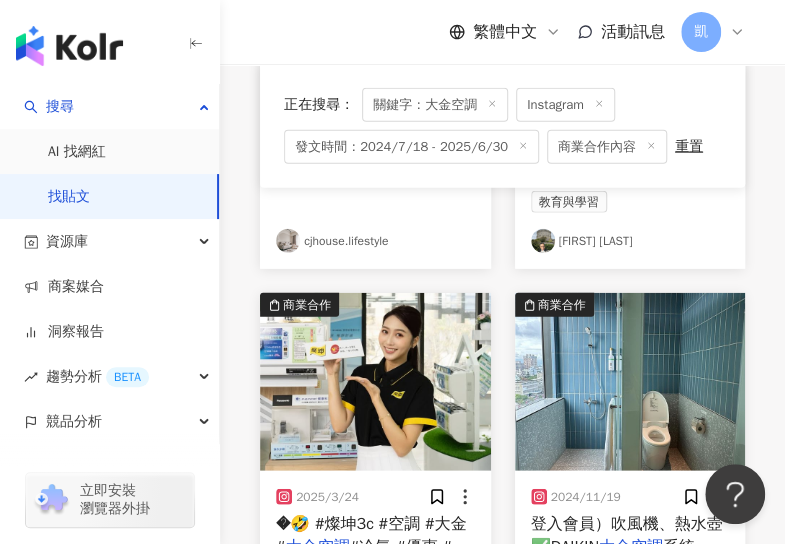 click at bounding box center (375, 382) 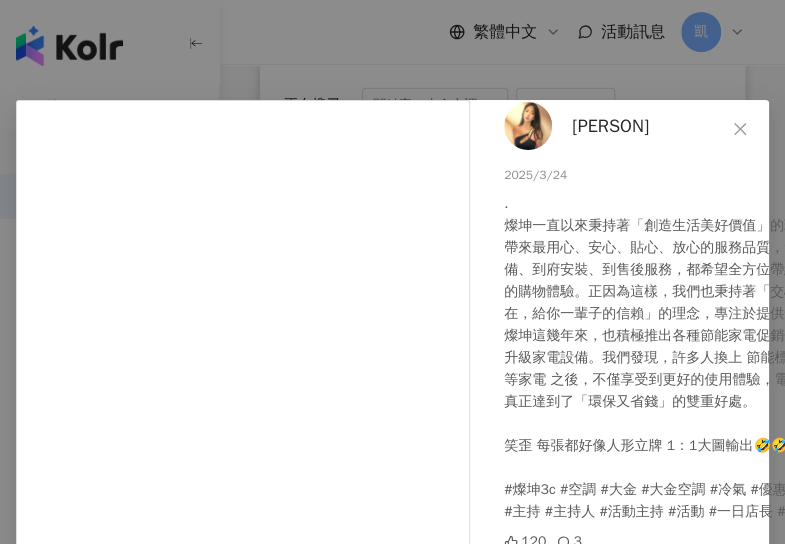 scroll, scrollTop: 36, scrollLeft: 0, axis: vertical 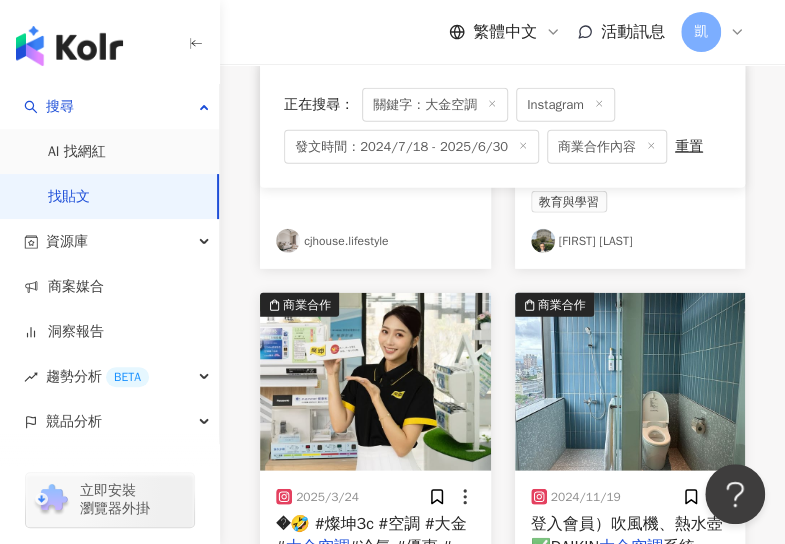 click at bounding box center [630, 382] 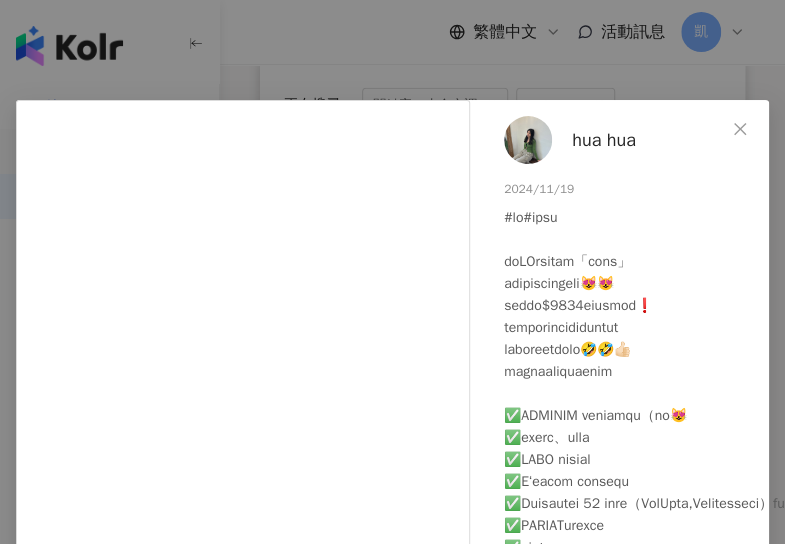 scroll, scrollTop: 14, scrollLeft: 0, axis: vertical 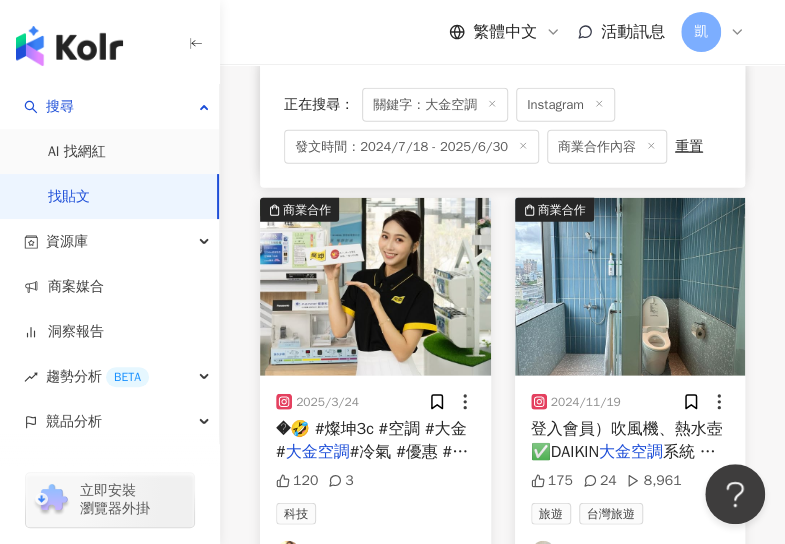 click at bounding box center [375, 287] 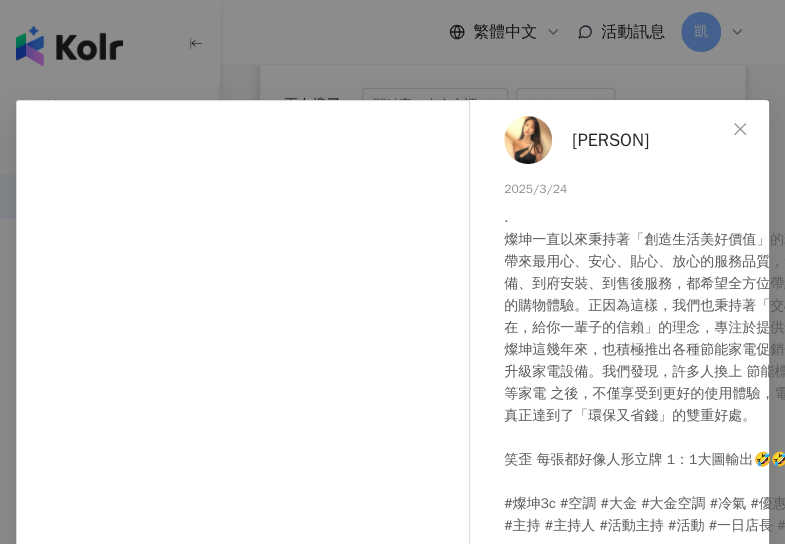 scroll, scrollTop: 36, scrollLeft: 0, axis: vertical 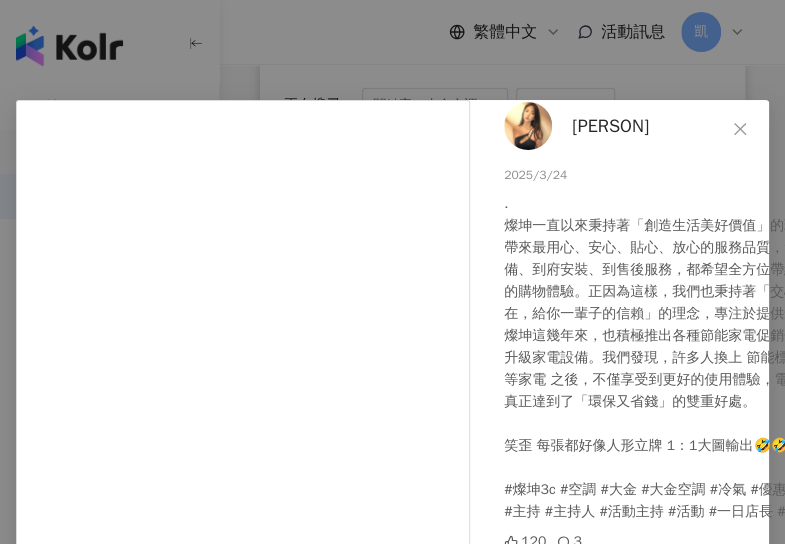 click on "焦糖兒 Laraine - 孟蓁 2025/3/24 .
燦坤一直以來秉持著「創造生活美好價值」的理念，為消費大眾帶來最用心、安心、貼心、放心的服務品質，無論是從前期準備、到府安裝、到售後服務，都希望全方位帶給消費者最有温度的購物體驗。正因為這樣，我們也秉持著「交心，我們一輩子都在，給你一輩子的信賴」的理念，專注於提供最貼心的服務。
燦坤這幾年來，也積極推出各種節能家電促銷優惠，鼓勵消費者升級家電設備。我們發現，許多人換上 節能標章的空調、冰箱等家電 之後，不僅享受到更好的使用體驗，電費也明顯降低，真正達到了「環保又省錢」的雙重好處。
笑歪 每張都好像人形立牌 1：1大圖輸出🤣🤣
#燦坤3c #空調 #大金 #大金空調 #冷氣 #優惠 #早鳥 #早鳥優惠 #主持 #主持人 #活動主持 #活動 #一日店長 #平面 #拍攝 120 3 查看原始貼文" at bounding box center (392, 272) 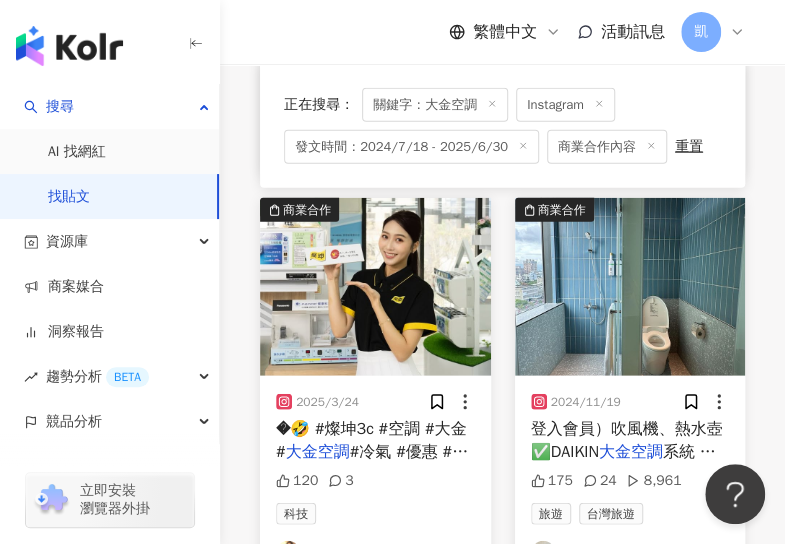 click at bounding box center (630, 287) 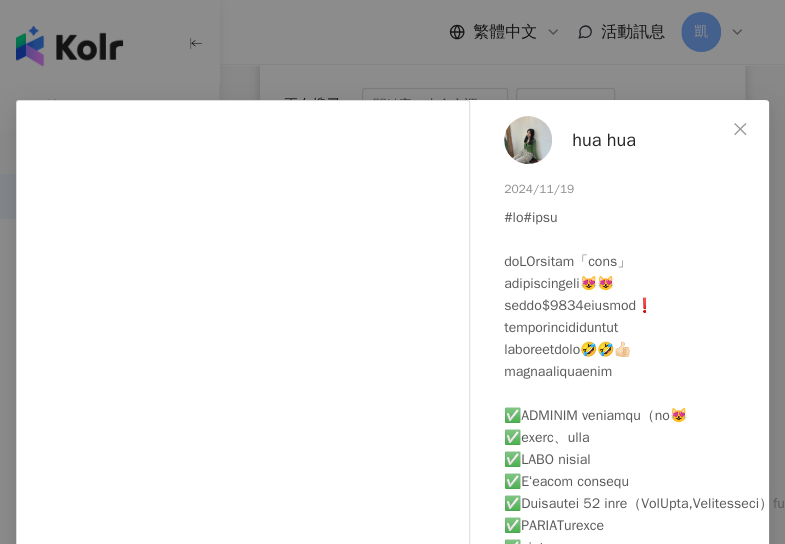 scroll, scrollTop: 14, scrollLeft: 0, axis: vertical 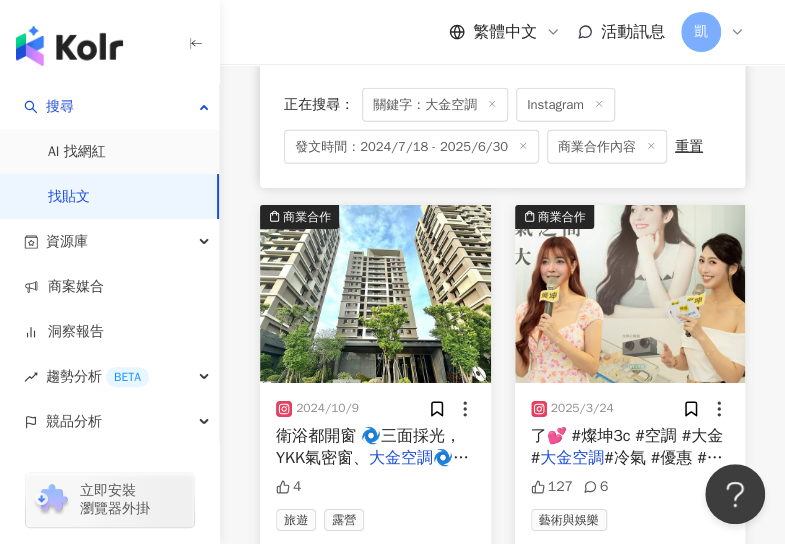 click at bounding box center (375, 294) 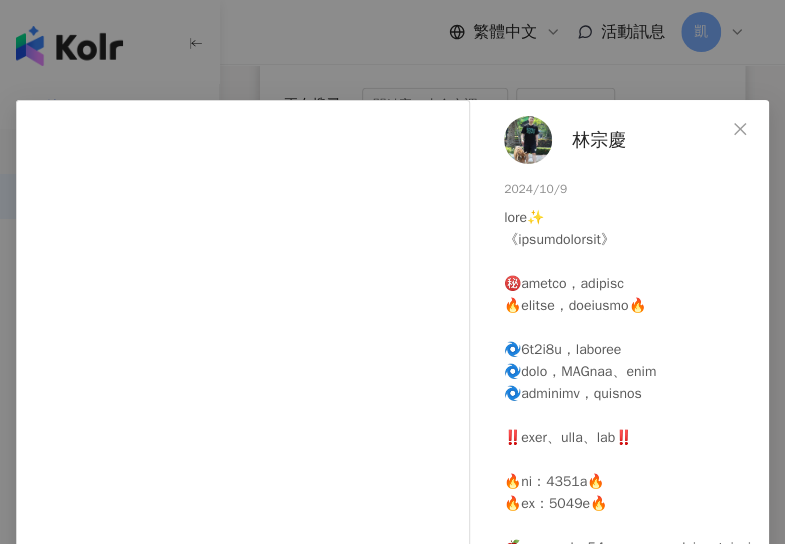 scroll, scrollTop: 414, scrollLeft: 0, axis: vertical 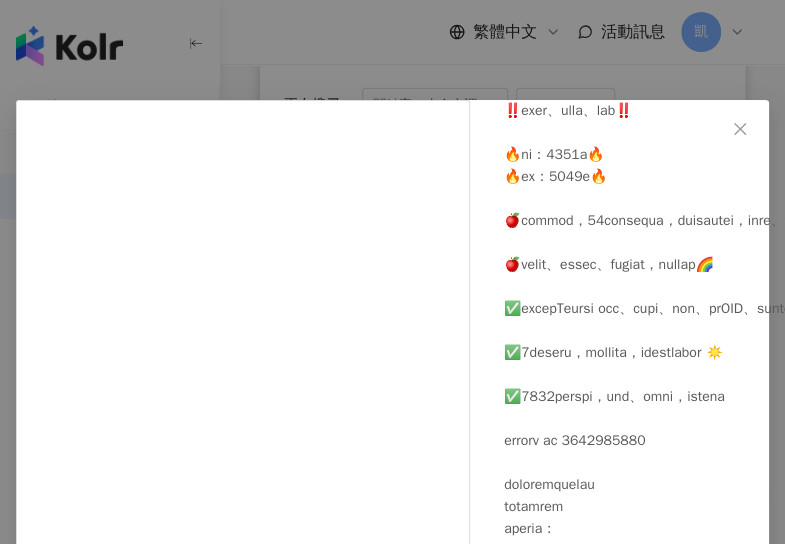click on "林宗慶 2024/10/9 4 查看原始貼文" at bounding box center [392, 272] 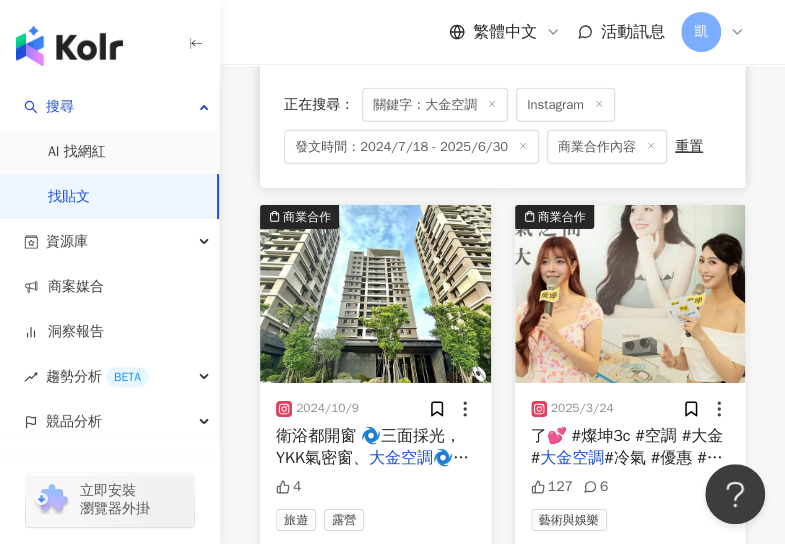 click at bounding box center (630, 294) 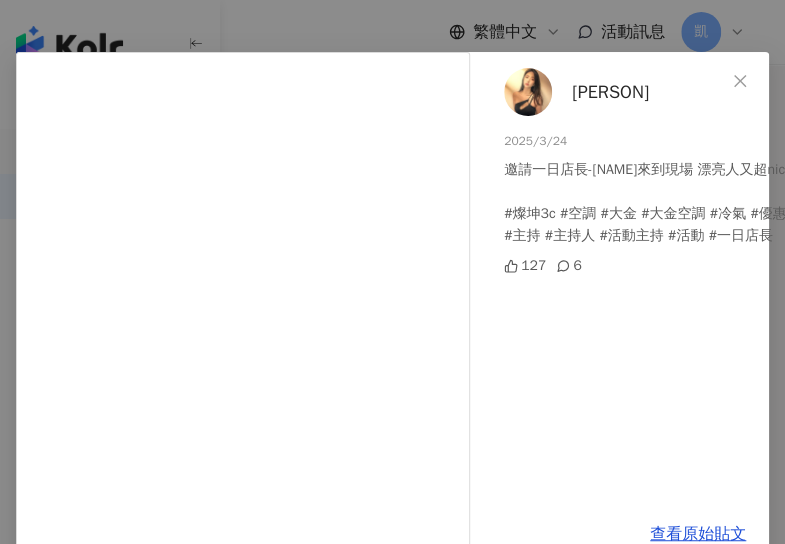 scroll, scrollTop: 0, scrollLeft: 0, axis: both 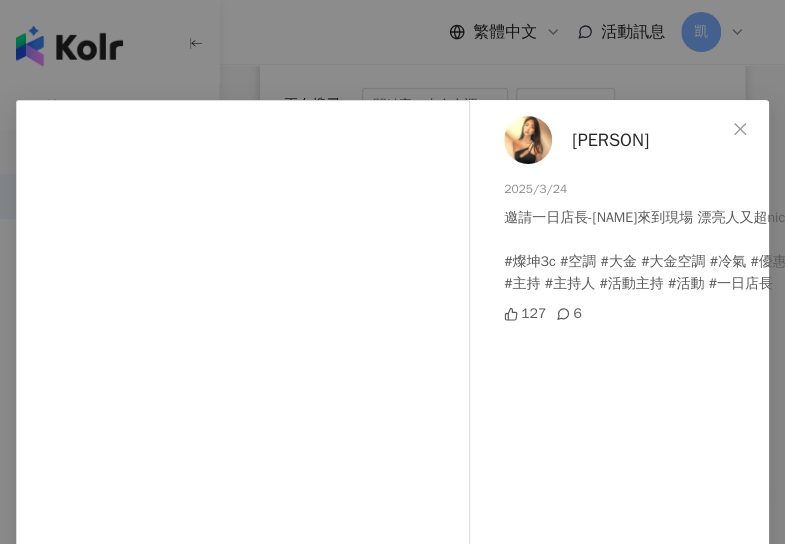 click on "焦糖兒 Laraine - 孟蓁 2025/3/24 .
《『燦坤 愛大金』節能好生活 空調早販記者會 一日店長蘇小軒》
燦坤「速凍專家」提供給每一位消費者『VVIP 尊榮級安裝』，最專業的場勘與施工，確保每一台空調都能發揮最佳效能，真正幫助用戶節能又省電。
即日起至4/30正是最佳購買時機，使用補助最高省6千，趕快來燦坤，讓專業的「速凍專家」為您提供最完善的安裝服務，一起把握補助，聰明升級節能空調。
邀請一日店長-蘇小軒來到現場 漂亮人又超nice 圈粉了💕
#燦坤3c #空調 #大金 #大金空調 #冷氣 #優惠 #早鳥 #早鳥優惠 #主持 #主持人 #活動主持 #活動 #一日店長 127 6 查看原始貼文" at bounding box center (392, 272) 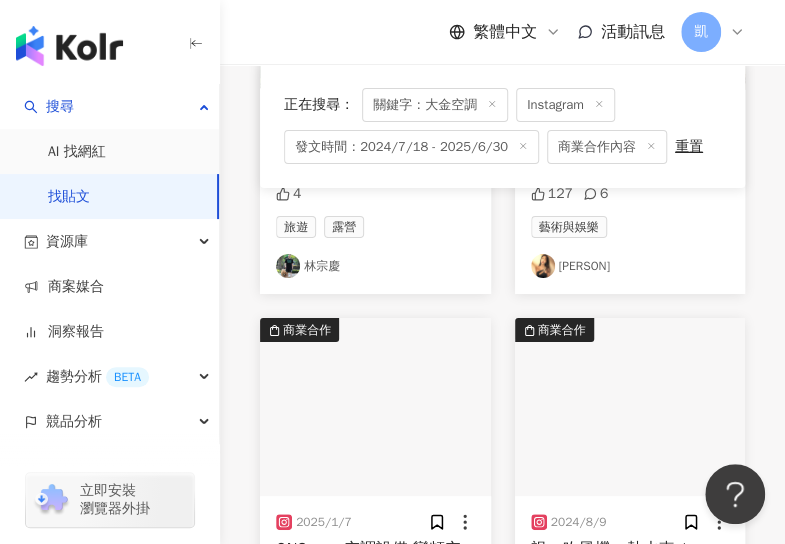 scroll, scrollTop: 2295, scrollLeft: 0, axis: vertical 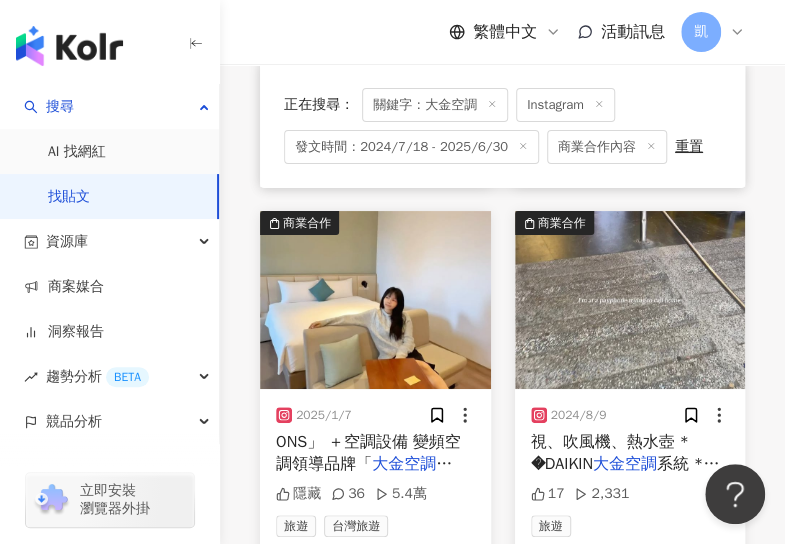 click at bounding box center [375, 300] 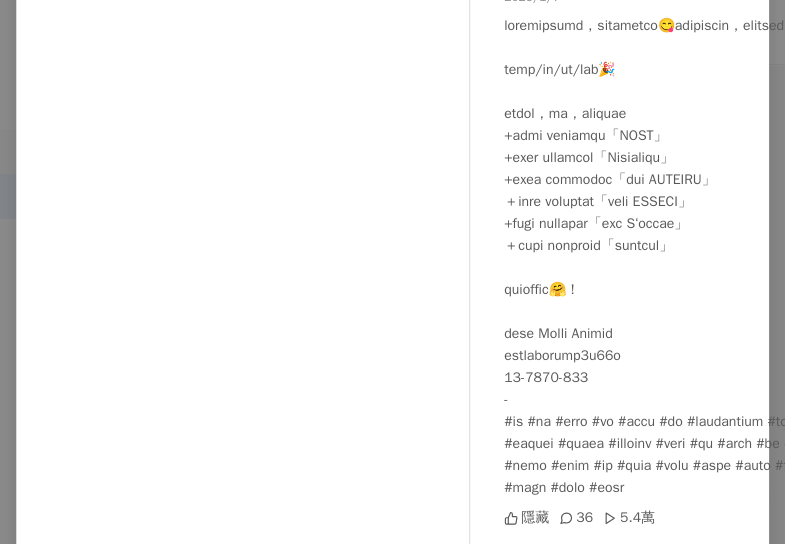 scroll, scrollTop: 0, scrollLeft: 0, axis: both 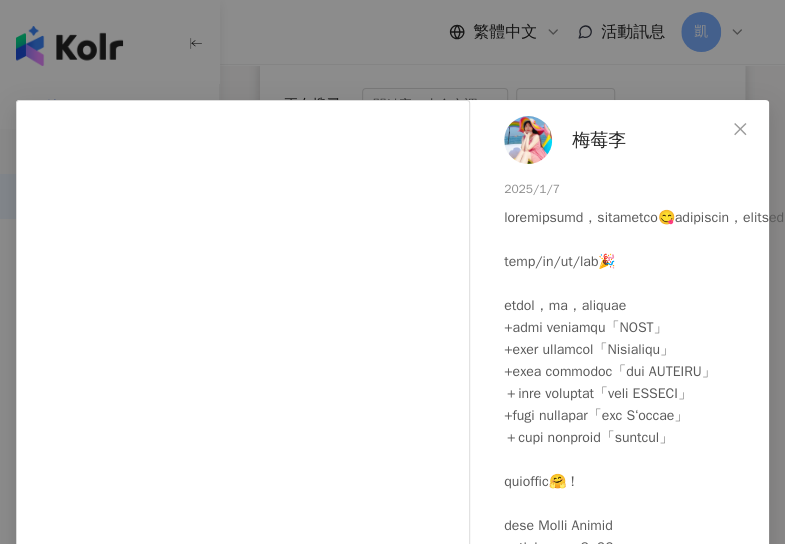 click on "梅莓李 2025/1/7 隱藏 36 5.4萬 查看原始貼文" at bounding box center [392, 272] 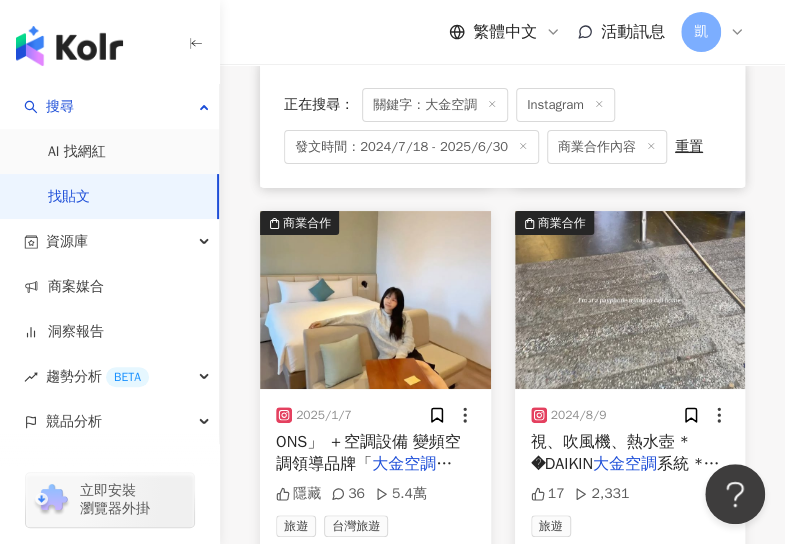 click at bounding box center [630, 300] 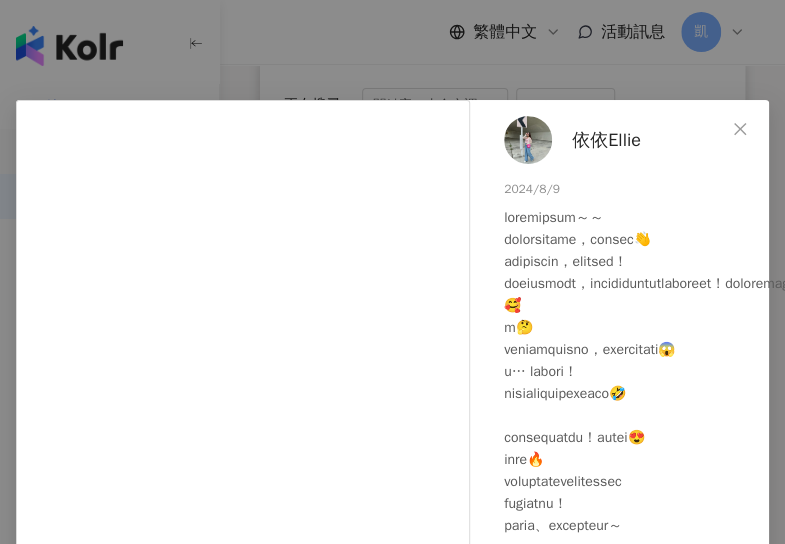 scroll, scrollTop: 102, scrollLeft: 0, axis: vertical 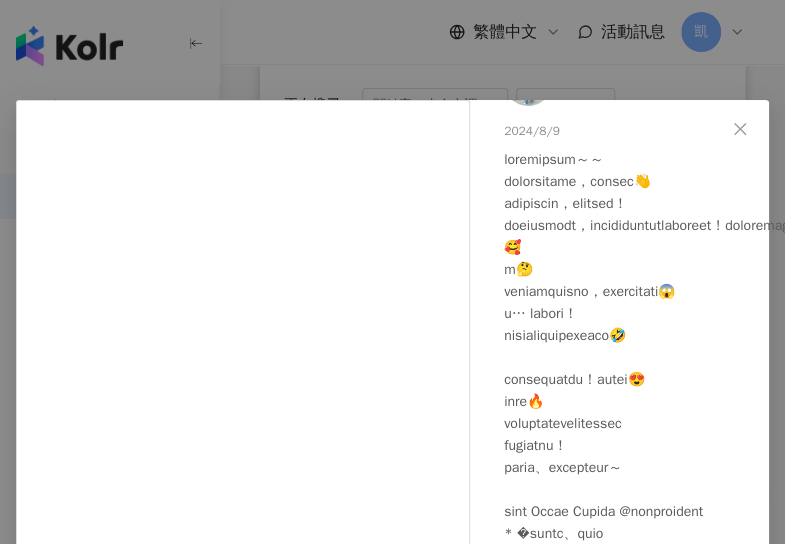 click on "依依Ellie  2024/8/9 17 2,331 查看原始貼文" at bounding box center (392, 272) 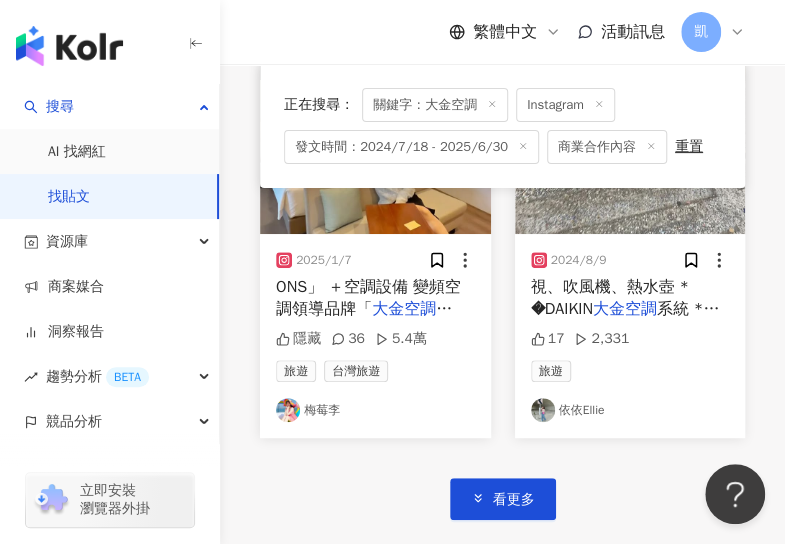 scroll, scrollTop: 2495, scrollLeft: 0, axis: vertical 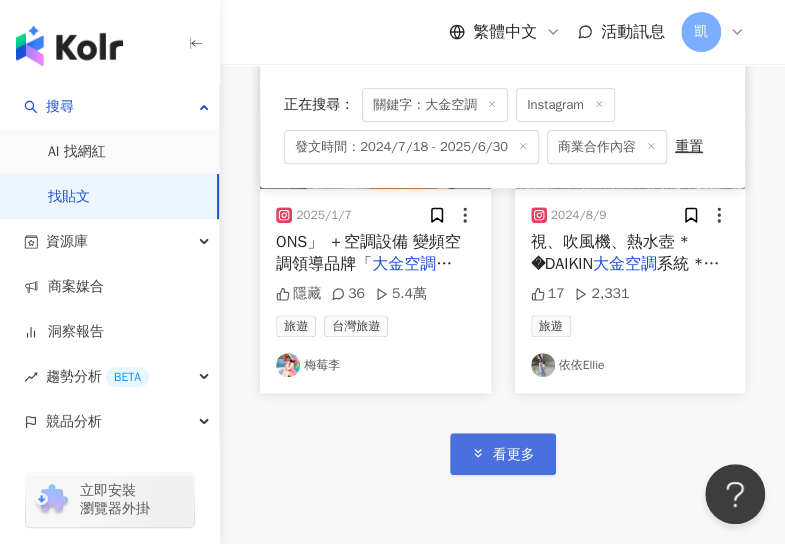 click on "看更多" at bounding box center [514, 455] 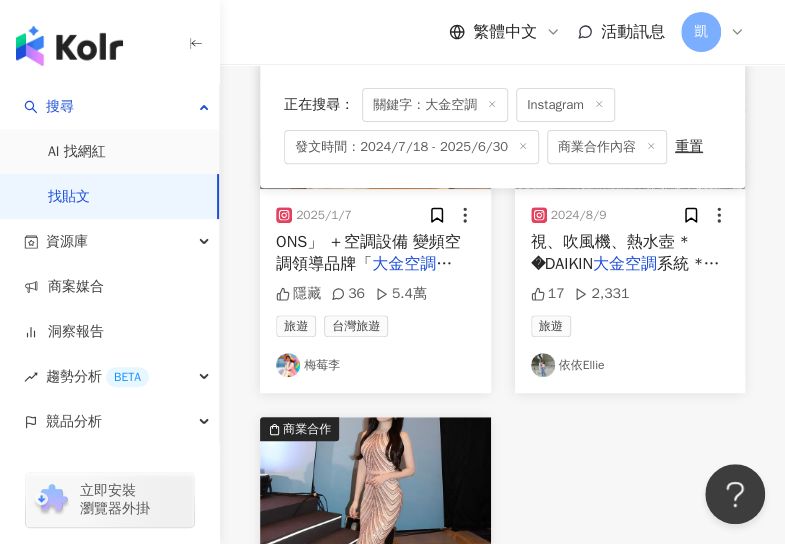 scroll, scrollTop: 2695, scrollLeft: 0, axis: vertical 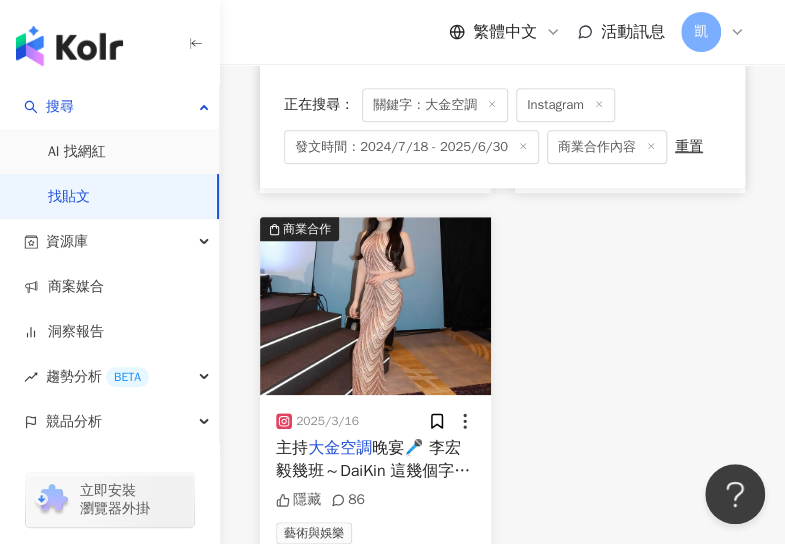 click at bounding box center (375, 306) 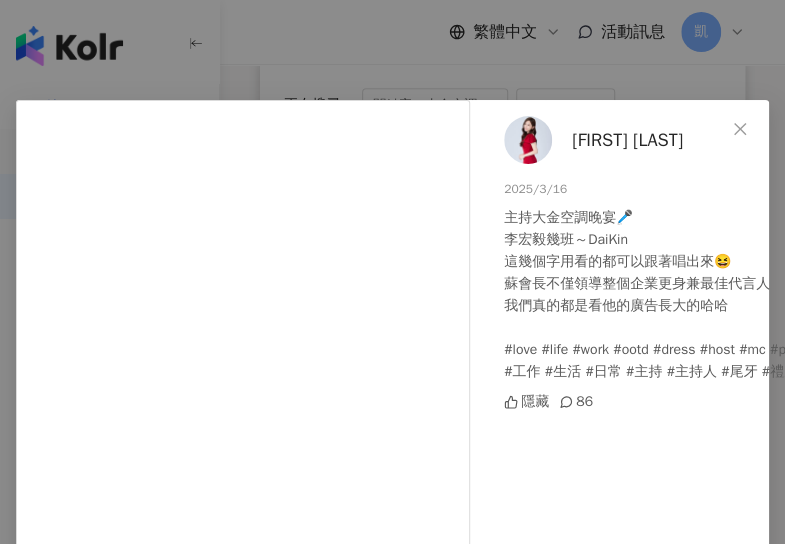 click on "蔡尚樺 2025/3/16 主持大金空調晚宴🎤
李宏毅幾班～DaiKin
這幾個字用看的都可以跟著唱出來😆
蘇會長不僅領導整個企業更身兼最佳代言人
我們真的都是看他的廣告長大的哈哈
#love #life #work #ootd #dress #host #mc #party #singer
#工作 #生活 #日常 #主持 #主持人 #尾牙 #禮服 #春酒 #晚宴 隱藏 86 查看原始貼文" at bounding box center [392, 272] 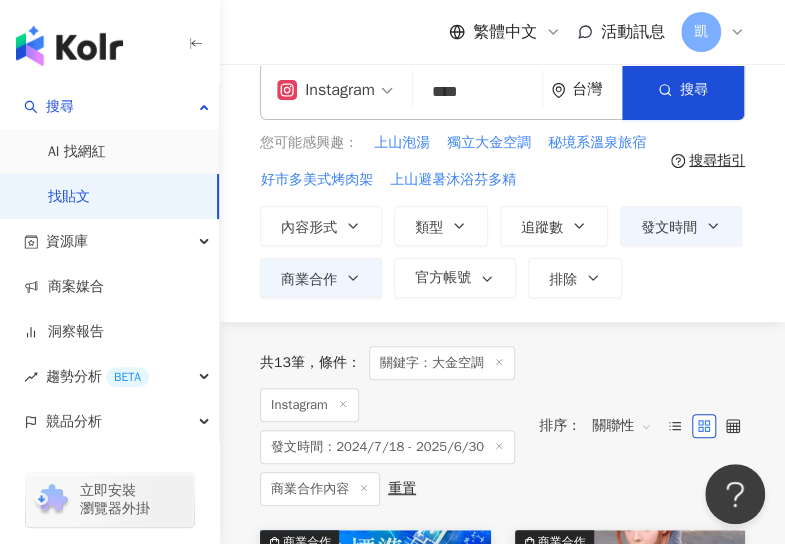 scroll, scrollTop: 0, scrollLeft: 0, axis: both 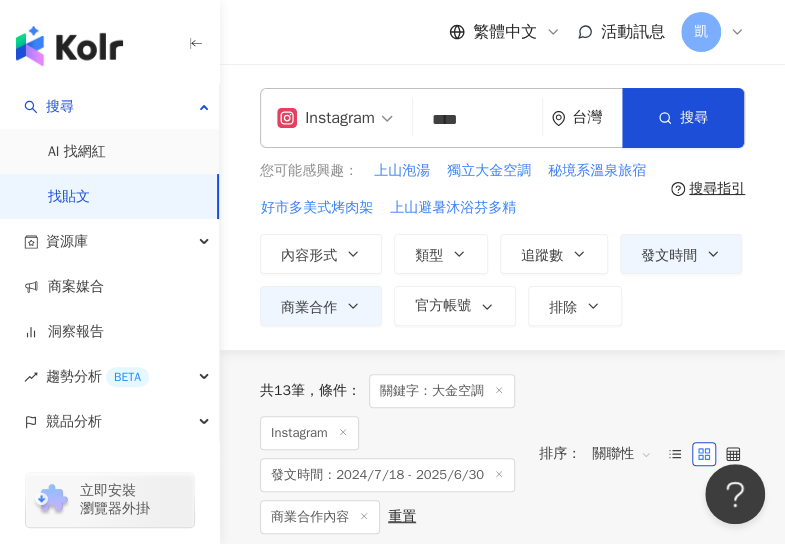 click at bounding box center (335, 118) 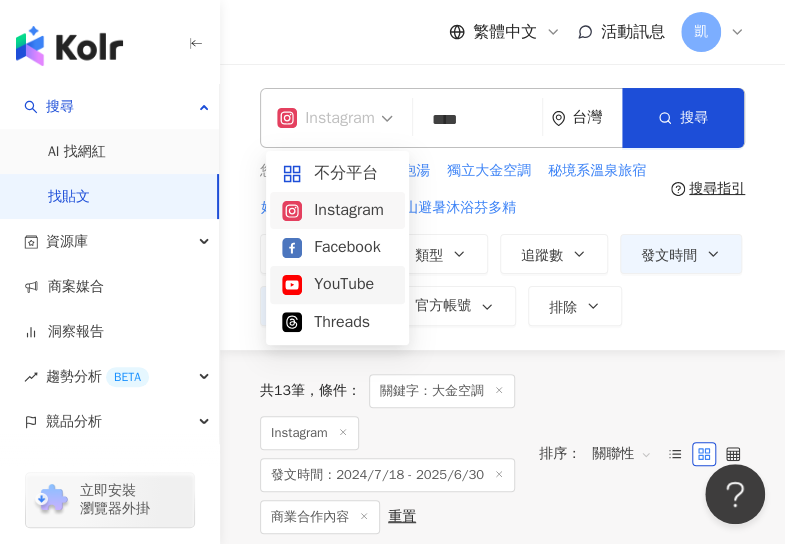 click on "YouTube" at bounding box center (337, 284) 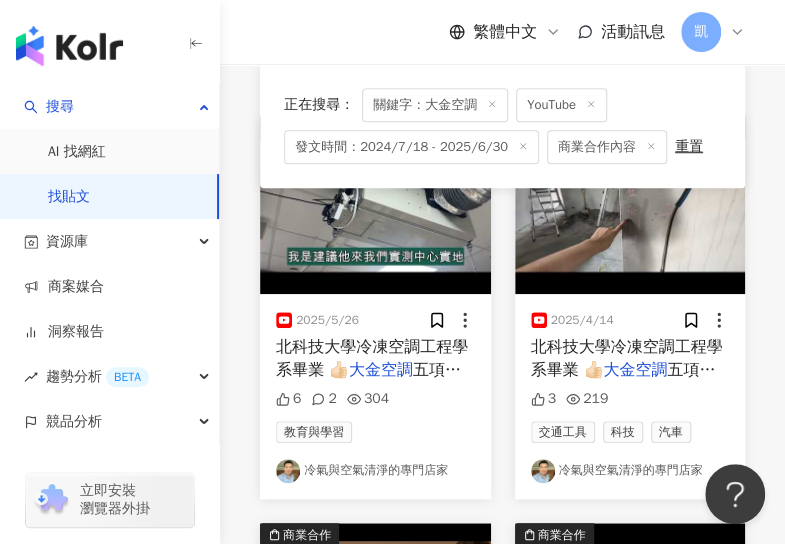 scroll, scrollTop: 400, scrollLeft: 0, axis: vertical 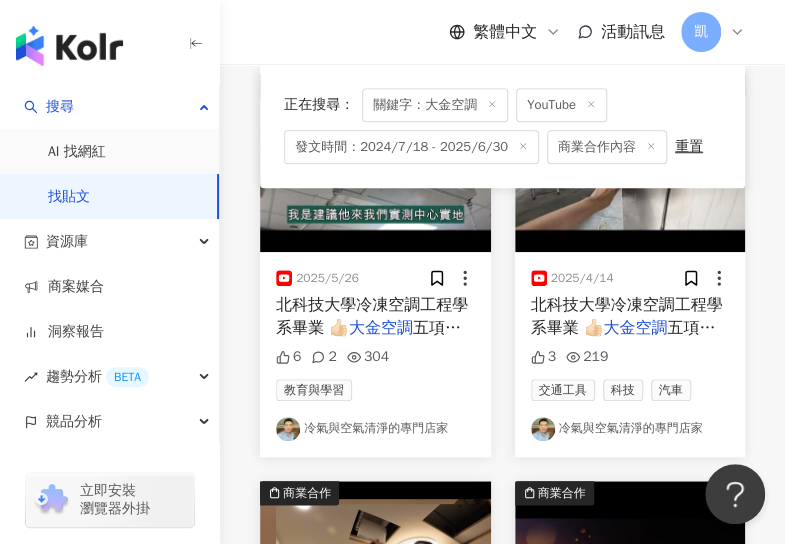 click at bounding box center [375, 163] 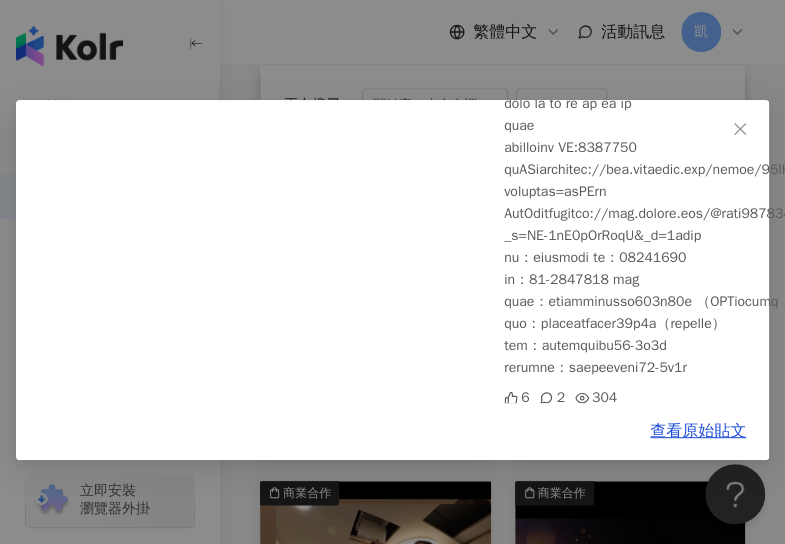 scroll, scrollTop: 960, scrollLeft: 0, axis: vertical 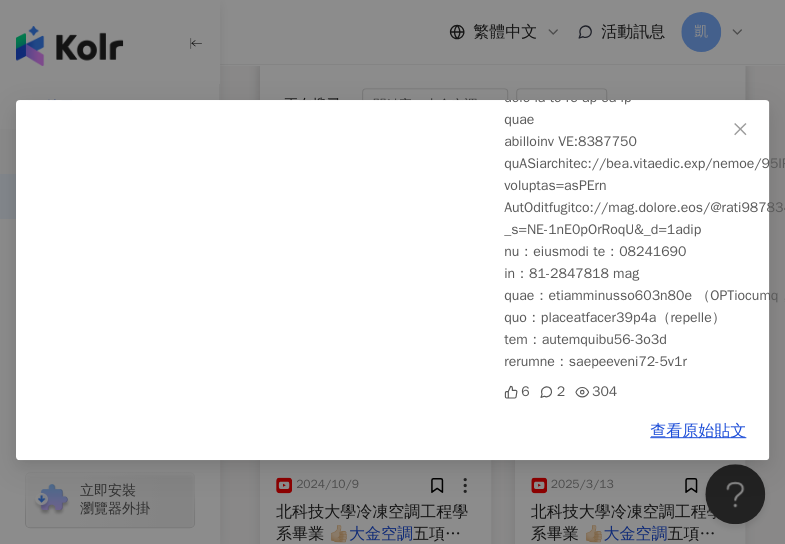 click on "冷氣與空氣清淨的專門店家 2025/5/26 小型說明會如果您有興趣參加請下方留言三菱全熱換氣機與米多力除溼機規劃方式客變設計方向等主題的小型說明會歡迎來報名留意明曜興業粉絲專頁上面會公布訊息＃三菱電機＃米多力除溼機如果有興趣參加請下方留言告訴我 6 2 304 查看原始貼文" at bounding box center (392, 272) 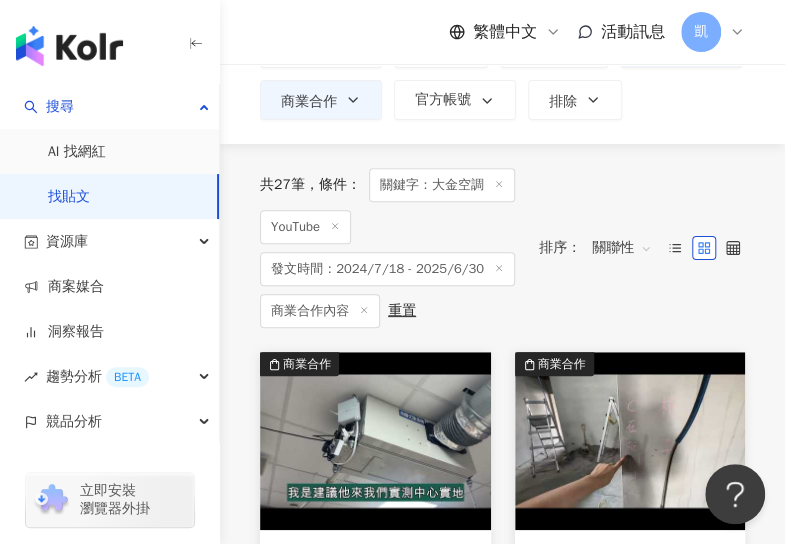 scroll, scrollTop: 200, scrollLeft: 0, axis: vertical 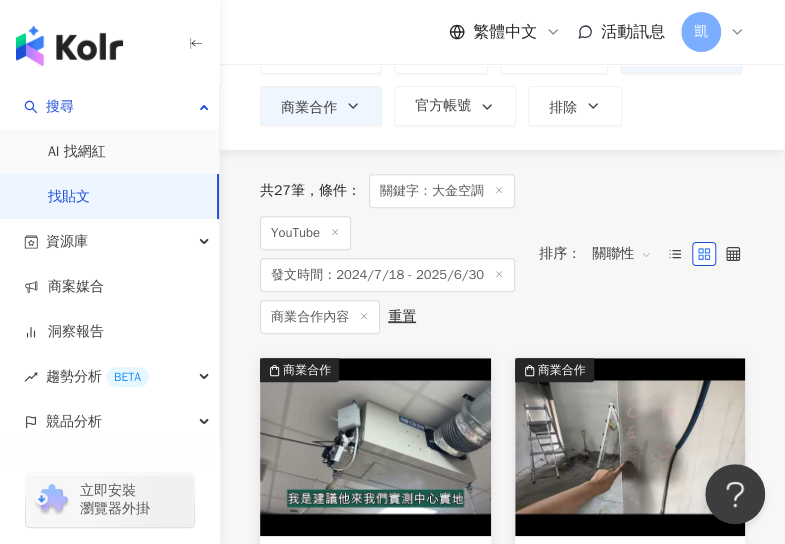 click at bounding box center (630, 447) 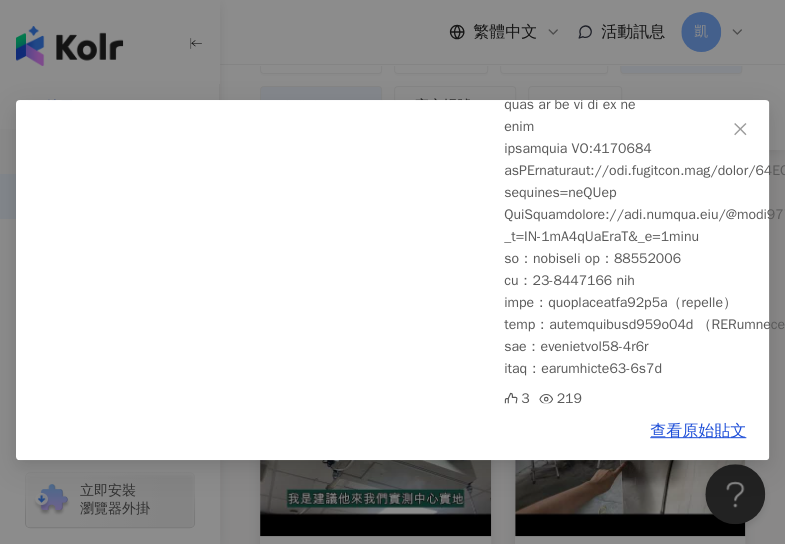 scroll, scrollTop: 1070, scrollLeft: 0, axis: vertical 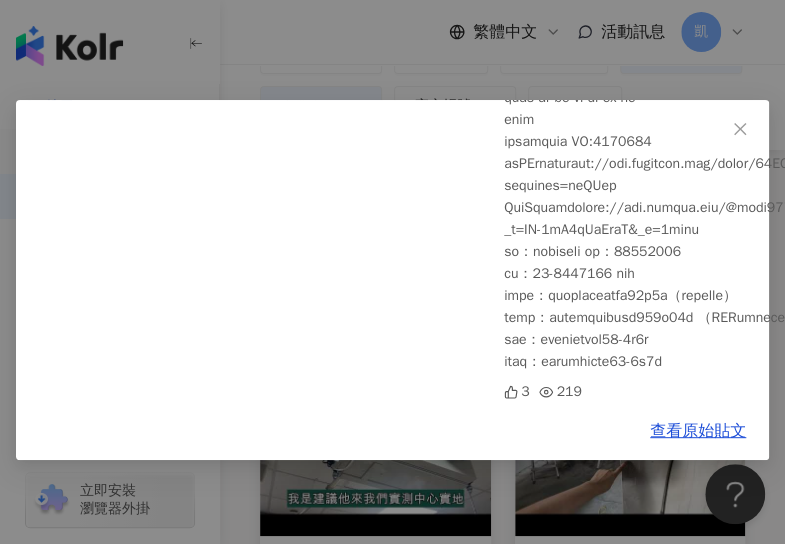 click on "冷氣與空氣清淨的專門店家 2025/4/14 豐原全熱案第二集我來介紹三菱電機25型與台達電250本公司獨家供應日製🇯🇵出風口有以下特點1.防塵✅：特殊塗料不易沾黏灰塵2.外觀✅：中性光澤質感佳歷久彌新3.耐用✅：風口製程高強度4.專業✅：導流方 3 219 查看原始貼文" at bounding box center [392, 272] 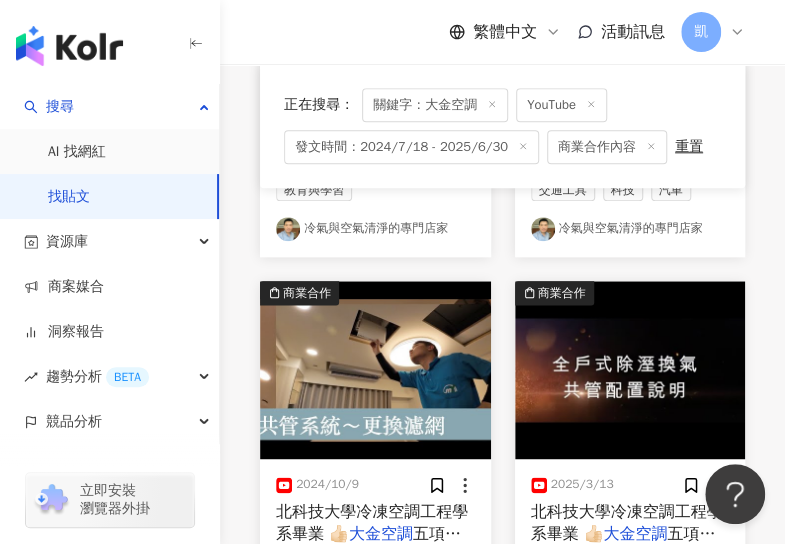 scroll, scrollTop: 700, scrollLeft: 0, axis: vertical 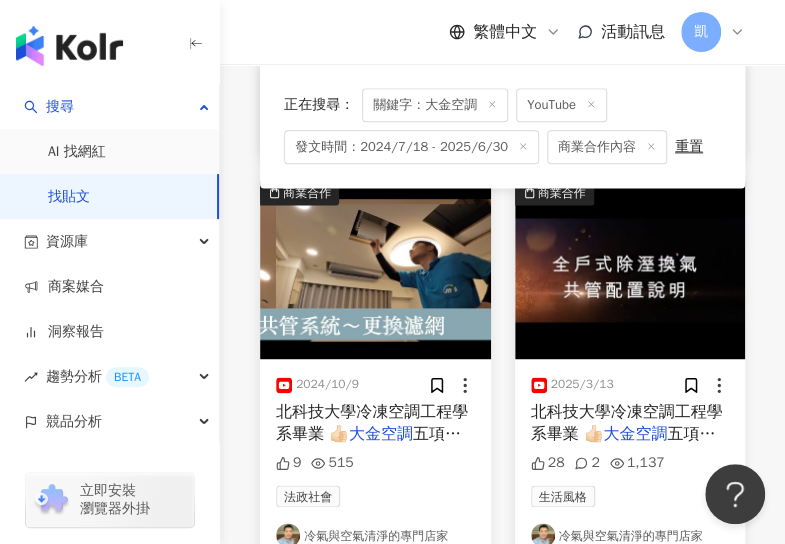 click at bounding box center (375, 270) 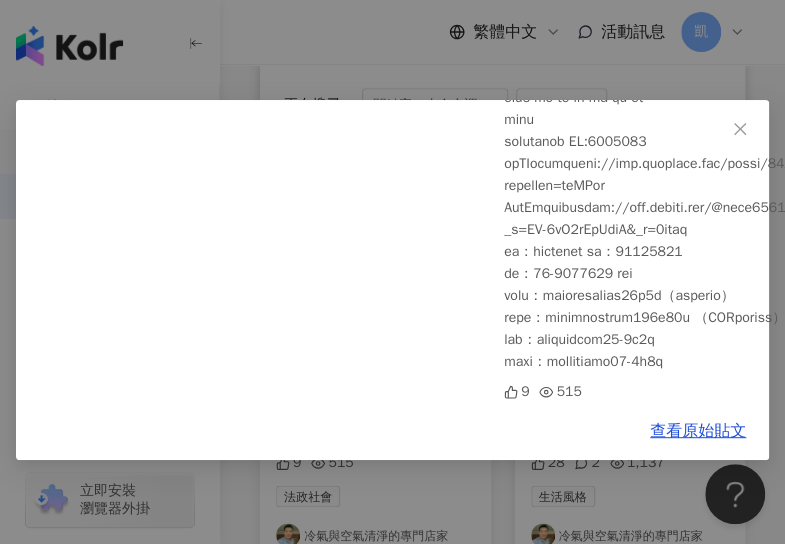 scroll, scrollTop: 1202, scrollLeft: 0, axis: vertical 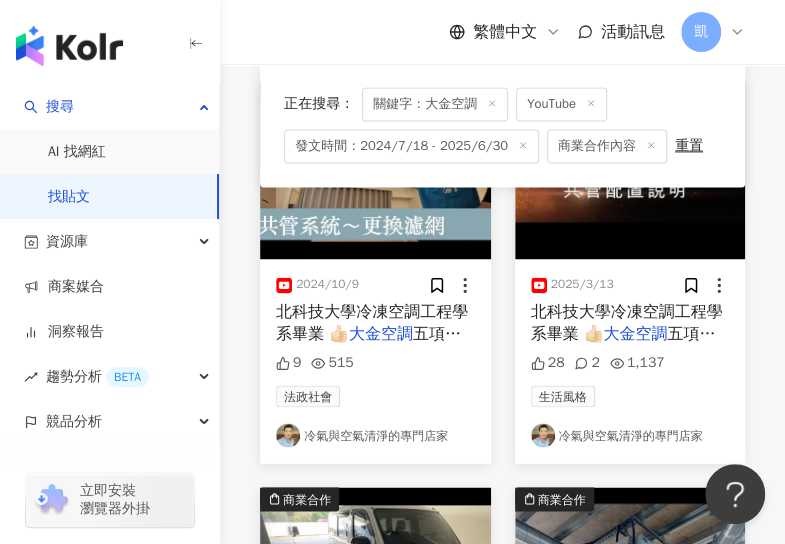 click at bounding box center (630, 170) 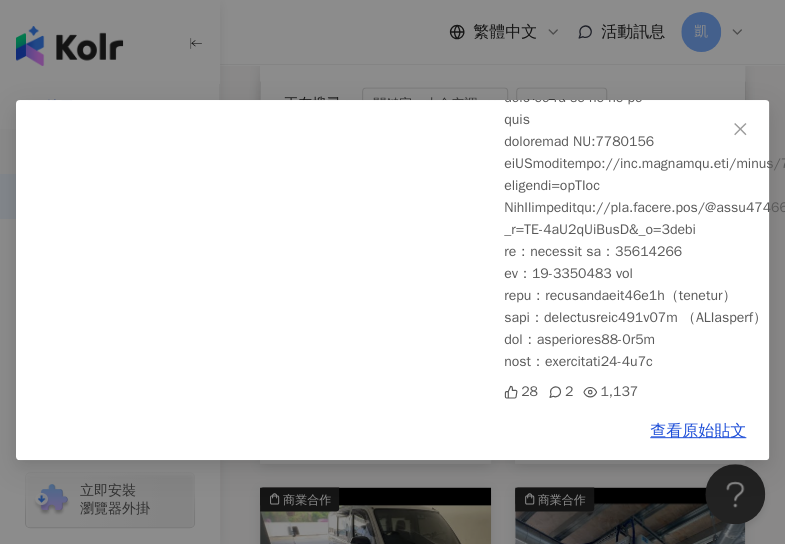 scroll, scrollTop: 1158, scrollLeft: 0, axis: vertical 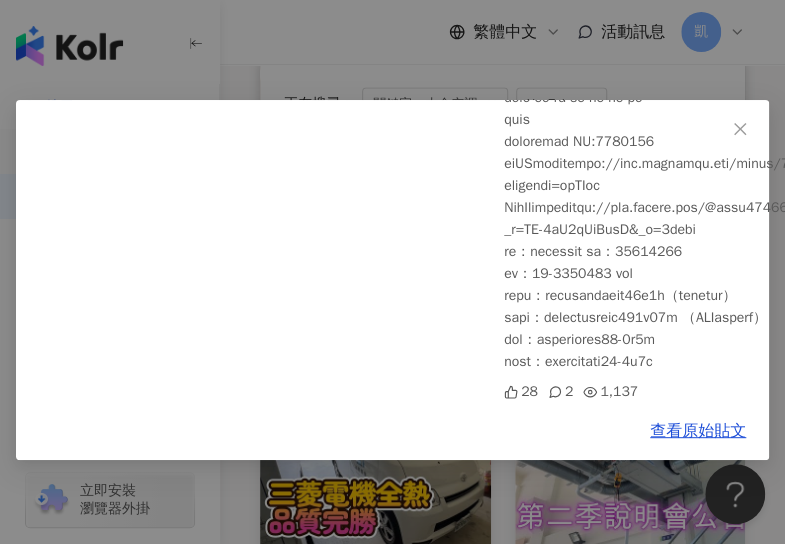 click on "冷氣與空氣清淨的專門店家 2025/3/13 小坪數住宅全熱除溼機共管規劃說明這集影片是案例說明關於室內坪數介於16-25之間的一般住家已經有許多的家庭正在使用明曜獨家設計的共管系統相信一定有非常美好舒適的感受歡迎來明曜實測中心參觀這套系統 28 2 1,137 查看原始貼文" at bounding box center (392, 272) 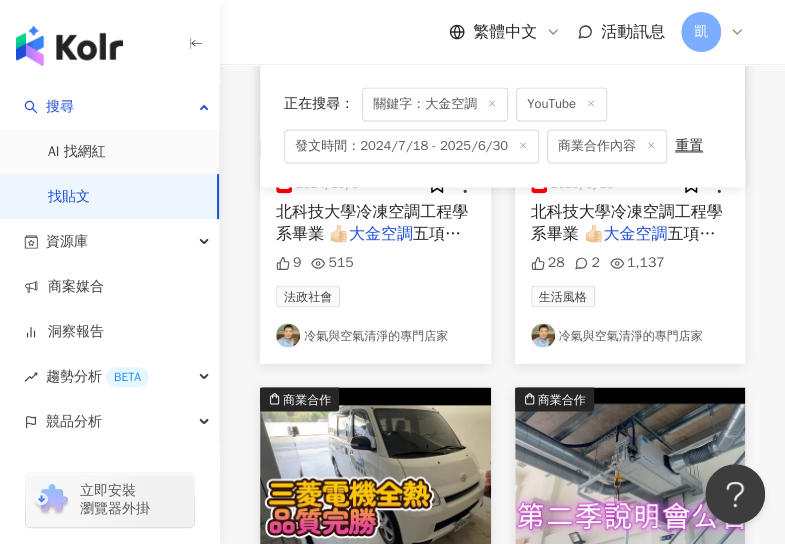 scroll, scrollTop: 1000, scrollLeft: 0, axis: vertical 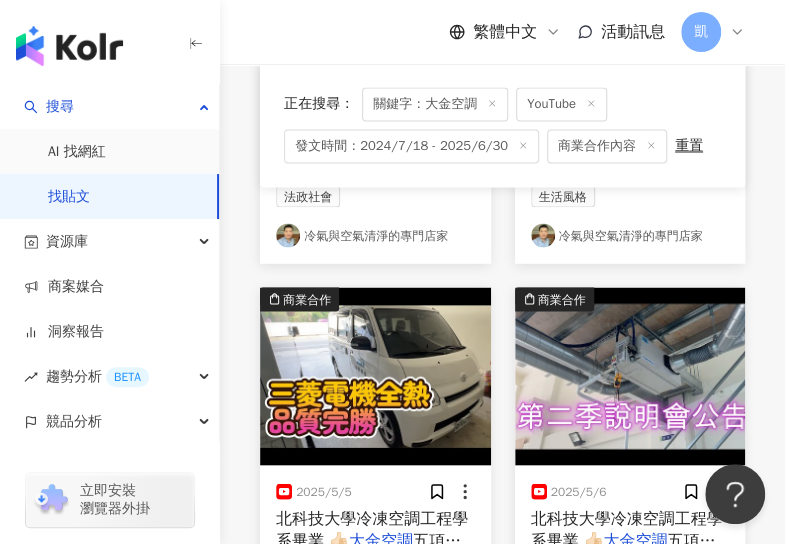 click at bounding box center (375, 376) 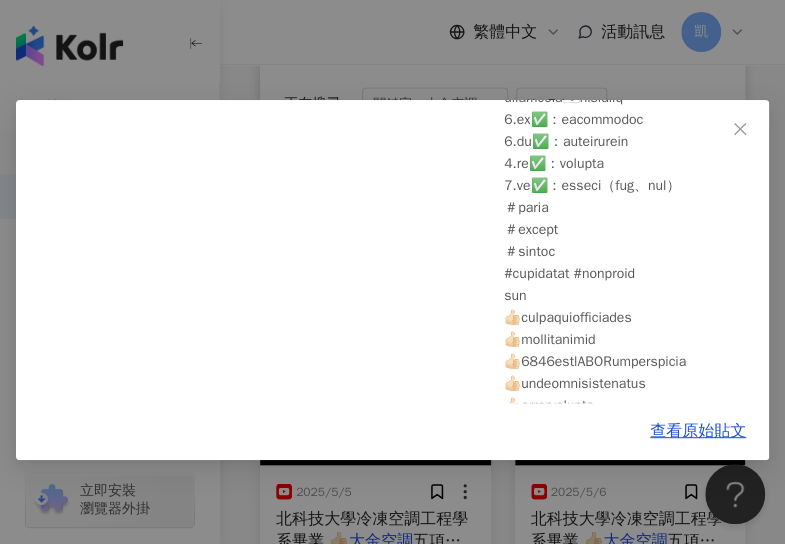 scroll, scrollTop: 700, scrollLeft: 0, axis: vertical 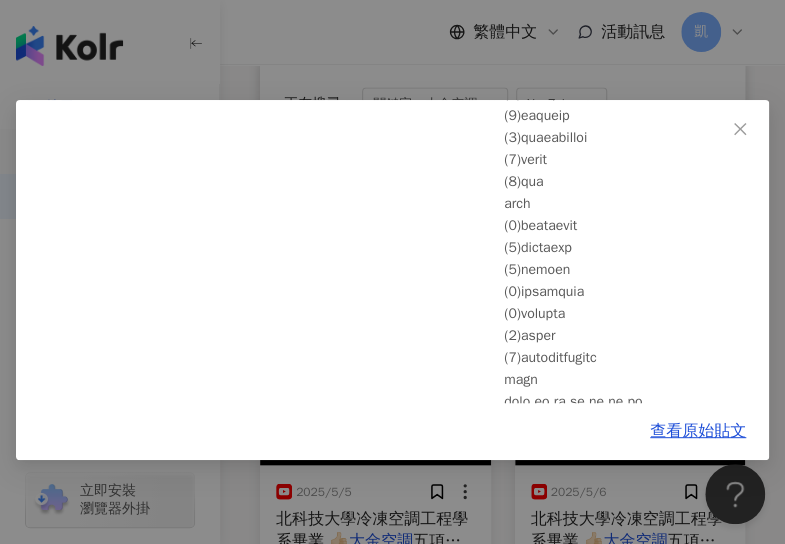 click on "冷氣與空氣清淨的專門店家 2025/5/5 #三菱電機全熱換氣機 買全熱首選三菱電機這集影片二氧化碳感知器 也分享我裝全熱許多年接觸過許多品牌的全熱換氣機為甚麼我會特別推薦三菱因為它是全機日本原裝進口全世界的三菱電機全熱換氣機都是出自中津川 5 629 查看原始貼文" at bounding box center (392, 272) 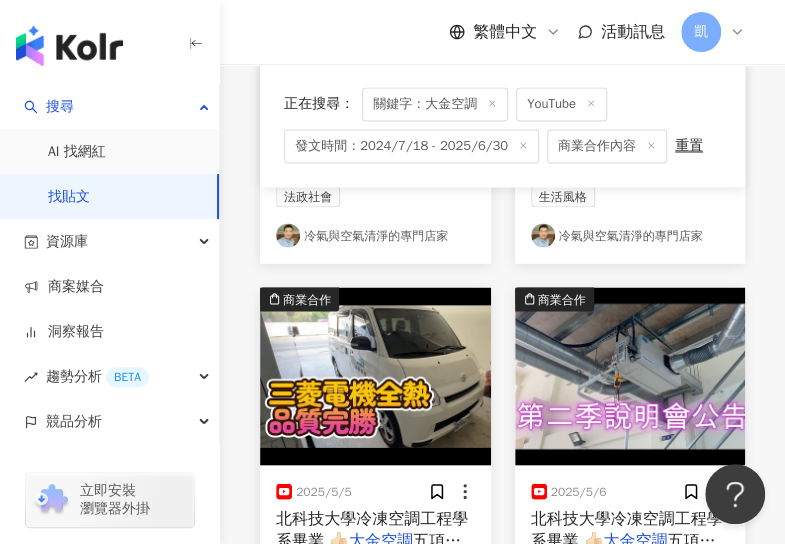click at bounding box center [630, 376] 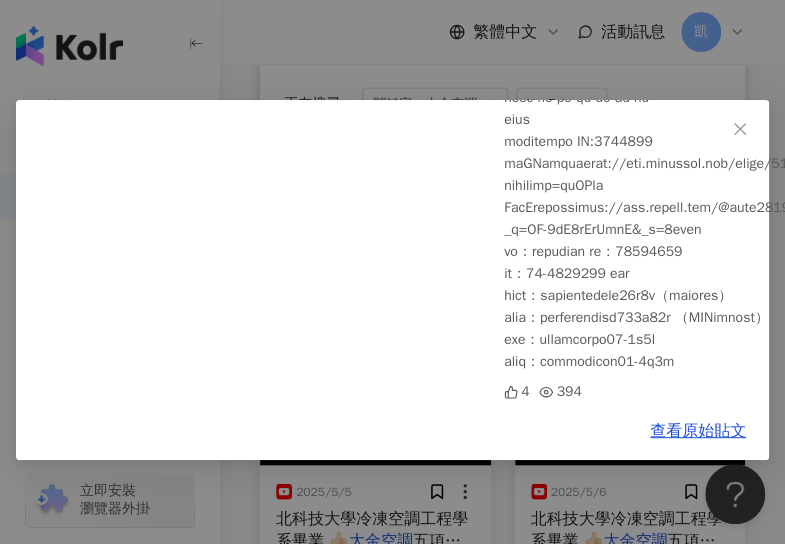 scroll, scrollTop: 1224, scrollLeft: 0, axis: vertical 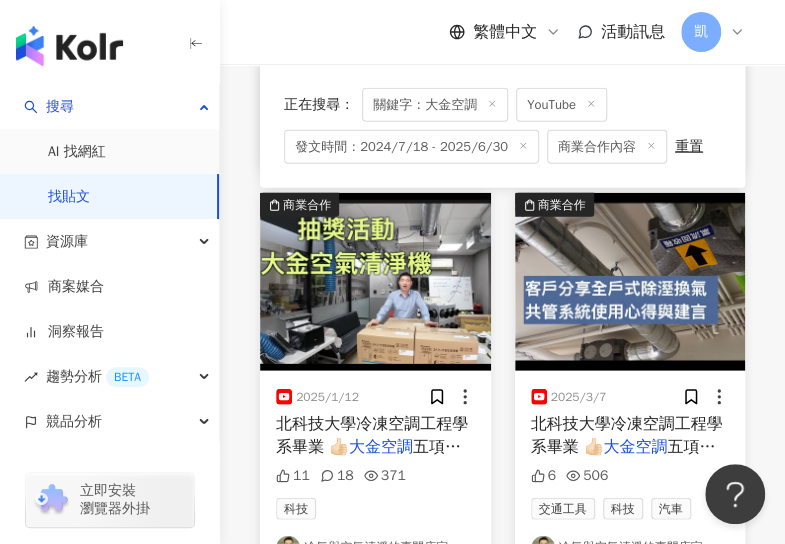 click at bounding box center (375, 282) 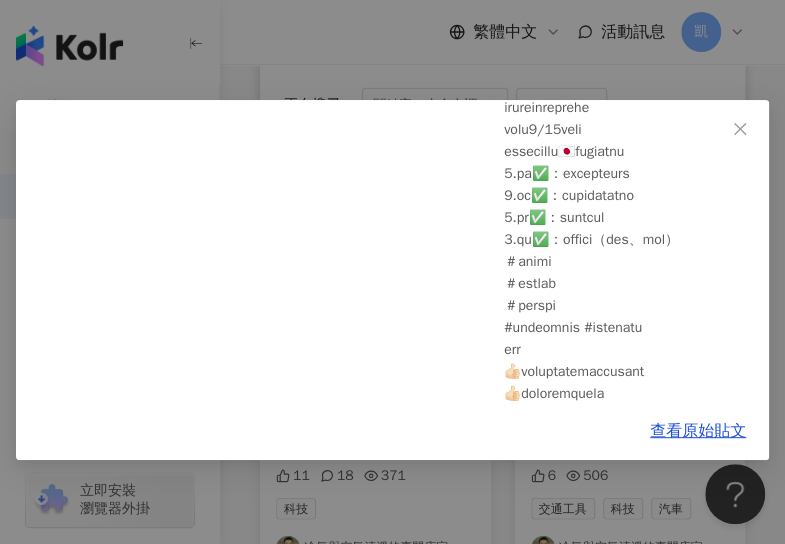scroll, scrollTop: 900, scrollLeft: 0, axis: vertical 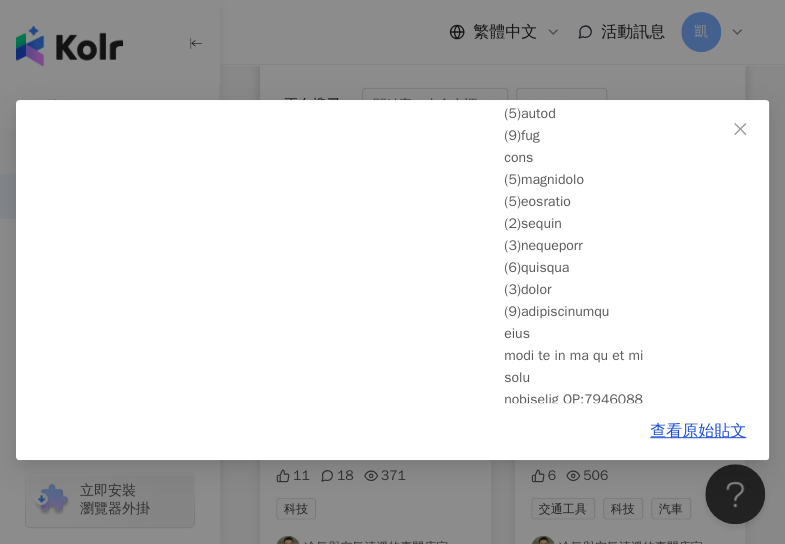 click on "冷氣與空氣清淨的專門店家 2025/1/12 年終抽獎活動大金空氣清淨機送給你這次的抽獎活動只需在影片下方留言寫下裝設全熱換氣除濕系統帶來了哪些舒適的體驗美好感受用簡短文字表達或是推薦明曜給大家的理由都可以＃三菱電機全熱換氣機＃米多力除濕機＃明曜 11 18 371 查看原始貼文" at bounding box center (392, 272) 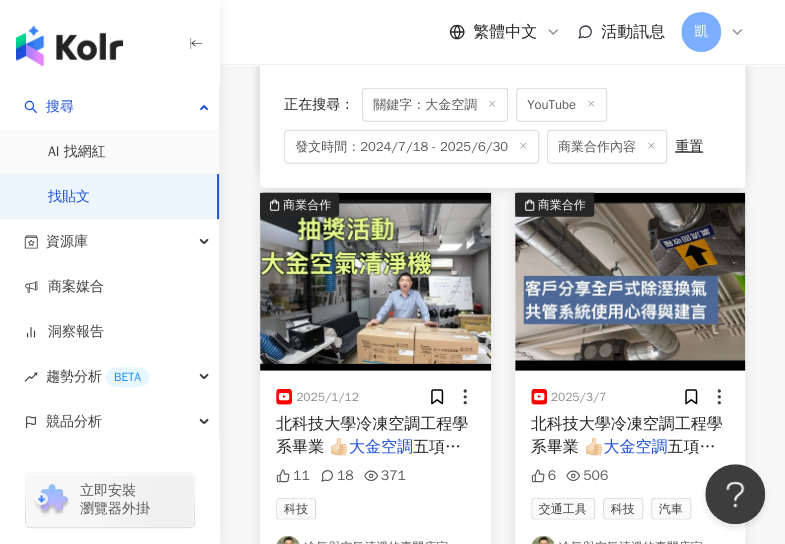 click at bounding box center (630, 282) 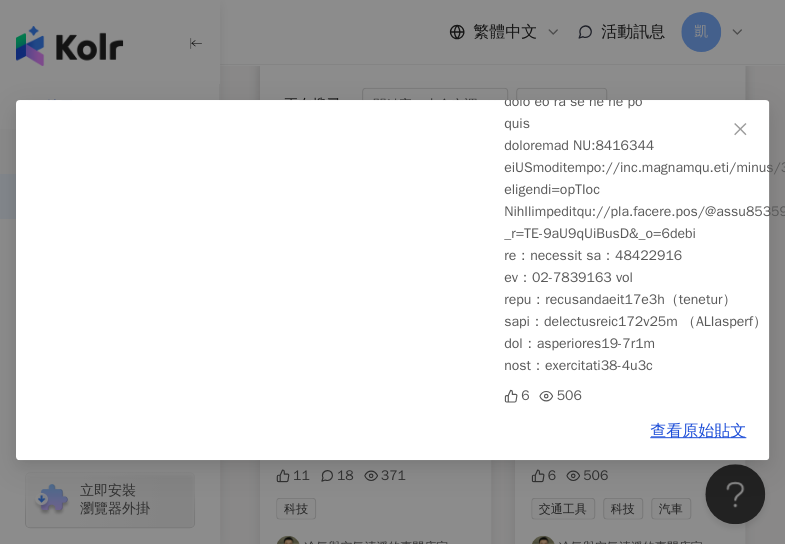 scroll, scrollTop: 1158, scrollLeft: 0, axis: vertical 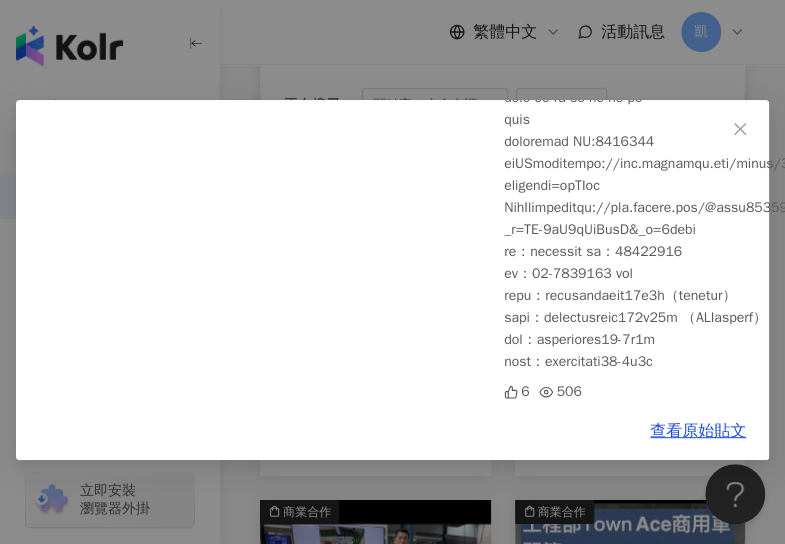 click on "冷氣與空氣清淨的專門店家 2025/3/7 共管系統客戶分享使用心得與建言客戶裝設三菱電機全熱交換機搭配除濕機做共管系統使用狀況非常良好台灣氣候潮濕需要除濕機家中的灰塵也大量減少甚是滿意同時明曜獨家開發的同步控制器不同於一般廠家用手動操控不方便 6 506 查看原始貼文" at bounding box center [392, 272] 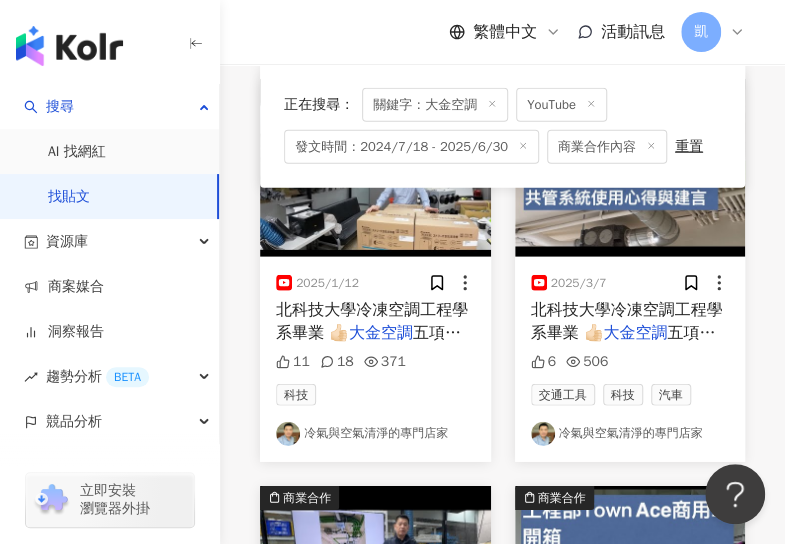 scroll, scrollTop: 1900, scrollLeft: 0, axis: vertical 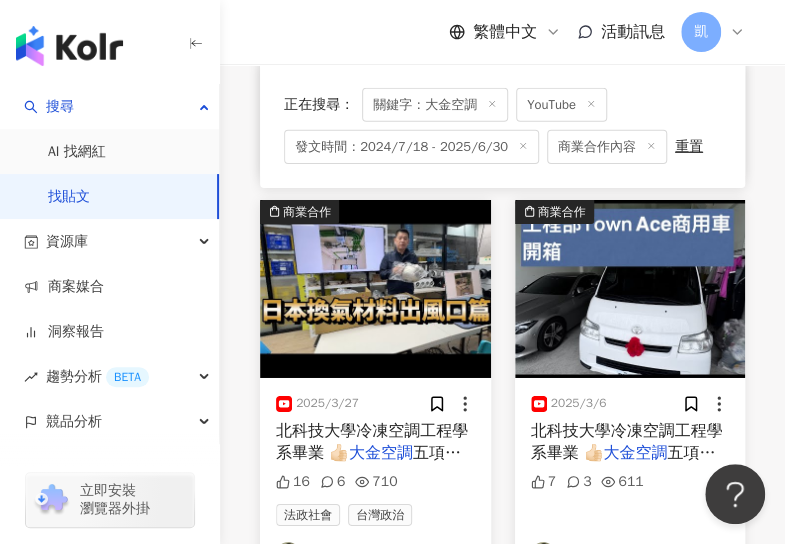 click at bounding box center (375, 289) 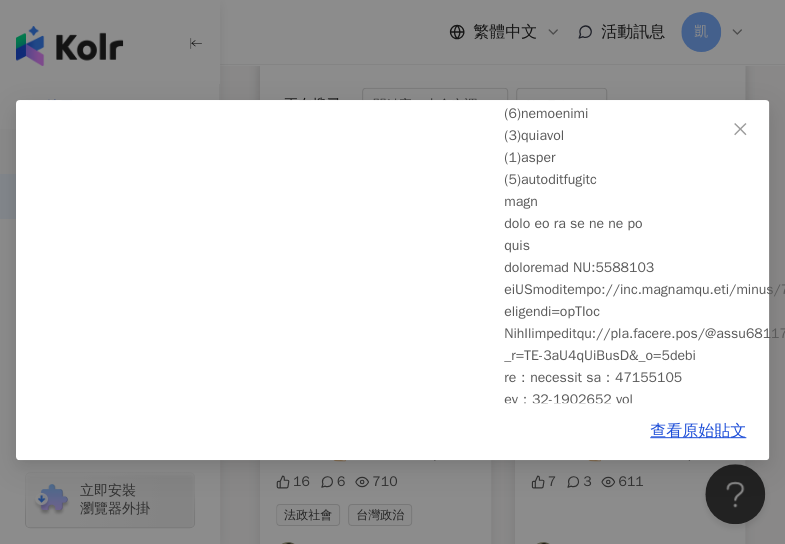 scroll, scrollTop: 1180, scrollLeft: 0, axis: vertical 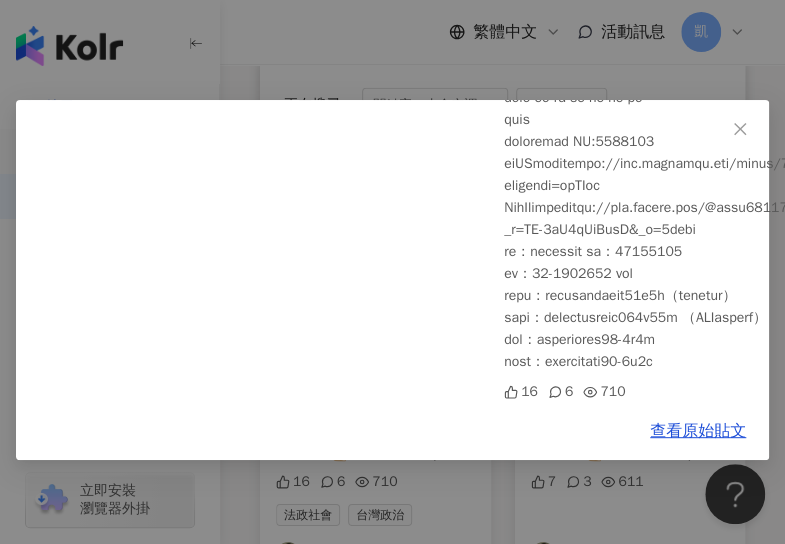 click on "冷氣與空氣清淨的專門店家 2025/3/27 日本風口材料介紹來到第三集本集介紹除溼機出風口尺寸從四吋到六吋都有如果朋友有規劃除溼機需求也想要選用高品質高質感的日製出風口請在場勘時或者報價之前告訴我們數量真的很有限 16 6 710 查看原始貼文" at bounding box center (392, 272) 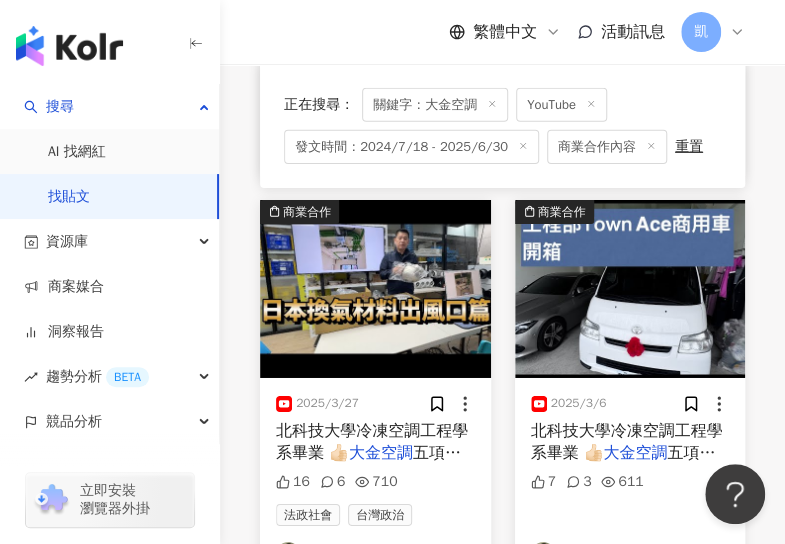 click at bounding box center [630, 289] 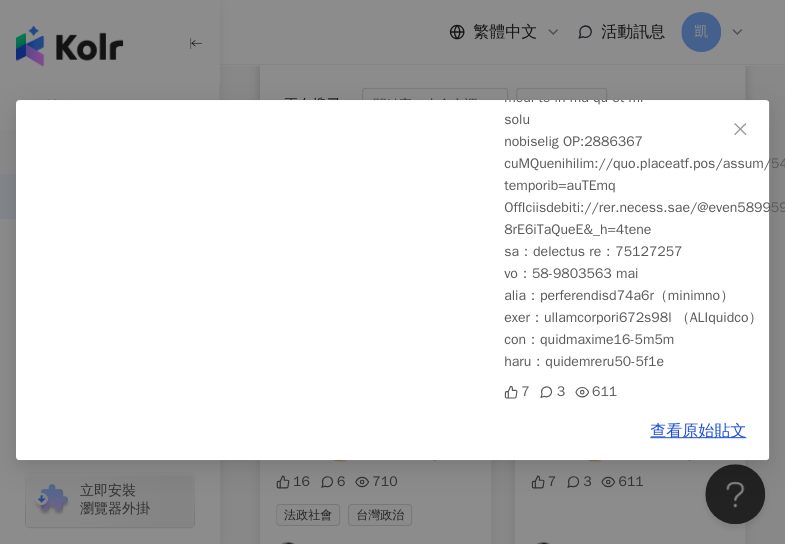 scroll, scrollTop: 1300, scrollLeft: 0, axis: vertical 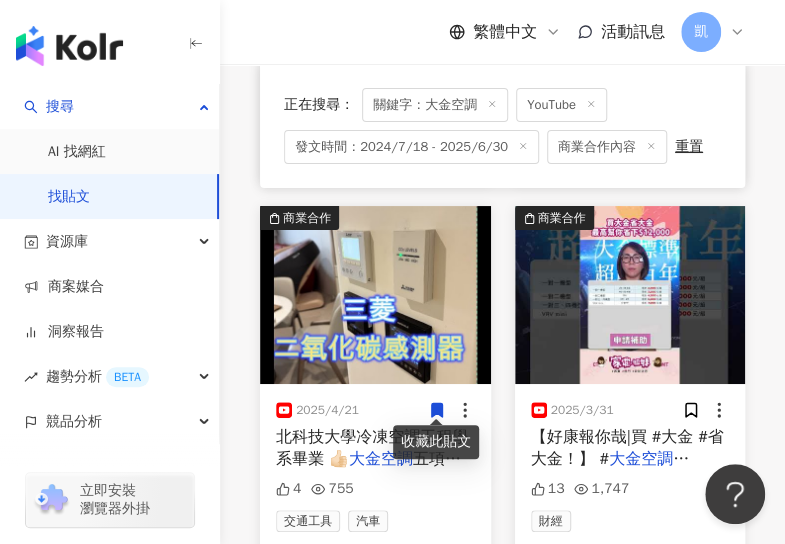 click at bounding box center (375, 295) 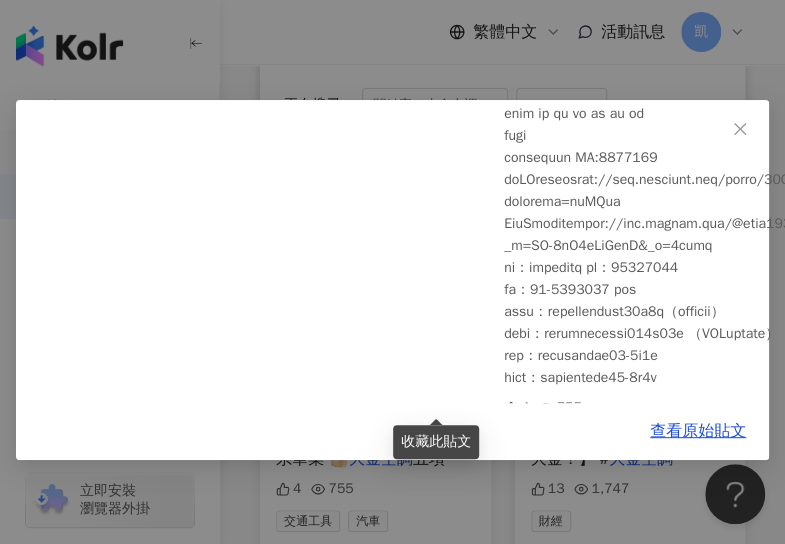 scroll, scrollTop: 1092, scrollLeft: 0, axis: vertical 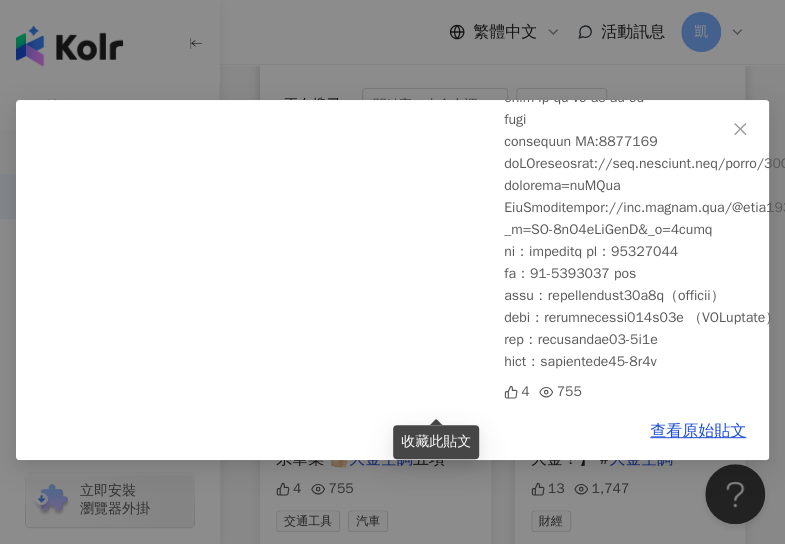 click on "冷氣與空氣清淨的專門店家 2025/4/21 三菱全熱壁掛式感測器介紹新款三菱RVX3系列機器有兩種形式感測器可以選擇除了風管型之外壁掛型室外露以面板方式偵測環境中的二氧化碳濃度再依據所得到數據調整風速檔位 4 755 查看原始貼文" at bounding box center [392, 272] 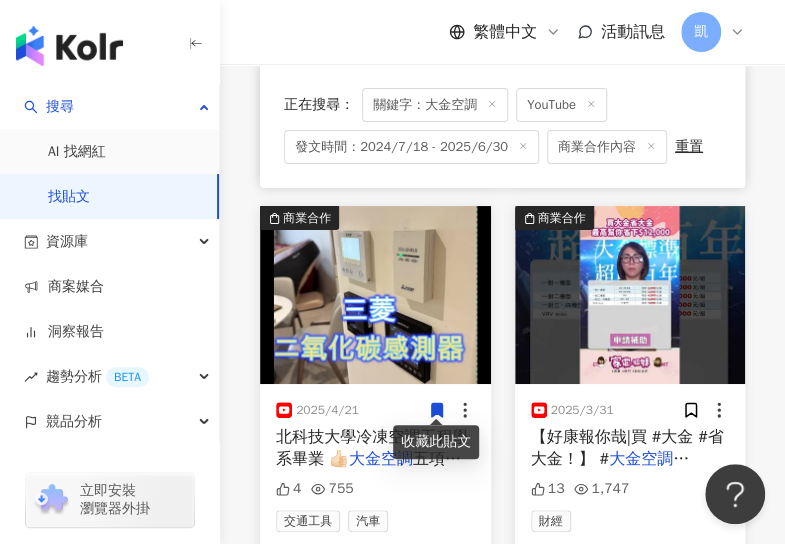 click at bounding box center (630, 295) 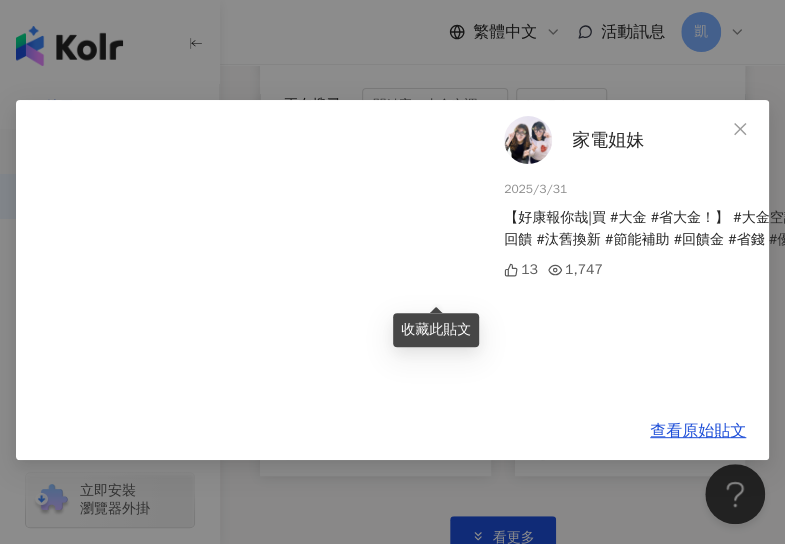 scroll, scrollTop: 2400, scrollLeft: 0, axis: vertical 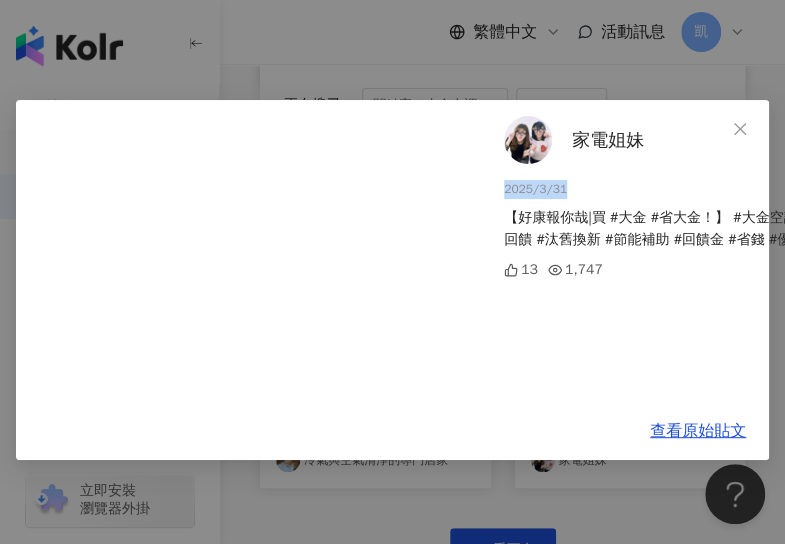drag, startPoint x: 573, startPoint y: 183, endPoint x: 493, endPoint y: 191, distance: 80.399 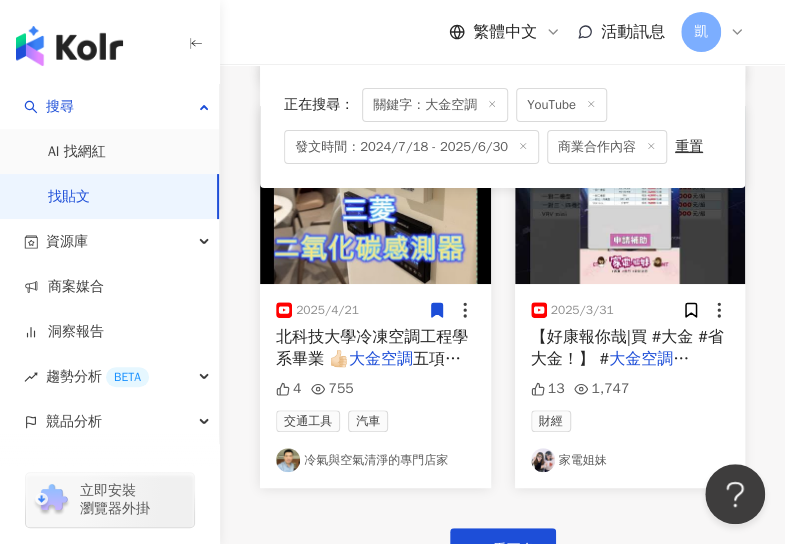 scroll, scrollTop: 2500, scrollLeft: 0, axis: vertical 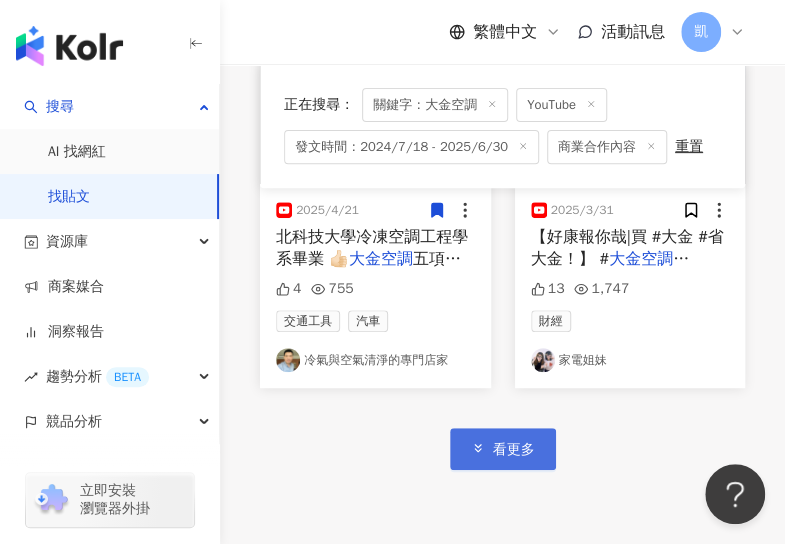 click on "看更多" at bounding box center (514, 450) 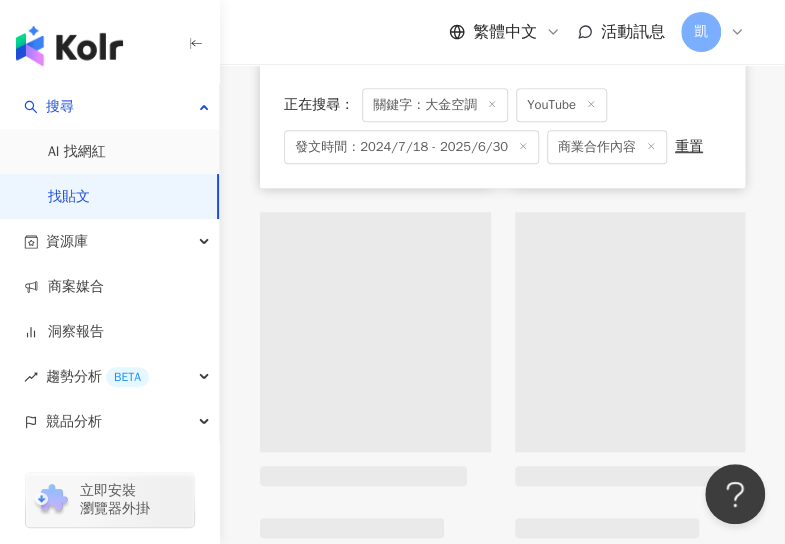 scroll, scrollTop: 2800, scrollLeft: 0, axis: vertical 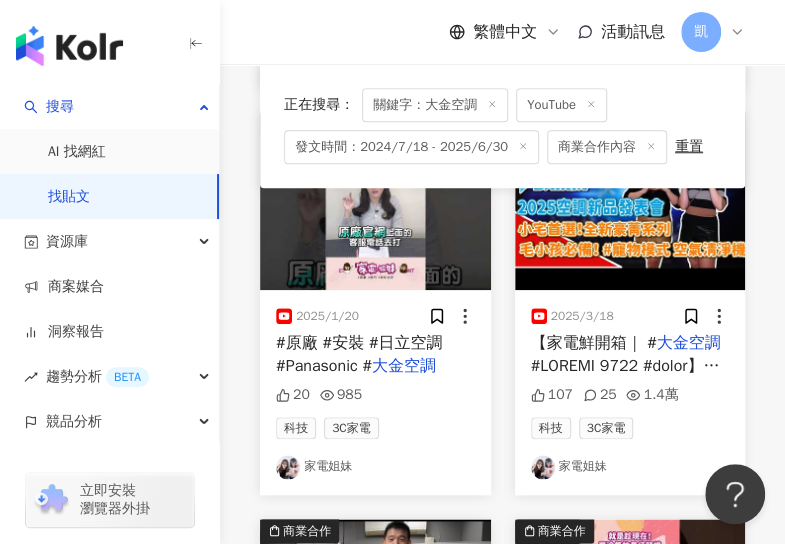 click at bounding box center (375, 201) 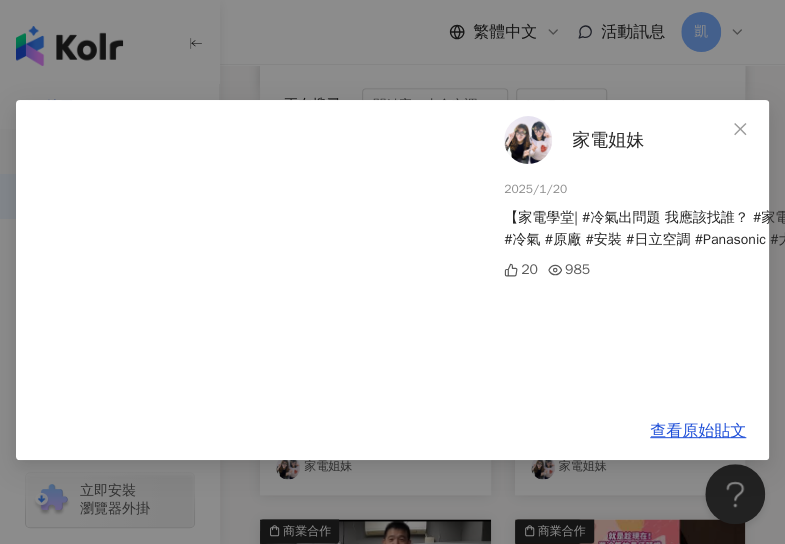 click on "家電姐妹 2025/1/20 【家電學堂| #冷氣出問題 我應該找誰？ #家電妹妹 告訴你！】 #冷氣 #原廠 #安裝 #日立空調 #Panasonic #大金空調 20 985 查看原始貼文" at bounding box center (392, 272) 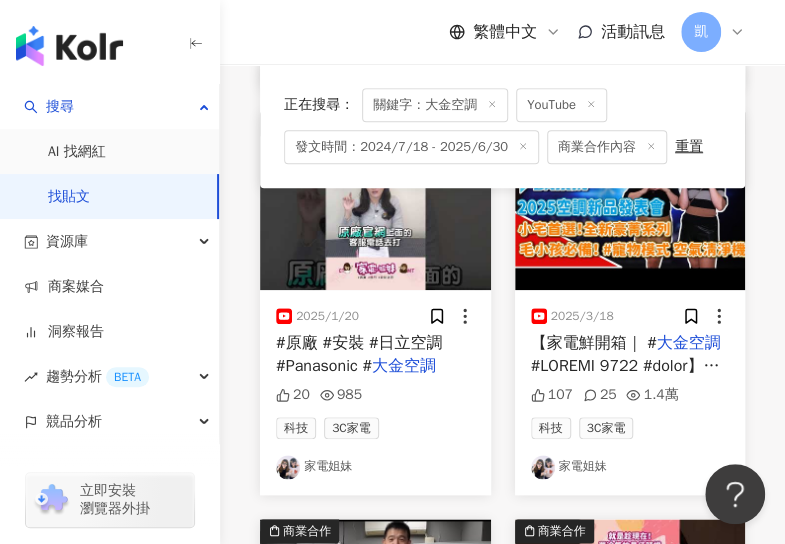 click at bounding box center (630, 201) 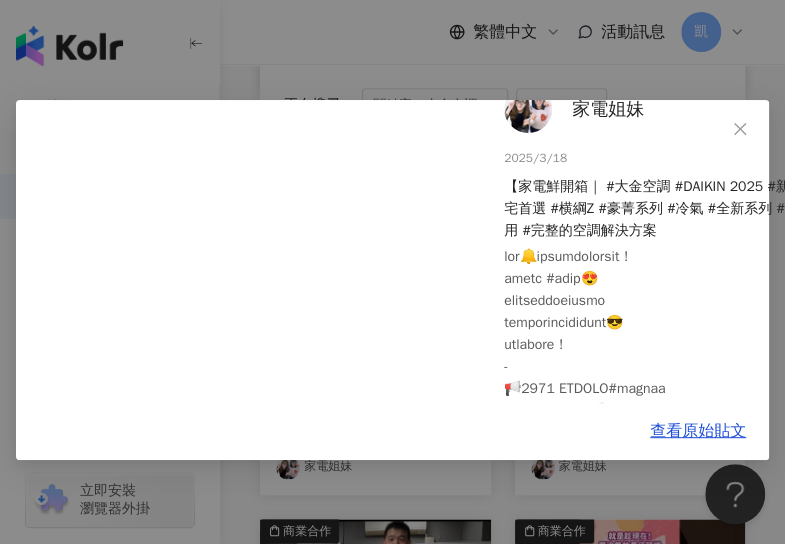 scroll, scrollTop: 0, scrollLeft: 0, axis: both 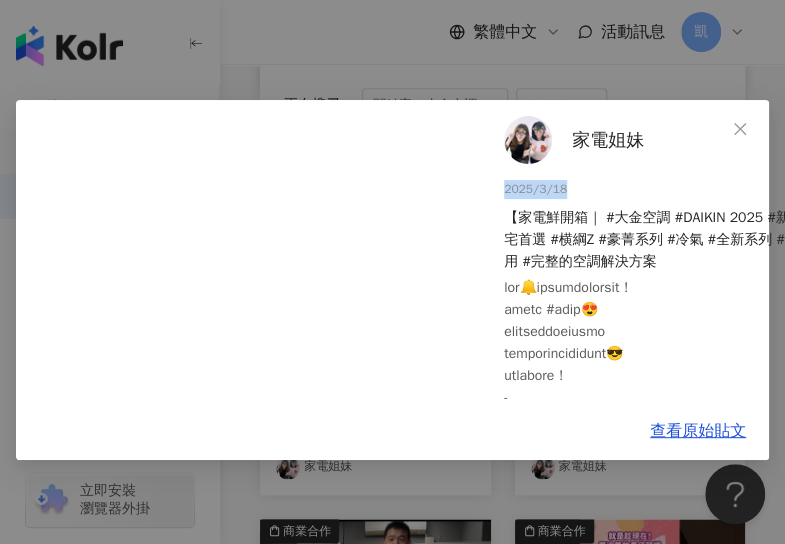 drag, startPoint x: 561, startPoint y: 185, endPoint x: 492, endPoint y: 187, distance: 69.02898 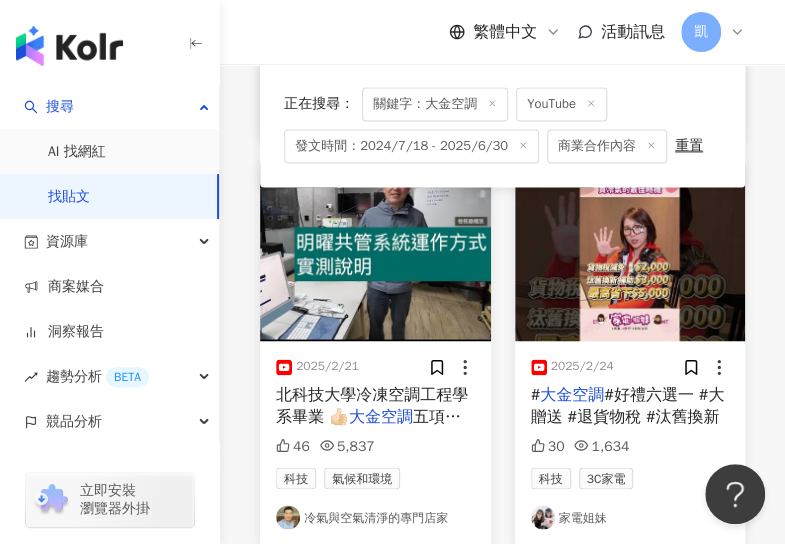 scroll, scrollTop: 3200, scrollLeft: 0, axis: vertical 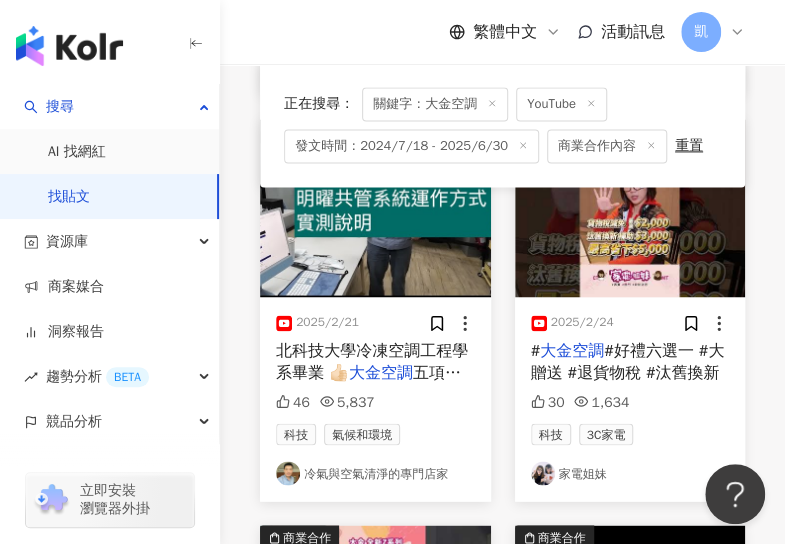 click at bounding box center (630, 208) 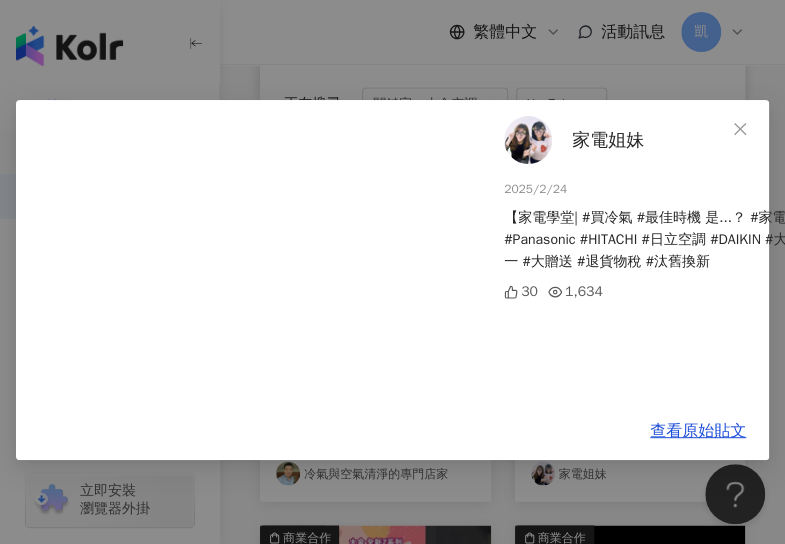 click on "家電姐妹 2025/2/24 【家電學堂| #買冷氣 #最佳時機 是...？ #家電姐姐 告訴你！】 #Panasonic #HITACHI #日立空調 #DAIKIN #大金空調 #好禮六選一 #大贈送 #退貨物稅 #汰舊換新 30 1,634 查看原始貼文" at bounding box center [392, 272] 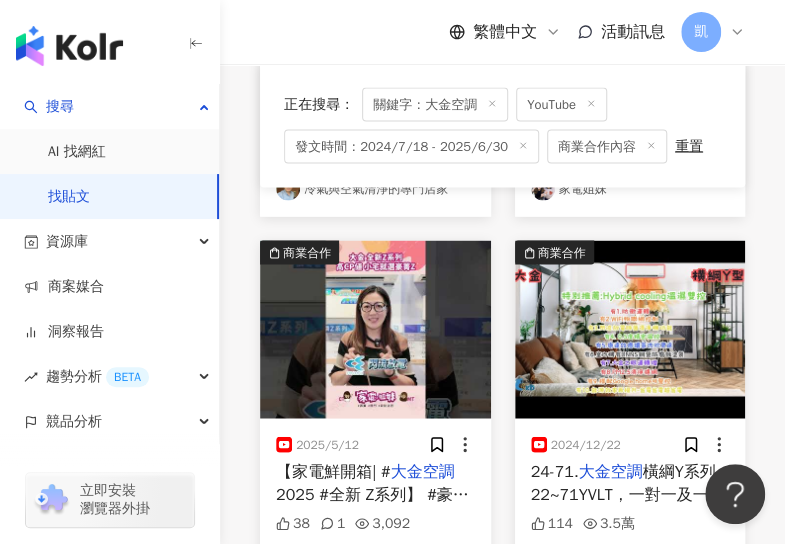 scroll, scrollTop: 3600, scrollLeft: 0, axis: vertical 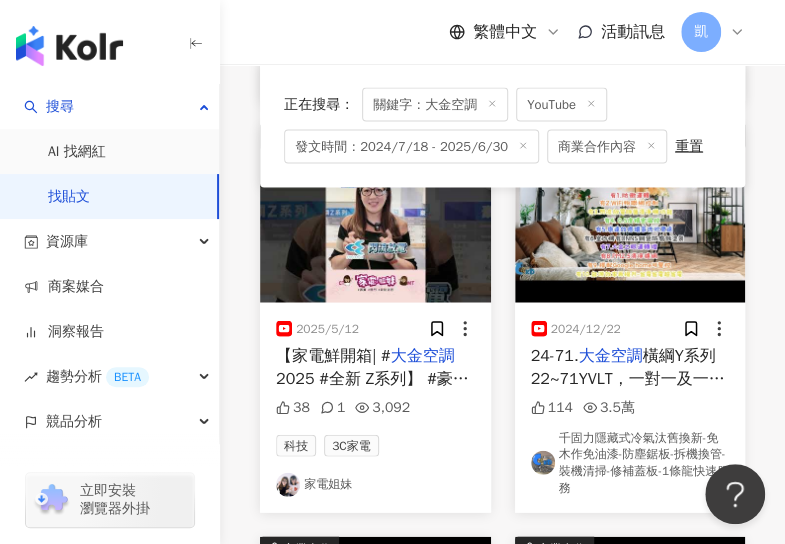 click at bounding box center (375, 214) 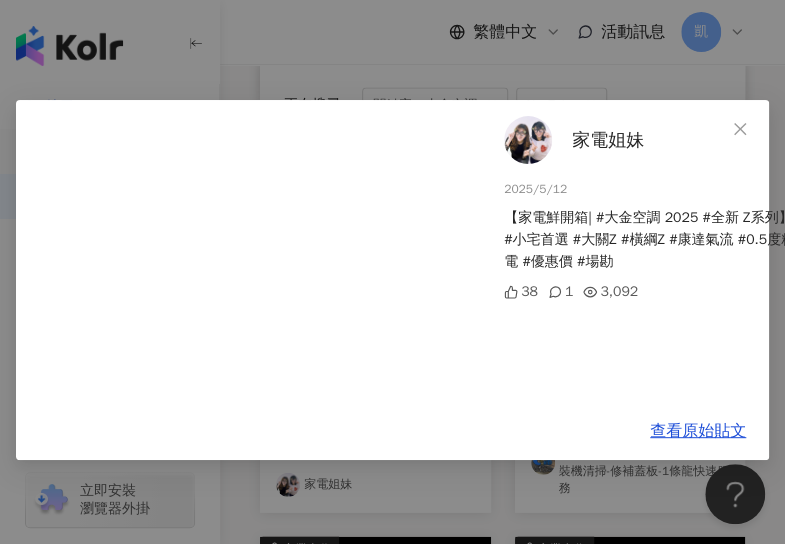 click on "家電姐妹 2025/5/12 【家電鮮開箱| #大金空調 2025 #全新 Z系列】 #豪菁Z #高CP值 #小宅首選 #大關Z #橫綱Z #康達氣流 #0.5度精準控溫 #閃流放電 #優惠價 #場勘 38 1 3,092 查看原始貼文" at bounding box center [392, 272] 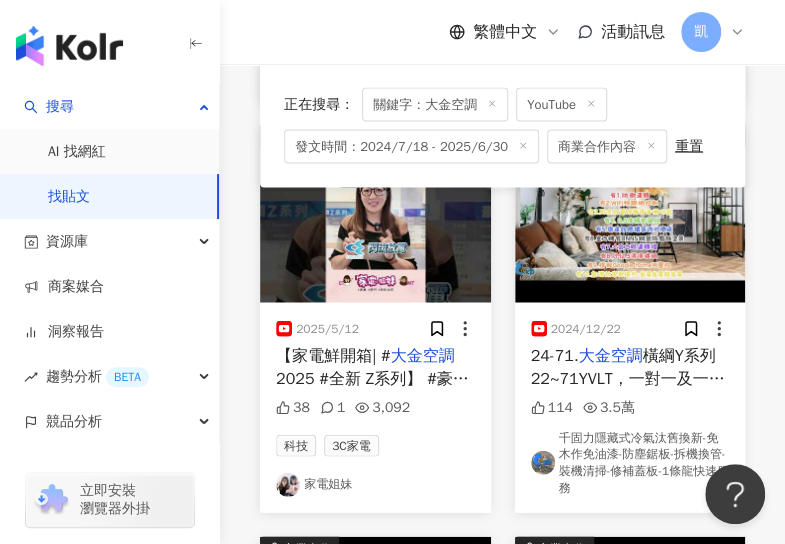 click at bounding box center [630, 214] 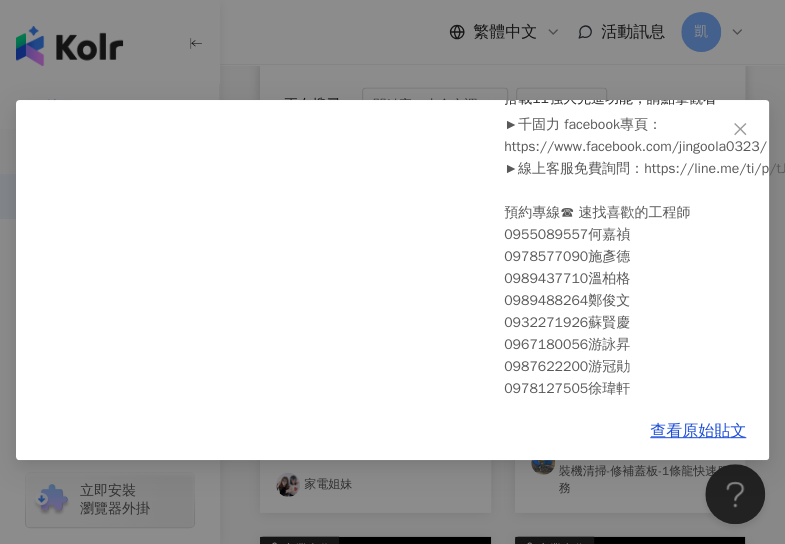 scroll, scrollTop: 227, scrollLeft: 0, axis: vertical 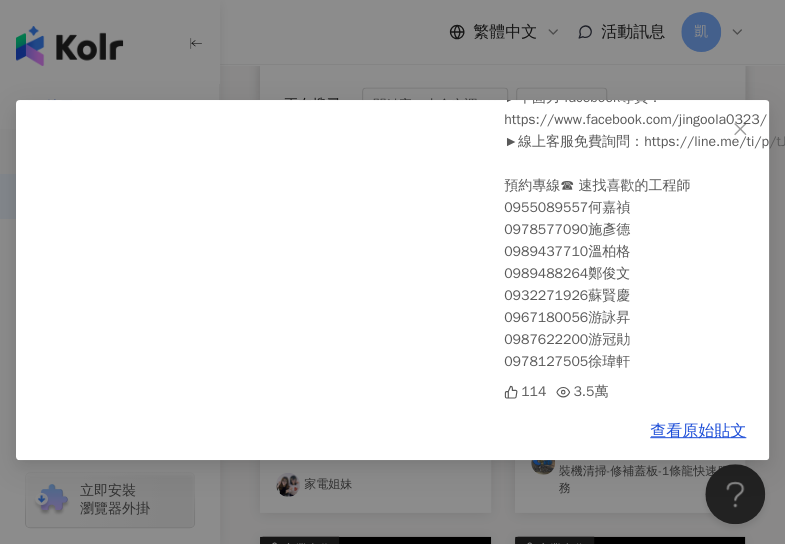 click on "千固力隱藏式冷氣汰舊換新-免木作免油漆-防塵鋸板-拆機換管-裝機清掃-修補蓋板-1條龍快速服務 2024/12/22 24-71.大金空調橫綱Y系列22~71YVLT，一對一及一對多2MXM56YVLT、2MXM75YVLT、3MXM90YVLT、4MXM110YVLT搭載11強大先進功能，請點擊觀看 ►千固力 facebook專頁：https://www.facebook.com/jingoola0323/
►線上客服免費詢問：https://line.me/ti/p/tJkNZYXTbo
預約專線☎ 速找喜歡的工程師
0955089557何嘉禎
0978577090施彥德
0989437710溫柏格
0989488264鄭俊文
0932271926蘇賢慶
0967180056游詠昇
0987622200游冠勛
0978127505徐瑋軒 114 3.5萬 查看原始貼文" at bounding box center (392, 272) 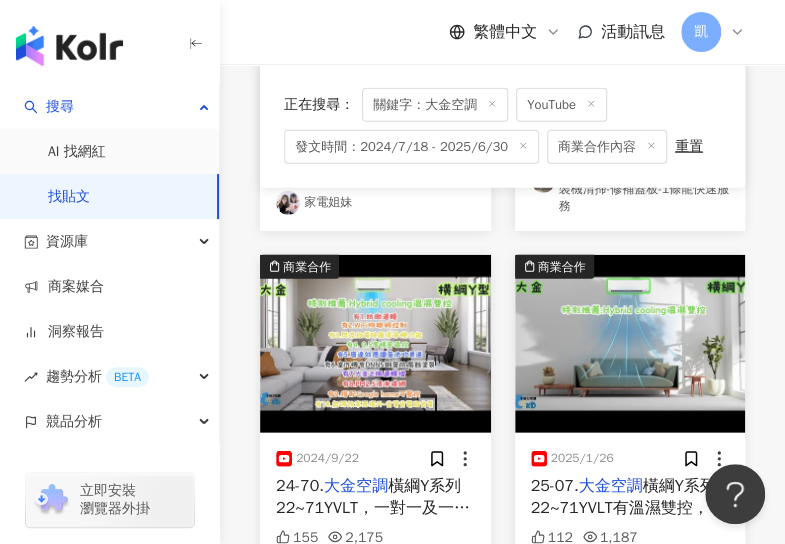 scroll, scrollTop: 3900, scrollLeft: 0, axis: vertical 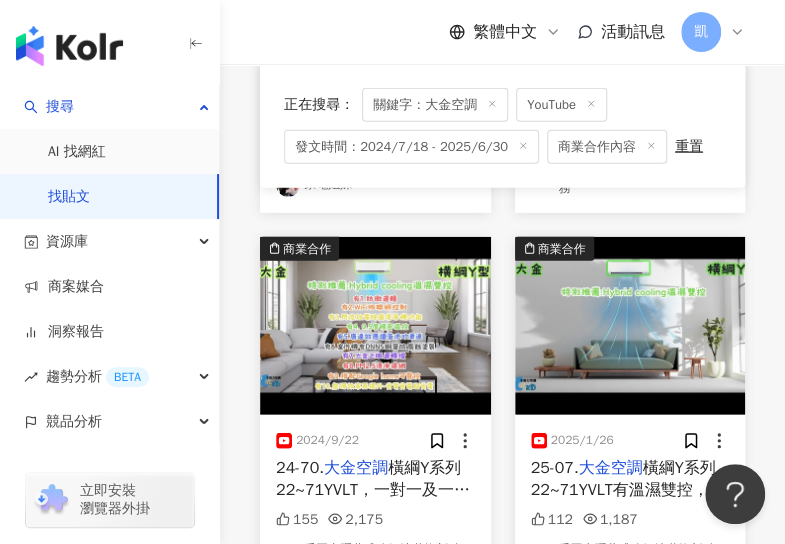 click at bounding box center (375, 326) 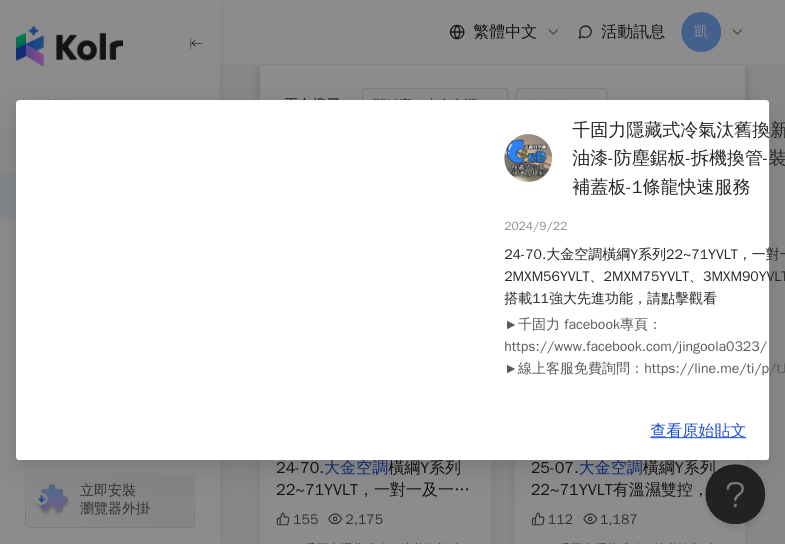 click on "千固力隱藏式冷氣汰舊換新-免木作免油漆-防塵鋸板-拆機換管-裝機清掃-修補蓋板-1條龍快速服務 2024/9/22 24-70.大金空調橫綱Y系列22~71YVLT，一對一及一對多2MXM56YVLT、2MXM75YVLT、3MXM90YVLT、4MXM110YVLT搭載11強大先進功能，請點擊觀看 ►千固力 facebook專頁：https://www.facebook.com/jingoola0323/
►線上客服免費詢問：https://line.me/ti/p/tJkNZYXTbo
預約專線☎ 速找喜歡的工程師
0978577090施彥德
0989437710溫柏格
0989488264鄭俊文
0932271926蘇賢慶
0981781869游林軒
0967180056游詠昇
0987622200游冠勛
0978127505徐瑋軒 155 2,175 查看原始貼文" at bounding box center (392, 272) 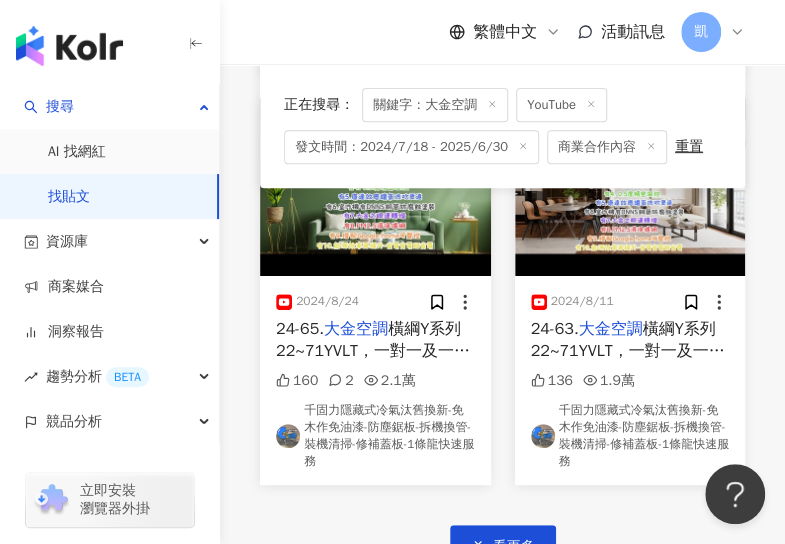 scroll, scrollTop: 5000, scrollLeft: 0, axis: vertical 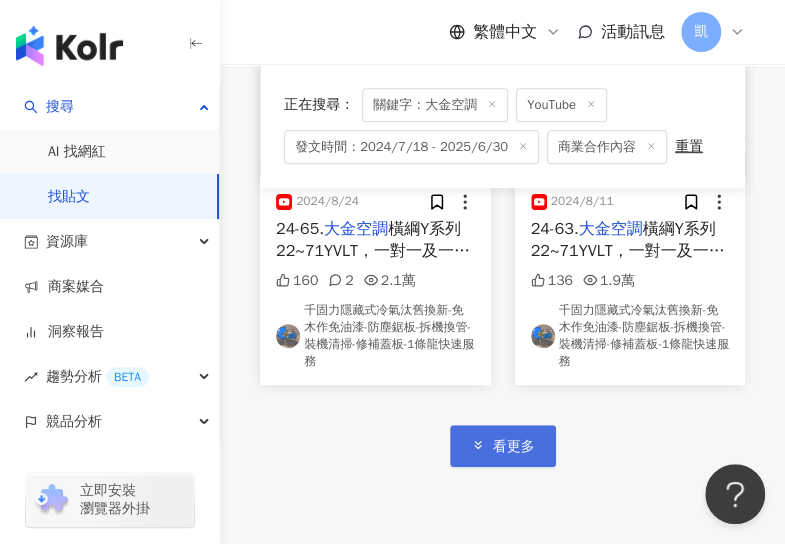 click on "看更多" at bounding box center [514, 447] 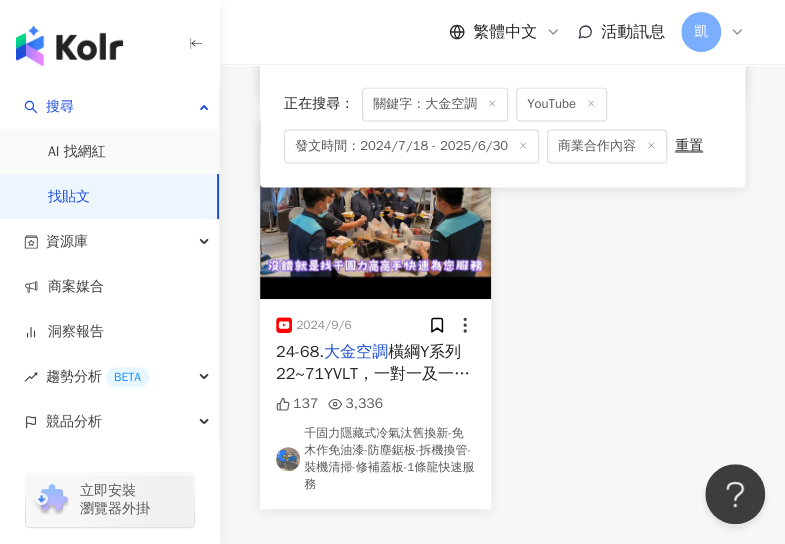 scroll, scrollTop: 5944, scrollLeft: 0, axis: vertical 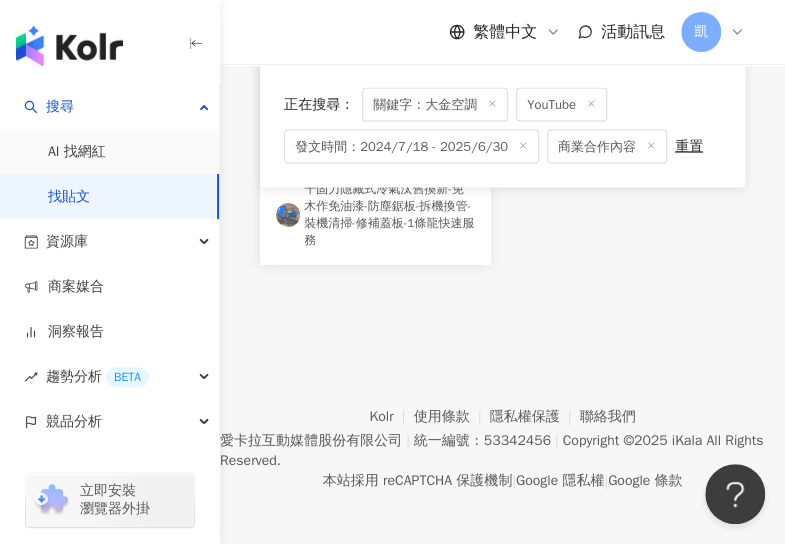 click on "商業合作 2025/5/26 北科技大學冷凍空調工程學系畢業
👍🏻 大金空調 五項技術認證資格
👍🏻201 6 2 304 教育與學習 冷氣與空氣清淨的專門店家 商業合作 2025/4/14 北科技大學冷凍空調工程學系畢業
👍🏻 大金空調 五項技術認證資格
👍🏻201 3 219 交通工具 科技 汽車 冷氣與空氣清淨的專門店家 商業合作 2024/10/9 北科技大學冷凍空調工程學系畢業
👍🏻 大金空調 五項技術認證資格
👍🏻201 9 515 法政社會 冷氣與空氣清淨的專門店家 商業合作 2025/3/13 北科技大學冷凍空調工程學系畢業
👍🏻 大金空調 五項技術認證資格
👍🏻201 28 2 1,137 生活風格 冷氣與空氣清淨的專門店家 商業合作 2025/5/5 北科技大學冷凍空調工程學系畢業
👍🏻 大金空調 五項技術認證資格
👍🏻201 5 629 冷氣與空氣清淨的專門店家 商業合作 2025/5/6 北科技大學冷凍空調工程學系畢業
👍🏻 大金空調 4 11" at bounding box center [502, -2578] 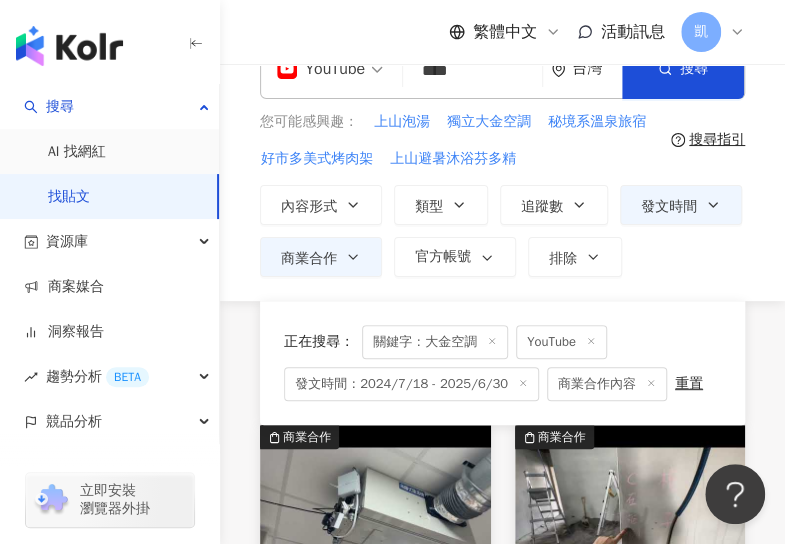 scroll, scrollTop: 0, scrollLeft: 0, axis: both 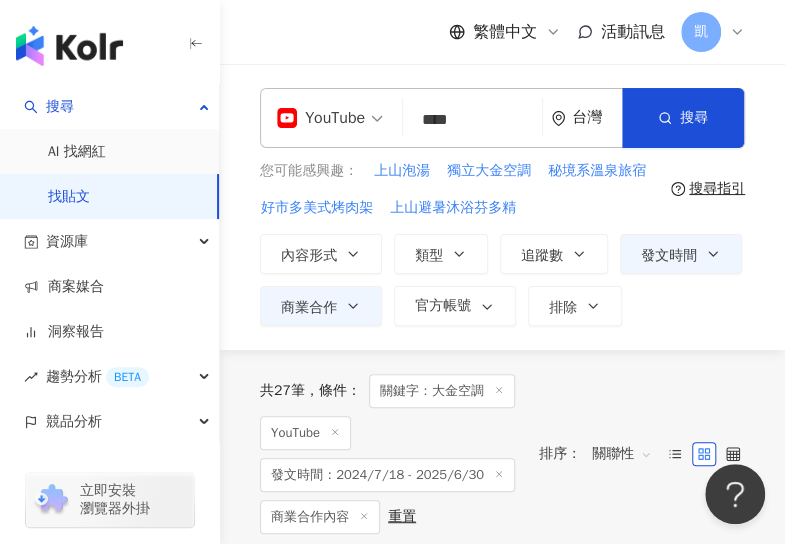 click on "****" at bounding box center (472, 119) 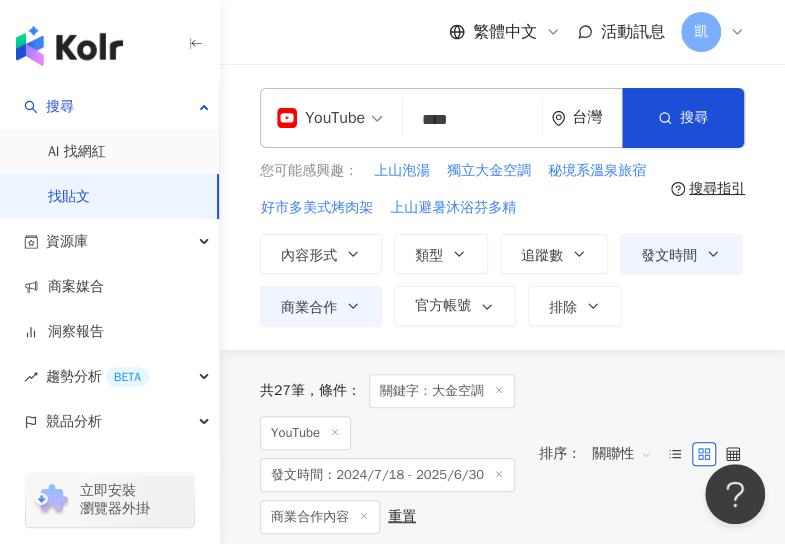 type on "****" 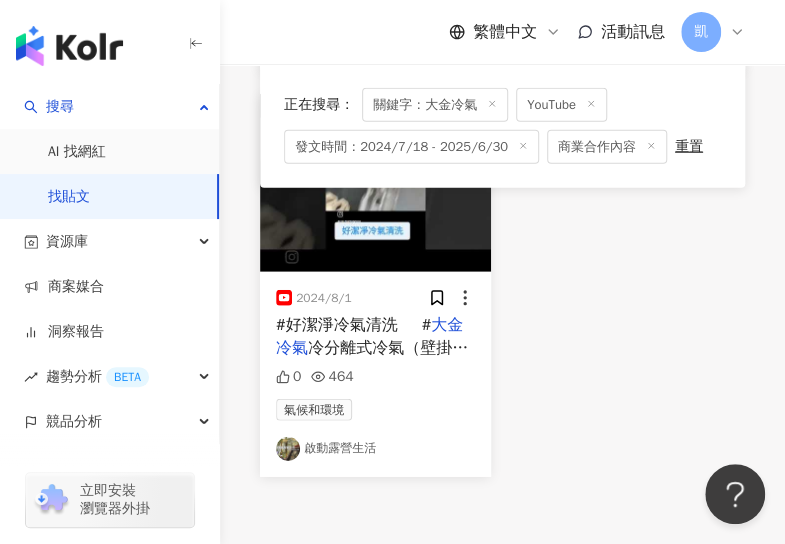 scroll, scrollTop: 1600, scrollLeft: 0, axis: vertical 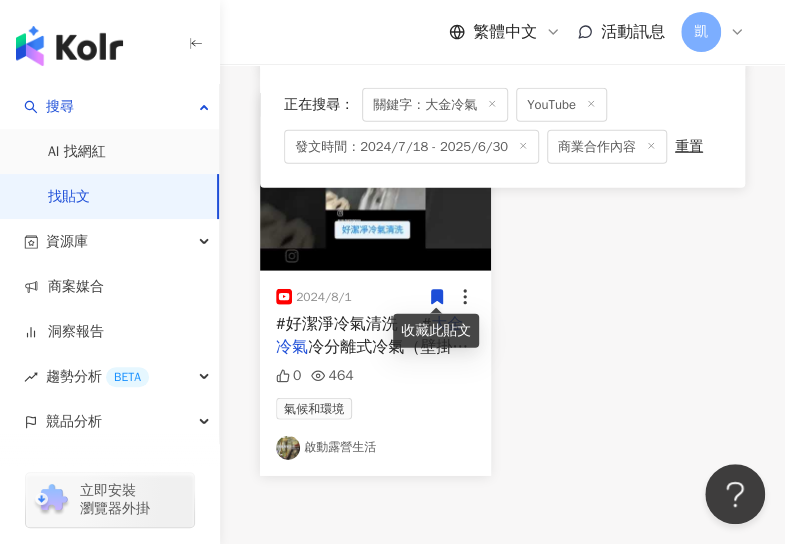 click at bounding box center [375, 182] 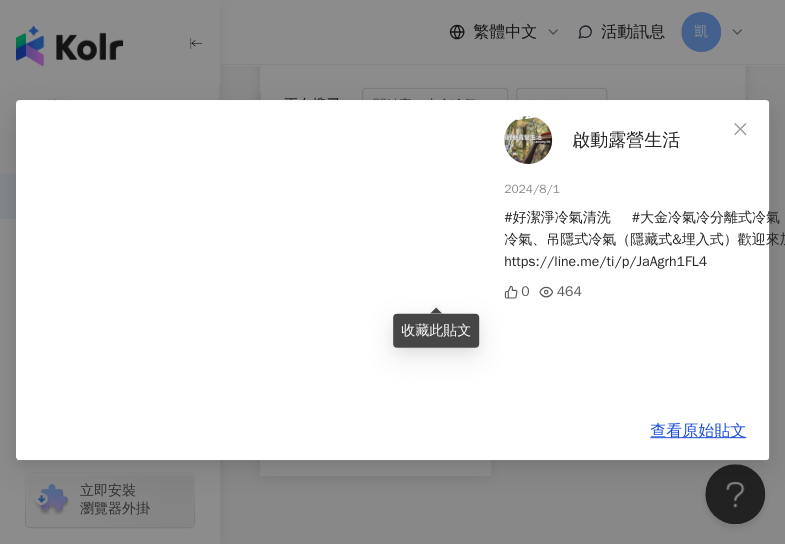 click on "啟動露營生活 2024/8/1 #好潔淨冷氣清洗     #大金冷氣冷分離式冷氣（壁掛式）、窗型冷氣、吊隱式冷氣（隱藏式&埋入式）歡迎來加LINE洽詢預約https://line.me/ti/p/JaAgrh1FL4 0 464 查看原始貼文" at bounding box center [392, 272] 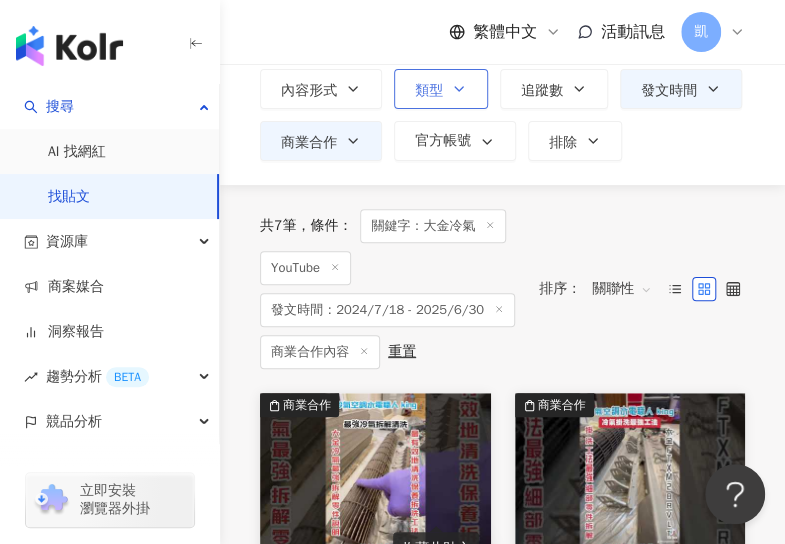 scroll, scrollTop: 0, scrollLeft: 0, axis: both 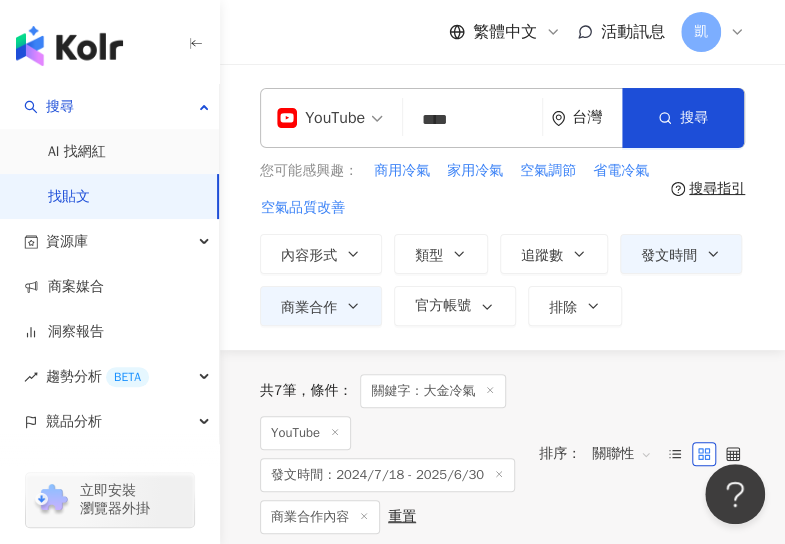 click on "YouTube" at bounding box center [321, 118] 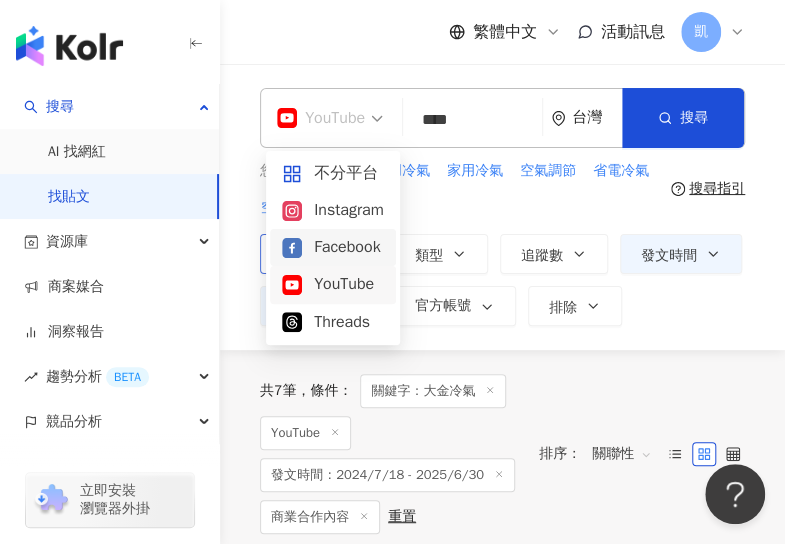 click on "Facebook" at bounding box center [333, 247] 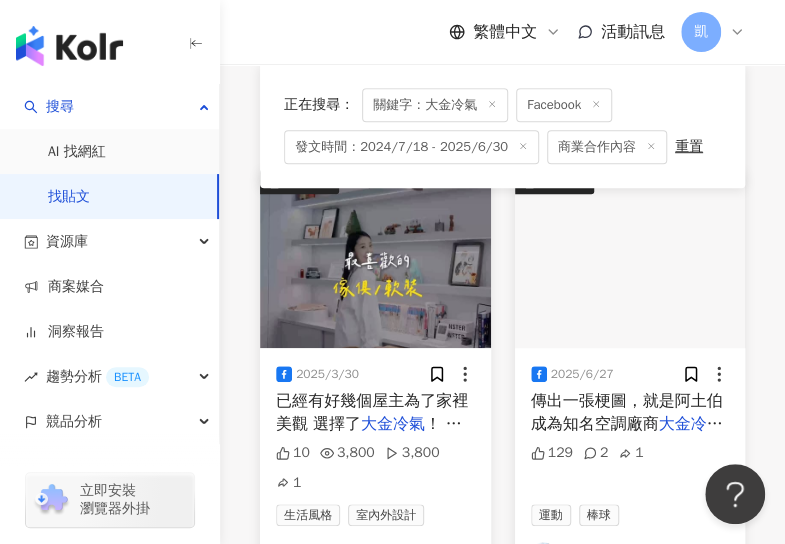 scroll, scrollTop: 400, scrollLeft: 0, axis: vertical 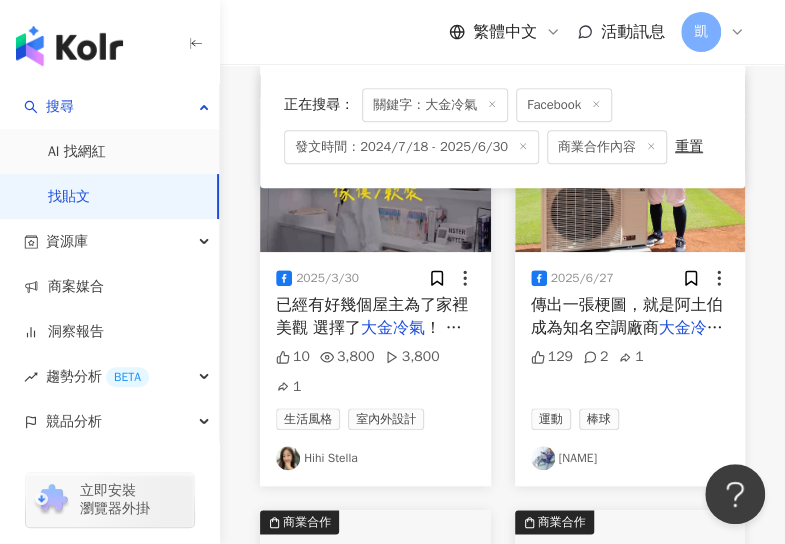 click at bounding box center (375, 163) 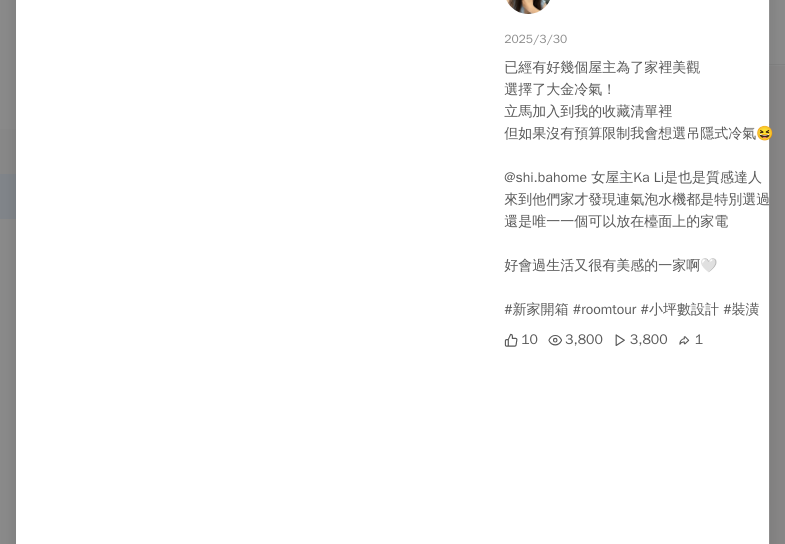 scroll, scrollTop: 0, scrollLeft: 0, axis: both 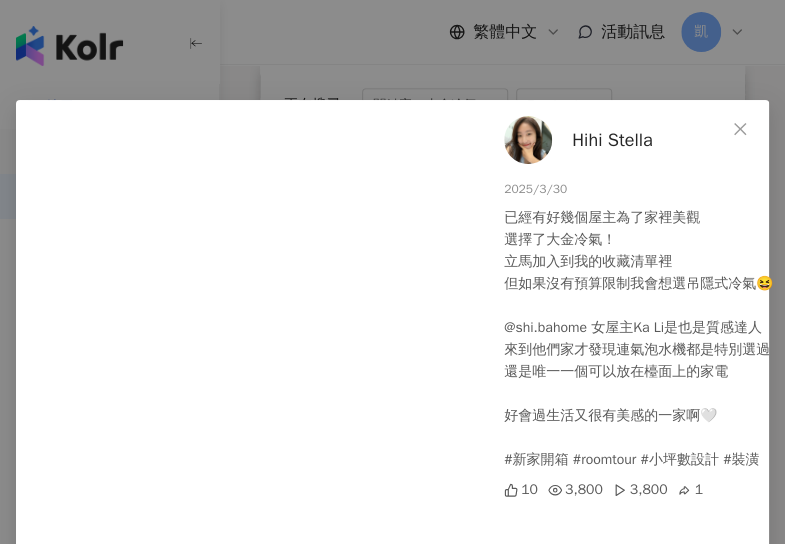 click on "Hihi Stella 2025/3/30  已經有好幾個屋主為了家裡美觀
選擇了大金冷氣！
立馬加入到我的收藏清單裡
但如果沒有預算限制我會想選吊隱式冷氣😆
@shi.bahome 女屋主Ka Li是也是質感達人
來到他們家才發現連氣泡水機都是特別選過
還是唯一一個可以放在檯面上的家電
好會過生活又很有美感的一家啊🤍
#新家開箱 #roomtour #小坪數設計 #裝潢 10 3,800 3,800 1 查看原始貼文" at bounding box center (392, 272) 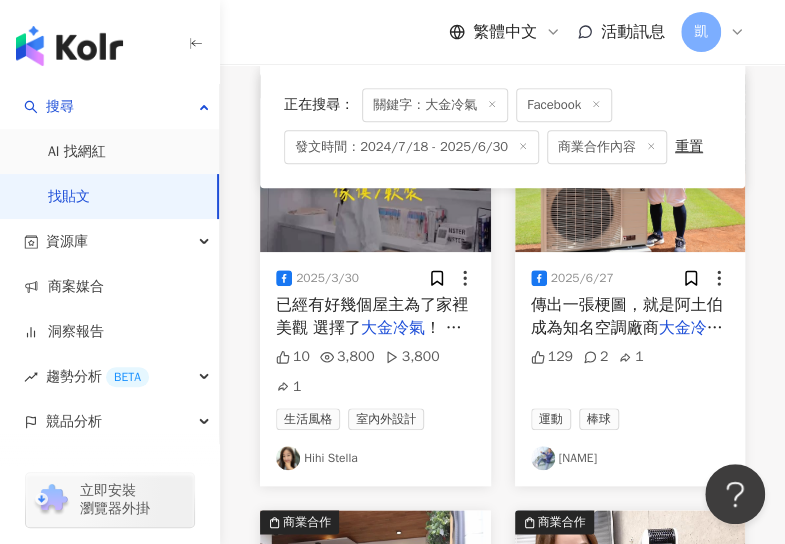 click at bounding box center (630, 163) 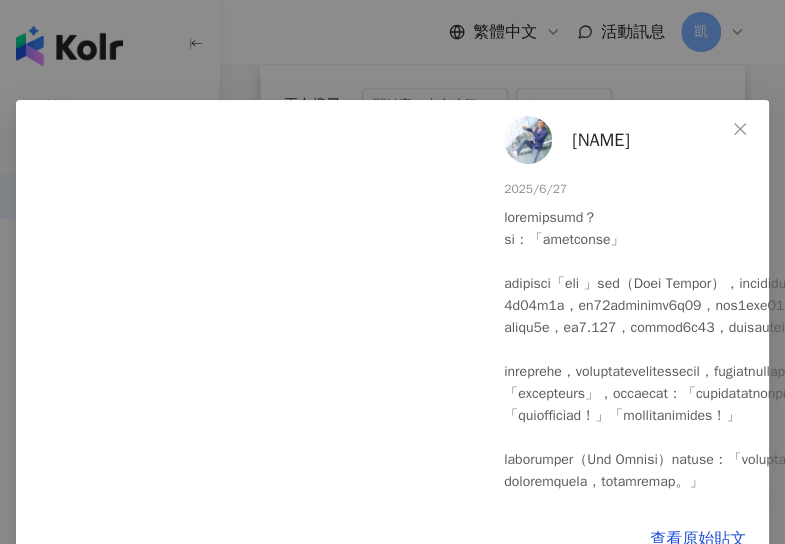scroll, scrollTop: 39, scrollLeft: 0, axis: vertical 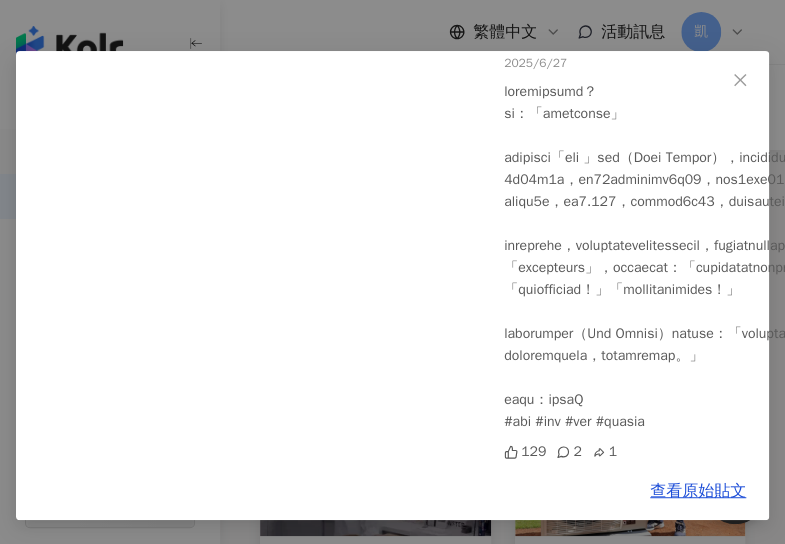 click on "王人瑞 2025/6/27 129 2 1 查看原始貼文" at bounding box center [392, 272] 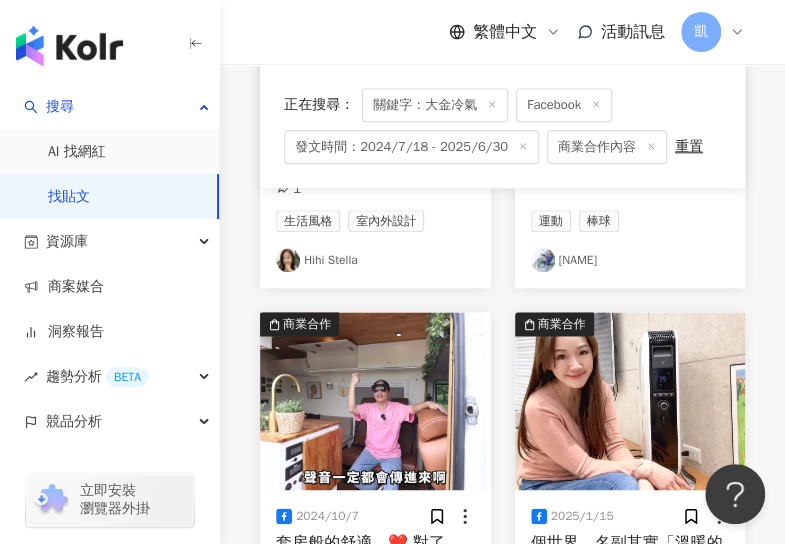 scroll, scrollTop: 600, scrollLeft: 0, axis: vertical 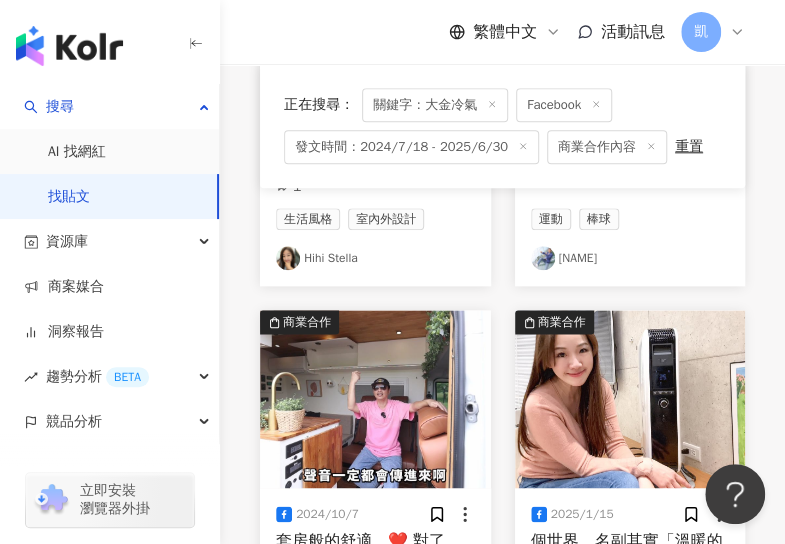 click at bounding box center (375, 399) 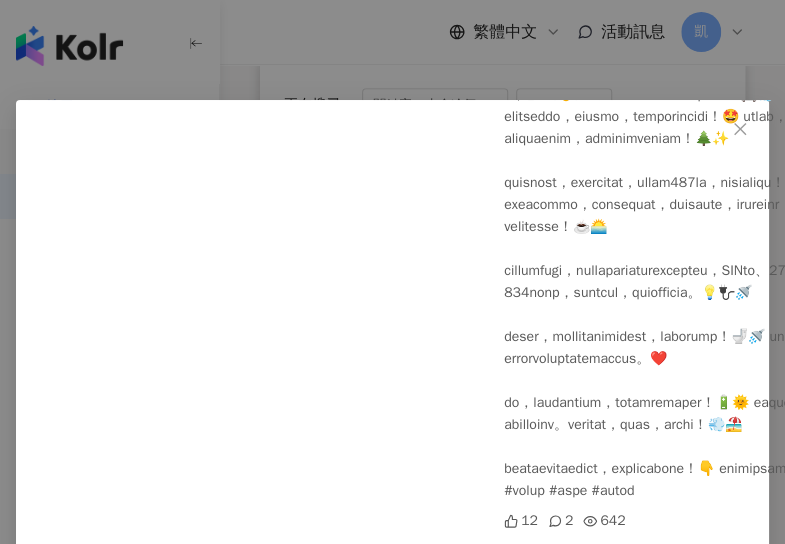 scroll, scrollTop: 940, scrollLeft: 0, axis: vertical 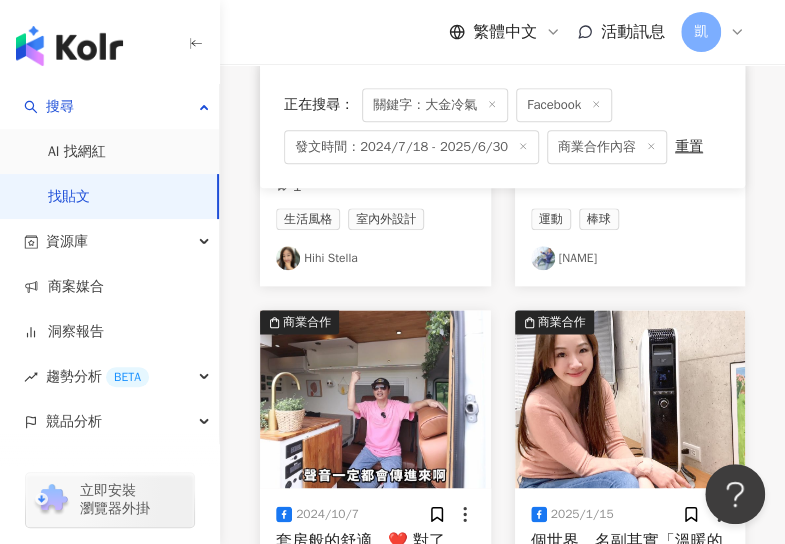 click at bounding box center [630, 399] 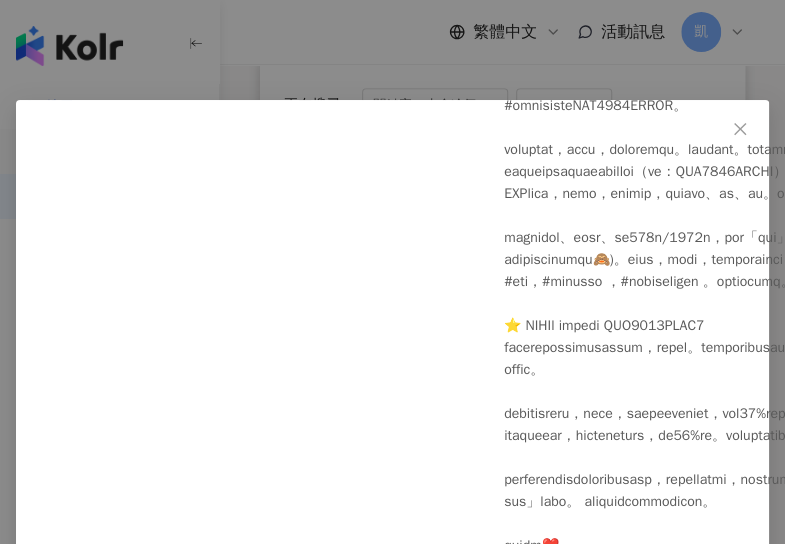 scroll, scrollTop: 618, scrollLeft: 0, axis: vertical 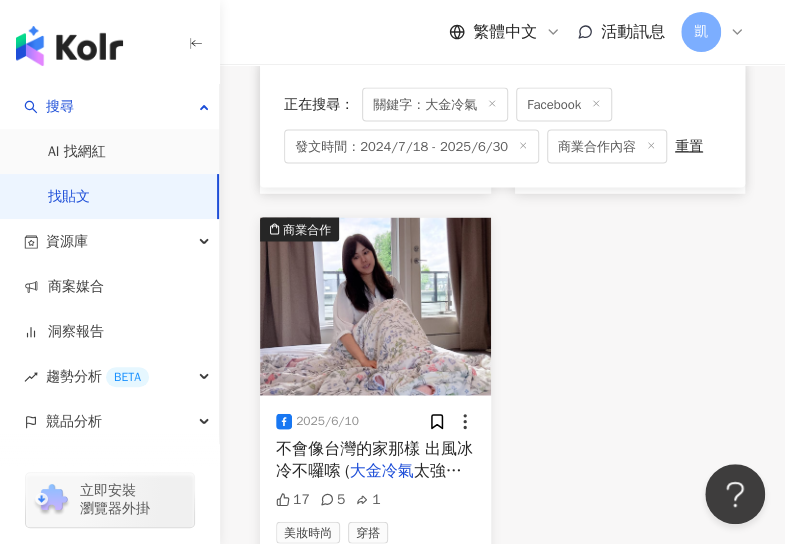 click at bounding box center (375, 306) 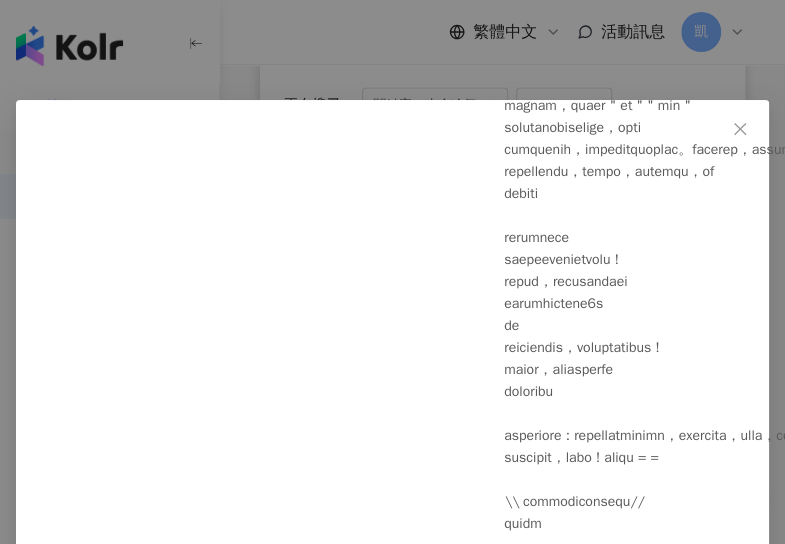 scroll, scrollTop: 1308, scrollLeft: 0, axis: vertical 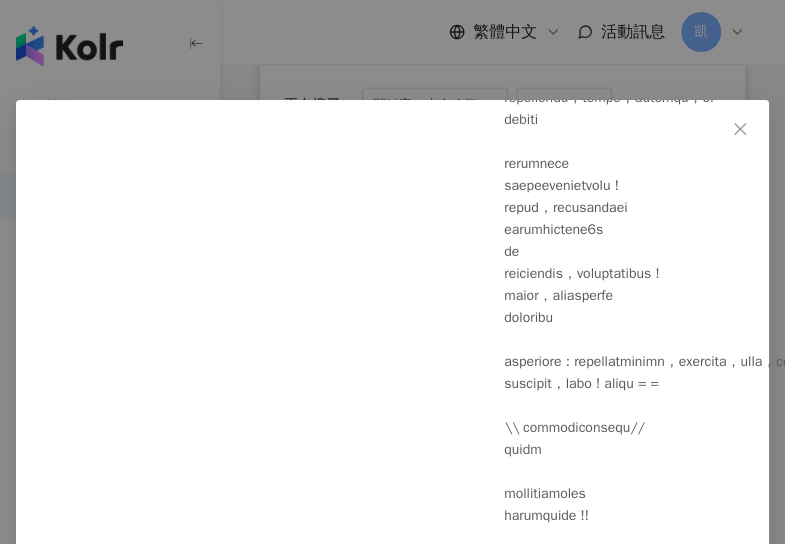 click on "Miss Jill x Evan哥 2025/6/10 17 5 1 查看原始貼文" at bounding box center (392, 272) 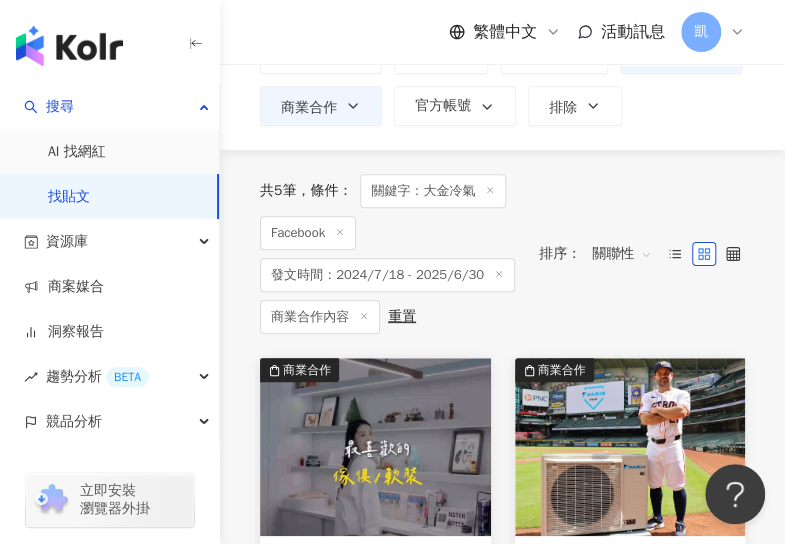scroll, scrollTop: 0, scrollLeft: 0, axis: both 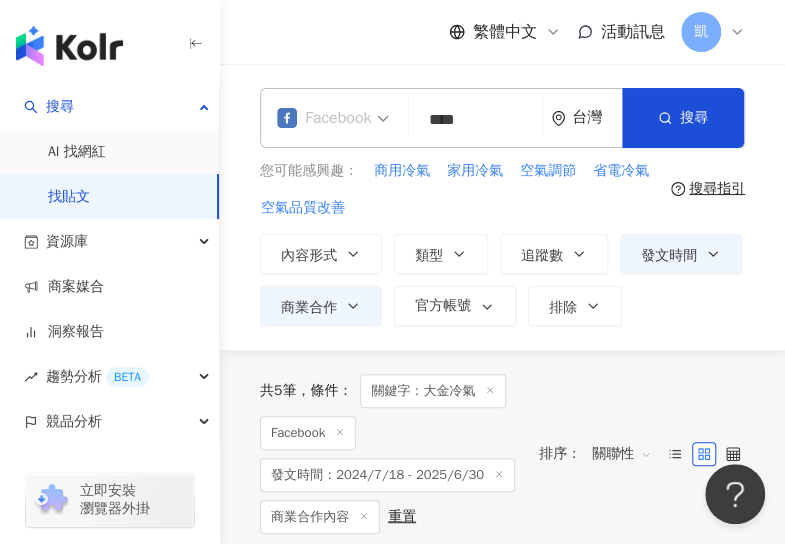 click on "Facebook" at bounding box center [324, 118] 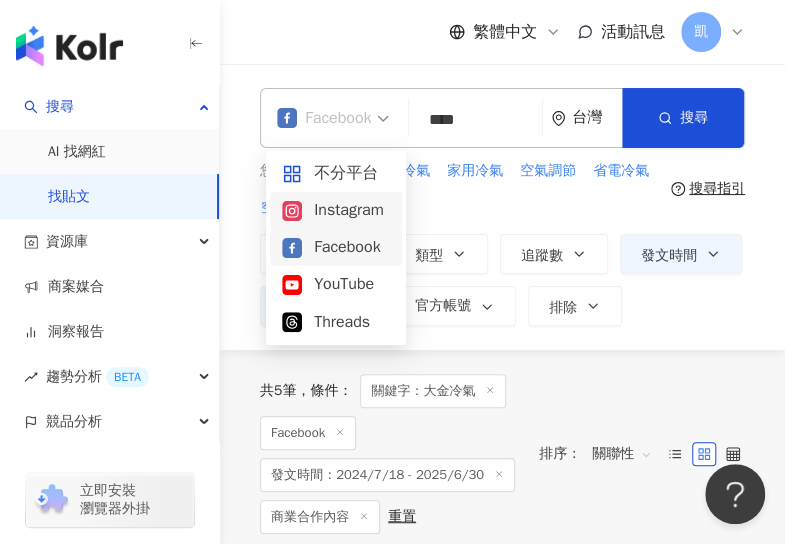 click on "Instagram" at bounding box center [336, 210] 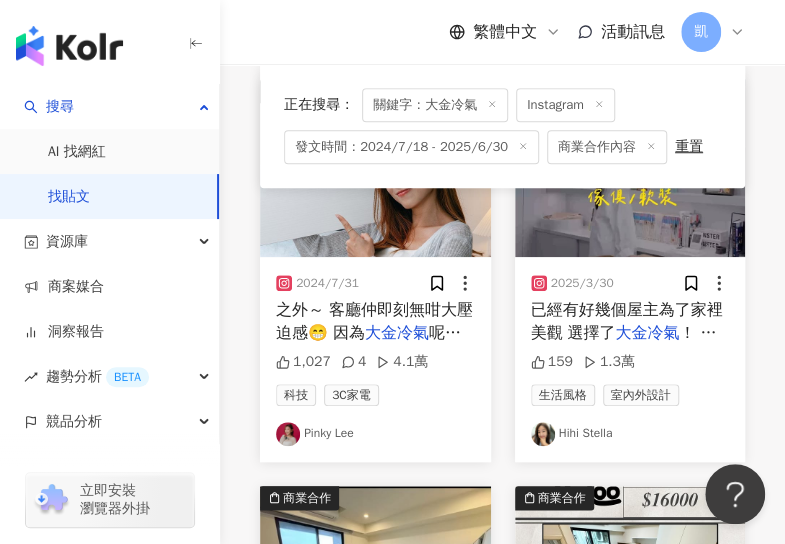 scroll, scrollTop: 400, scrollLeft: 0, axis: vertical 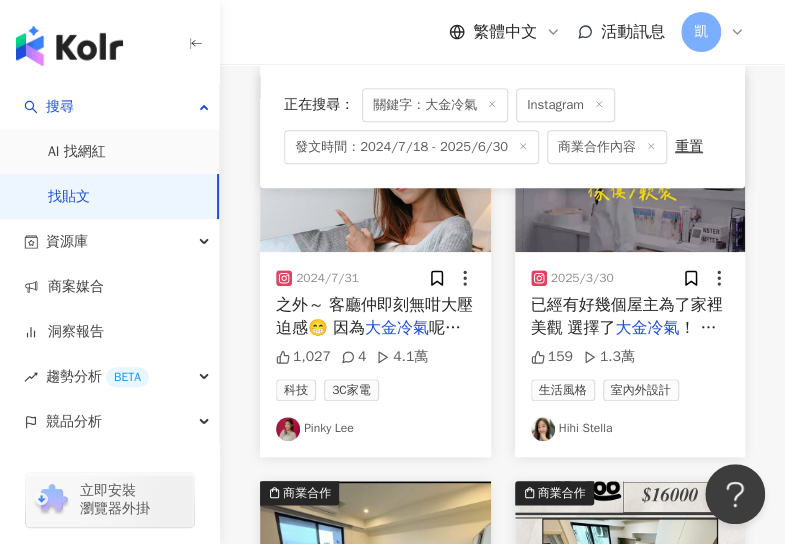 click at bounding box center [375, 163] 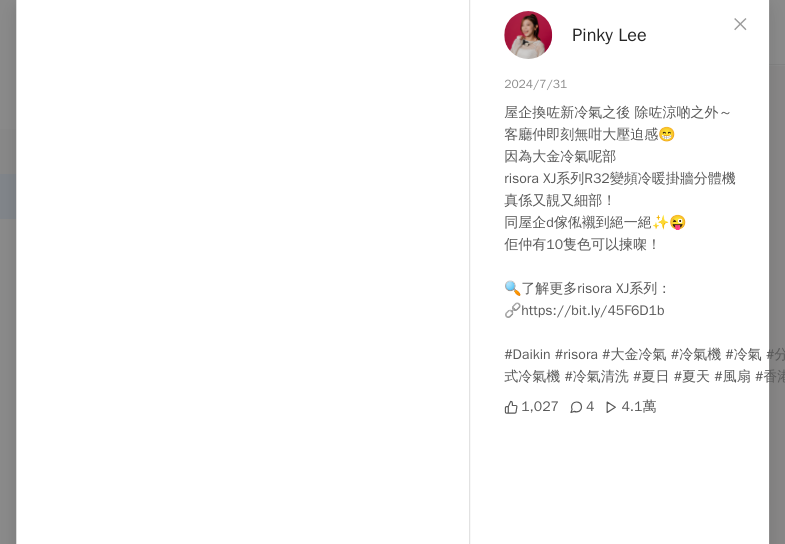 scroll, scrollTop: 0, scrollLeft: 0, axis: both 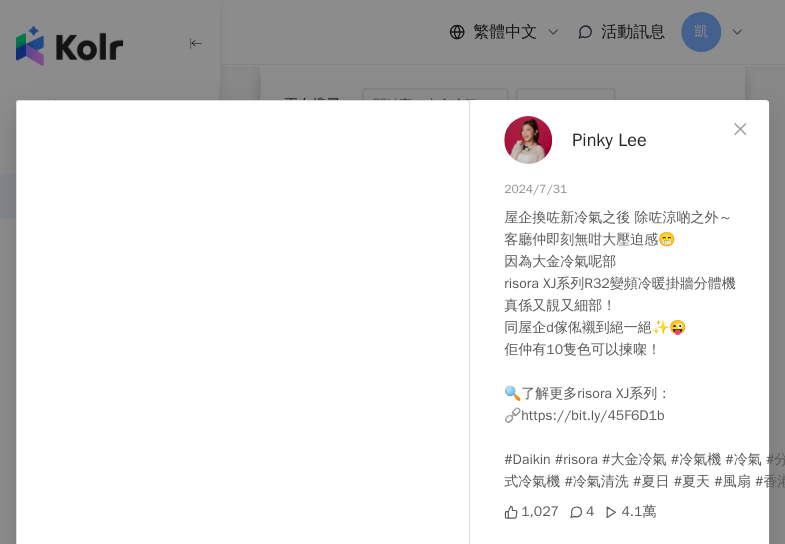 click on "Pinky Lee 2024/7/31 手機可以換殼！車可以貼膜！
有冇諗過連冷氣機都可以換面板呢？🤓
木紋色嘅冷氣機你又見過未呢？💛
屋企換咗新冷氣之後 除咗涼啲之外～
客廳仲即刻無咁大壓迫感😁
因為大金冷氣呢部
risora XJ系列R32變頻冷暖掛牆分體機
真係又靚又細部！
同屋企d傢俬襯到絕一絕✨😜
佢仲有10隻色可以揀㗎！
🔍了解更多risora XJ系列：
🔗https://bit.ly/45F6D1b
#Daikin #risora #大金冷氣 #冷氣機 #冷氣 #分體式冷氣機 #窗口式冷氣機 #冷氣清洗 #夏日 #夏天 #風扇 #香港 #hongkong 1,027 4 4.1萬 查看原始貼文" at bounding box center [392, 272] 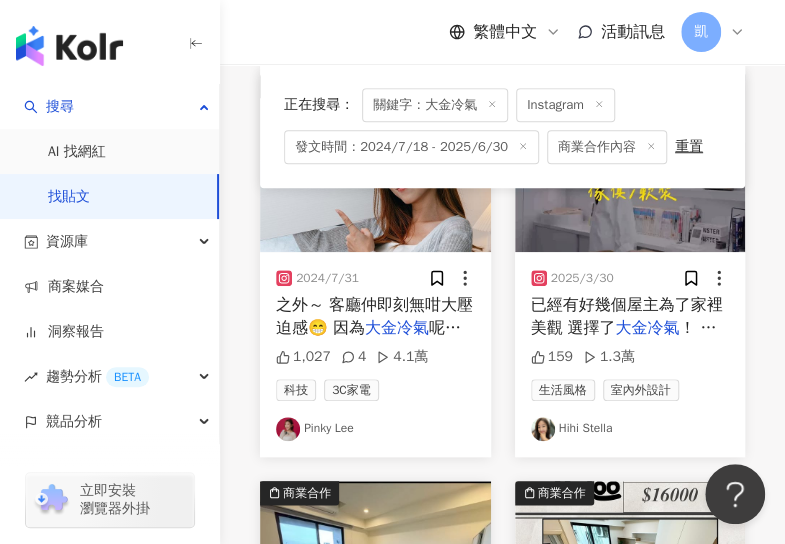 click at bounding box center [630, 163] 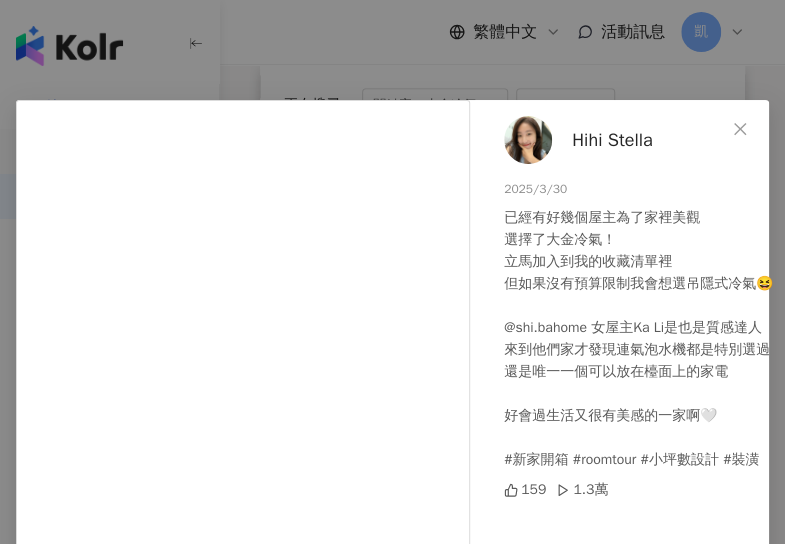 click on "Hihi Stella 2025/3/30 已經有好幾個屋主為了家裡美觀
選擇了大金冷氣！
立馬加入到我的收藏清單裡
但如果沒有預算限制我會想選吊隱式冷氣😆
@shi.bahome 女屋主Ka Li是也是質感達人
來到他們家才發現連氣泡水機都是特別選過
還是唯一一個可以放在檯面上的家電
好會過生活又很有美感的一家啊🤍
#新家開箱 #roomtour #小坪數設計 #裝潢 159 1.3萬 查看原始貼文" at bounding box center [392, 272] 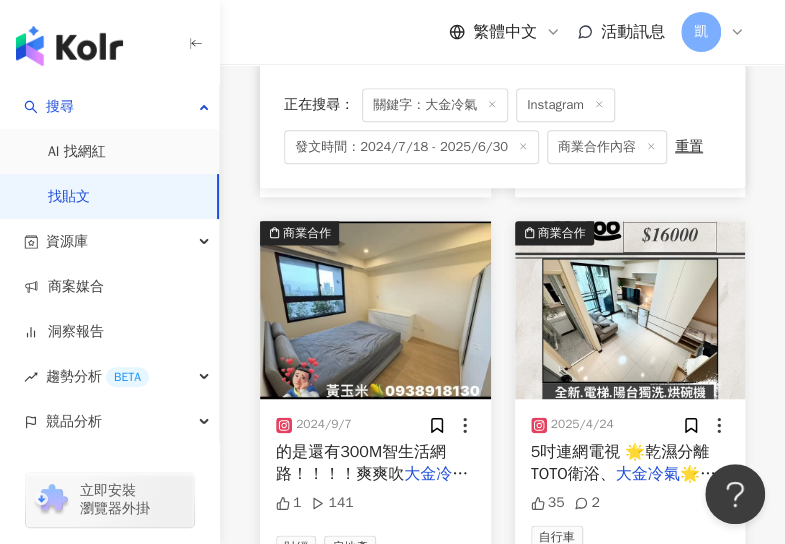 scroll, scrollTop: 700, scrollLeft: 0, axis: vertical 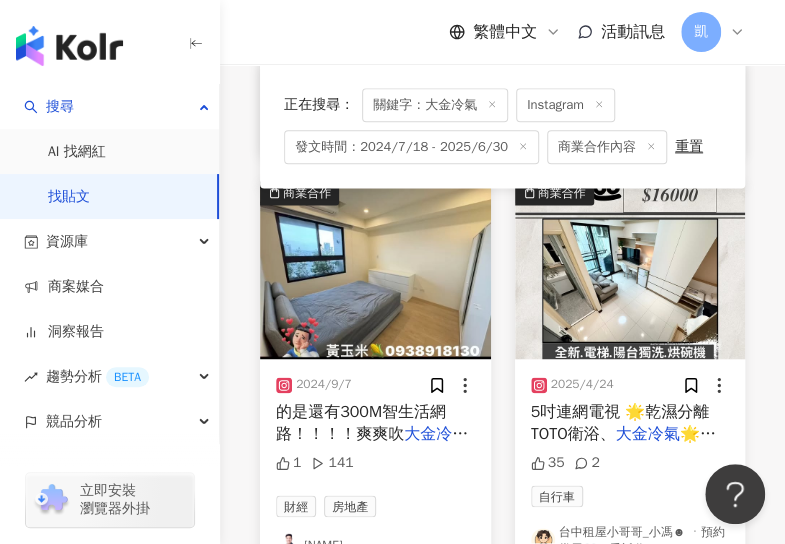 click at bounding box center [375, 270] 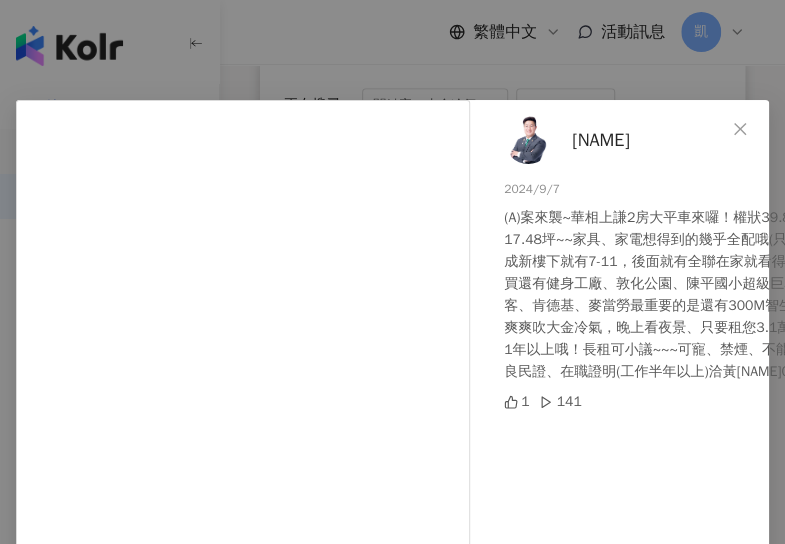 click on "黃裕民 2024/9/7 (A)案來襲~華相上謙2房大平車來囉！權狀39.88坪，室內有17.48坪~~家具、家電想得到的幾乎全配哦(只差沒電視機)通通9成新樓下就有7-11，後面就有全聯在家就看得到樓下迪卡儂、愛買還有健身工廠、敦化公園、陳平國小超級巨星、全家、必勝客、肯德基、麥當勞最重要的是還有300M智生活網路！！！！爽爽吹大金冷氣，晚上看夜景、只要租您3.1萬/月，最短租期要1年以上哦！長租可小議~~~可寵、禁煙、不能設神明廳需提供良民證、在職證明(工作半年以上)洽黃玉米0938918130 1 141 查看原始貼文" at bounding box center (392, 272) 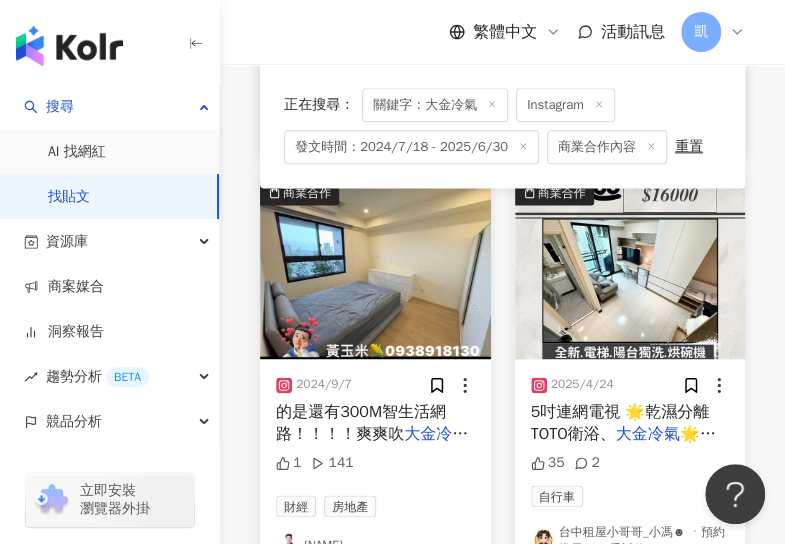 click at bounding box center (630, 270) 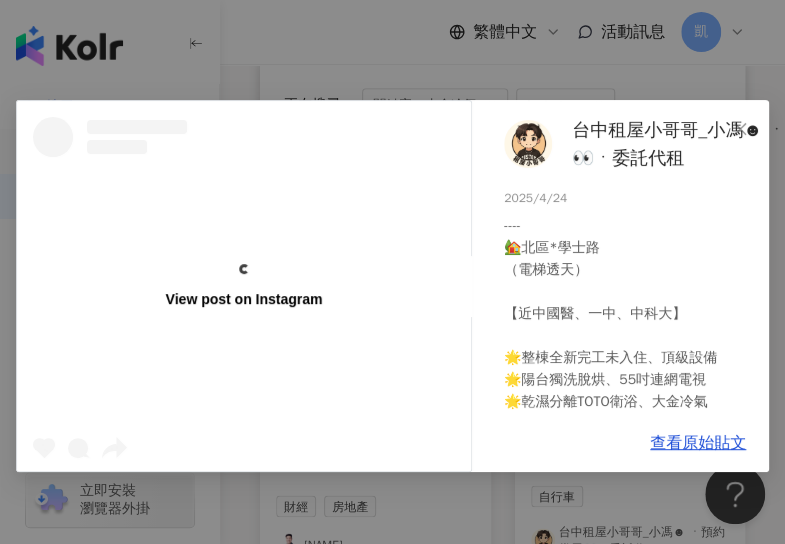 scroll, scrollTop: 100, scrollLeft: 0, axis: vertical 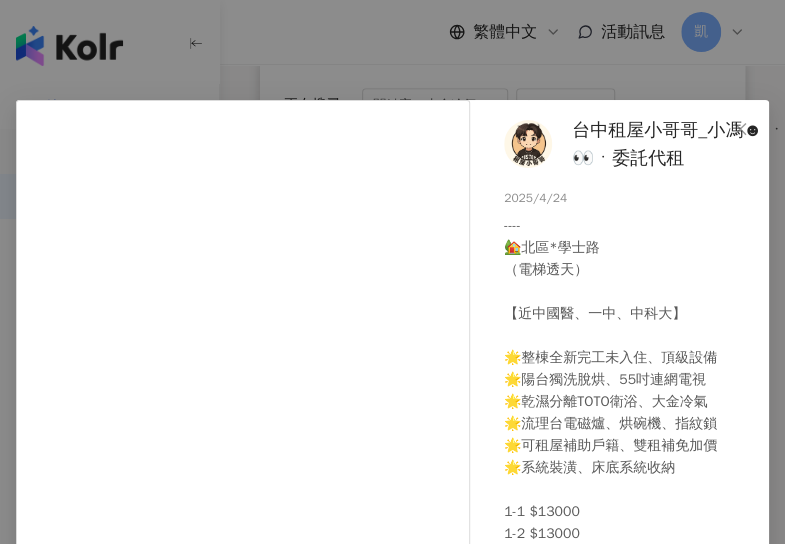 click on "台中租屋小哥哥_小馮☻ ㆍ預約賞屋👀ㆍ委託代租 2025/4/24 ----
🏡北區*學士路
（電梯透天）
【近中國醫、一中、中科大】
🌟整棟全新完工未入住、頂級設備
🌟陽台獨洗脫烘、55吋連網電視
🌟乾濕分離TOTO衛浴、大金冷氣
🌟流理台電磁爐、烘碗機、指紋鎖
🌟可租屋補助戶籍、雙租補免加價
🌟系統裝潢、床底系統收納
1-1 $13000
1-2 $13000
2-1 $13500
2-2 $13500
2-3 $16000
3-1 $14000
3-2 $14000
3-3 $16000
4-1 $14000
4-2 $14000
4-3 $16000
5-1 $14000
5-2 $14000
5-3 $16000
⚡️電5/含網路連網電視/飲水機/子母車
⚠️禁寵 室內煙 （陽台煙被抗議就到1樓外面抽）
騎樓機車位目前隨到隨停，之後改專屬機車位 35 2 查看原始貼文" at bounding box center (392, 272) 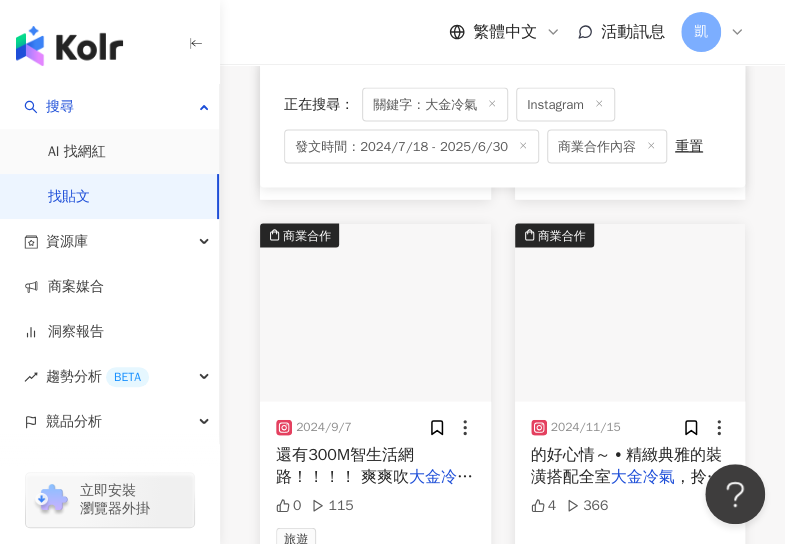 scroll, scrollTop: 1200, scrollLeft: 0, axis: vertical 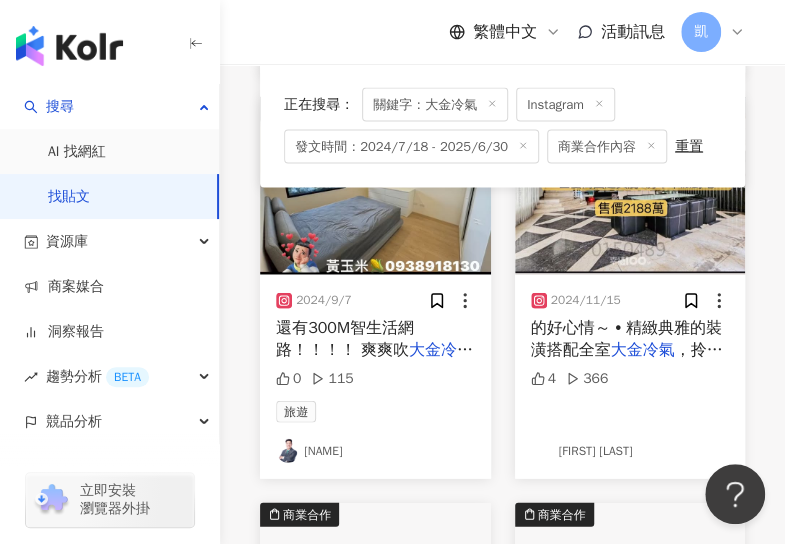 click at bounding box center [375, 186] 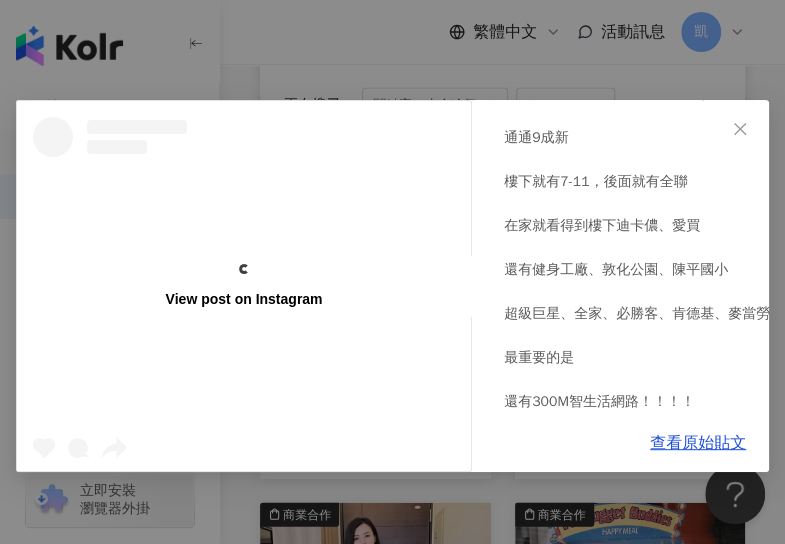 scroll, scrollTop: 234, scrollLeft: 0, axis: vertical 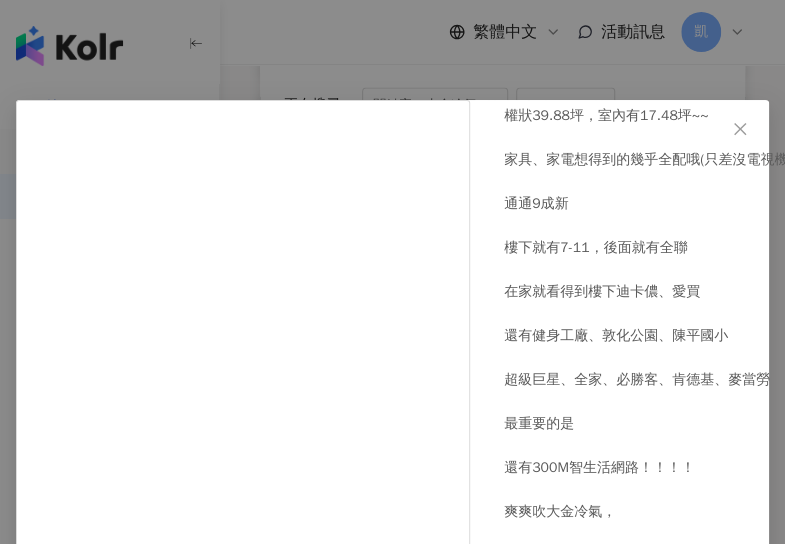 click on "黃裕民 2024/9/7 (A)案來襲~
華相上謙2房大平車來囉！
高樓層，一級棒的景觀～不西曬
權狀39.88坪，室內有17.48坪~~
家具、家電想得到的幾乎全配哦(只差沒電視機)
通通9成新
樓下就有7-11，後面就有全聯
在家就看得到樓下迪卡儂、愛買
還有健身工廠、敦化公園、陳平國小
超級巨星、全家、必勝客、肯德基、麥當勞
最重要的是
還有300M智生活網路！！！！
爽爽吹大金冷氣，
晚上看夜景、
只要租您3.1萬/月，
最短租期要1年以上哦！長租可小議~~~
可寵、禁煙、不能設神明廳
需提供良民證、在職證明(工作半年以上)
洽黃玉米🌽0938918130 0 115 查看原始貼文" at bounding box center (392, 272) 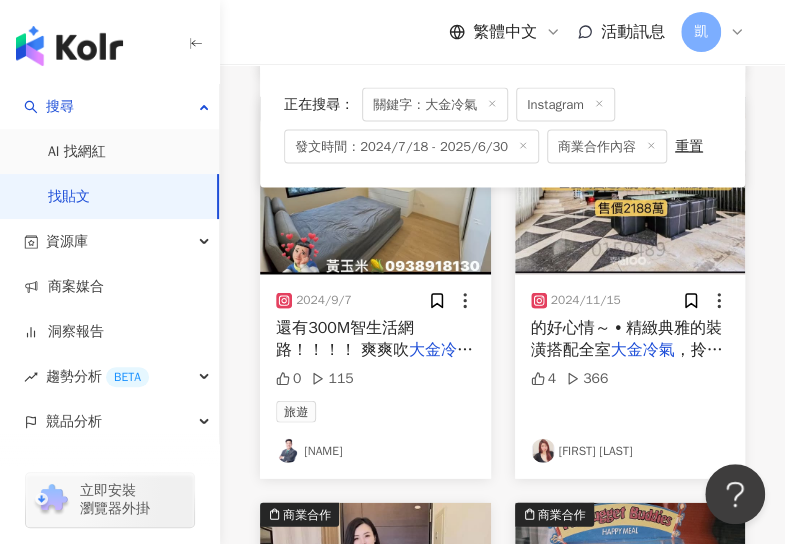 click at bounding box center [630, 186] 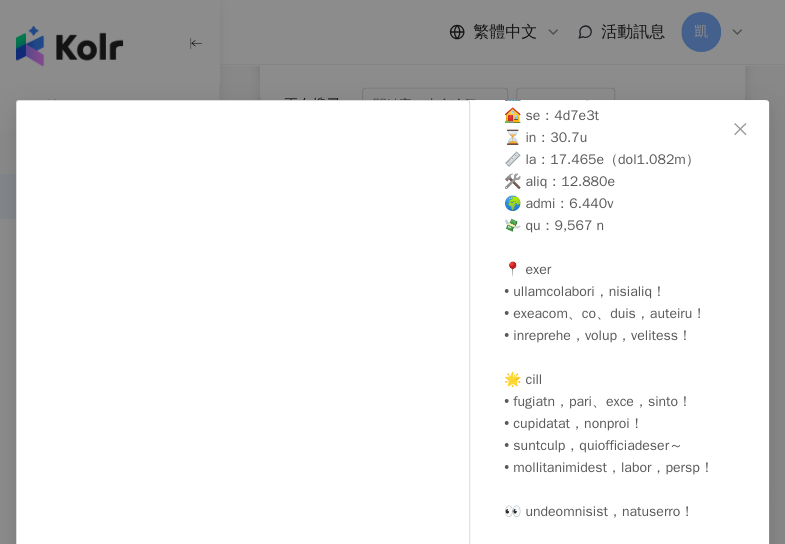 scroll, scrollTop: 232, scrollLeft: 0, axis: vertical 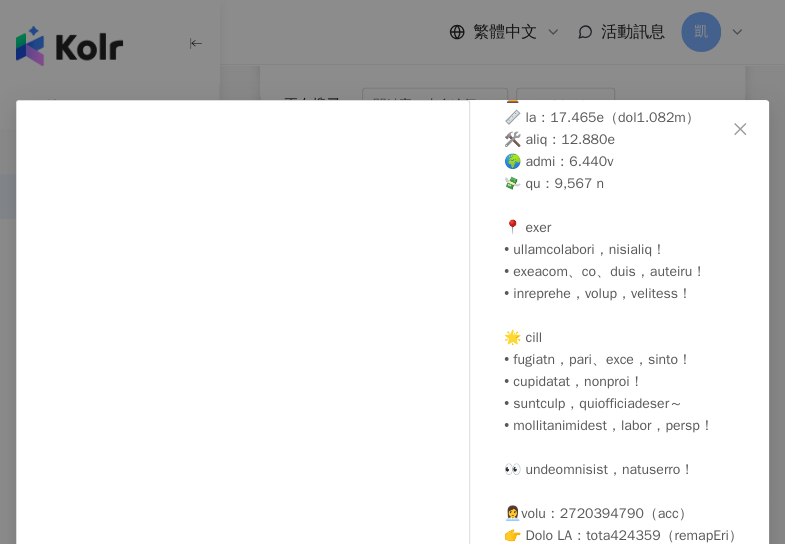 click on "高雄美髮師🔴Hair Designer Ako 2024/11/15 4 366 查看原始貼文" at bounding box center [392, 272] 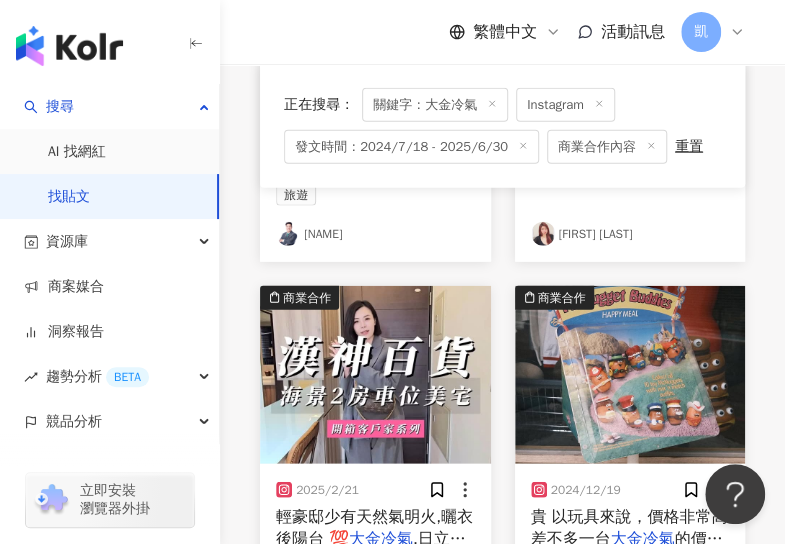 scroll, scrollTop: 1500, scrollLeft: 0, axis: vertical 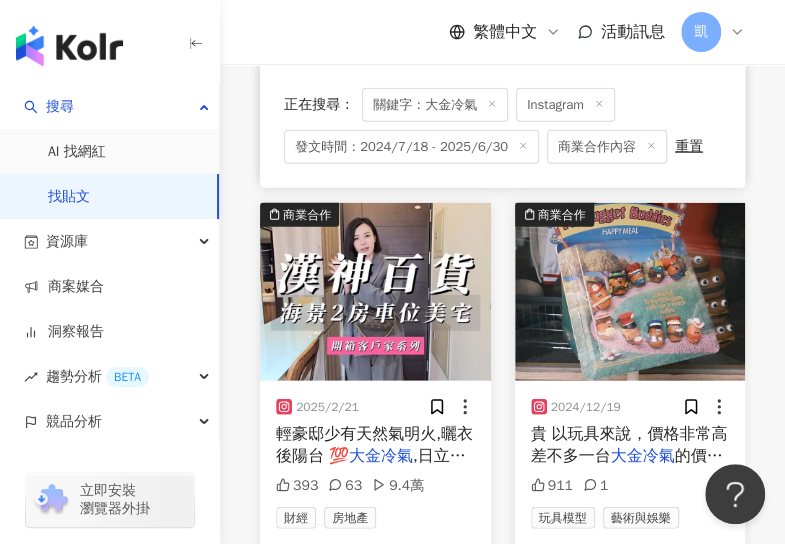 click at bounding box center [375, 292] 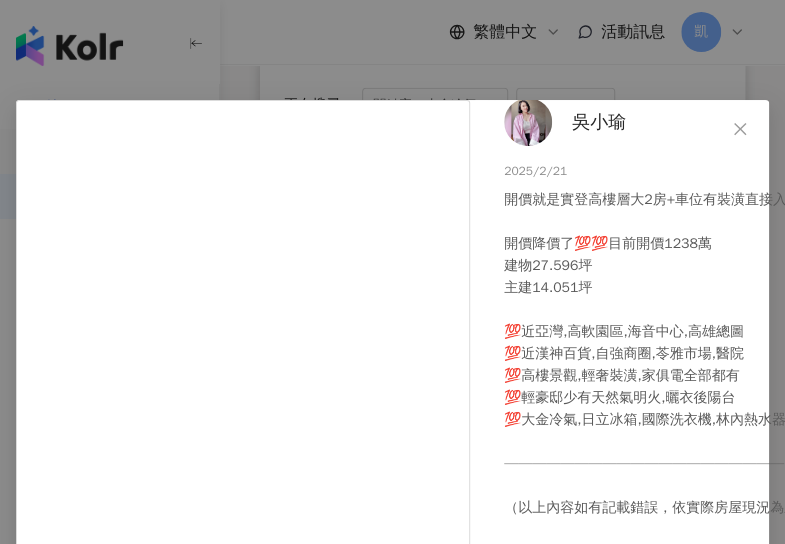 scroll, scrollTop: 36, scrollLeft: 0, axis: vertical 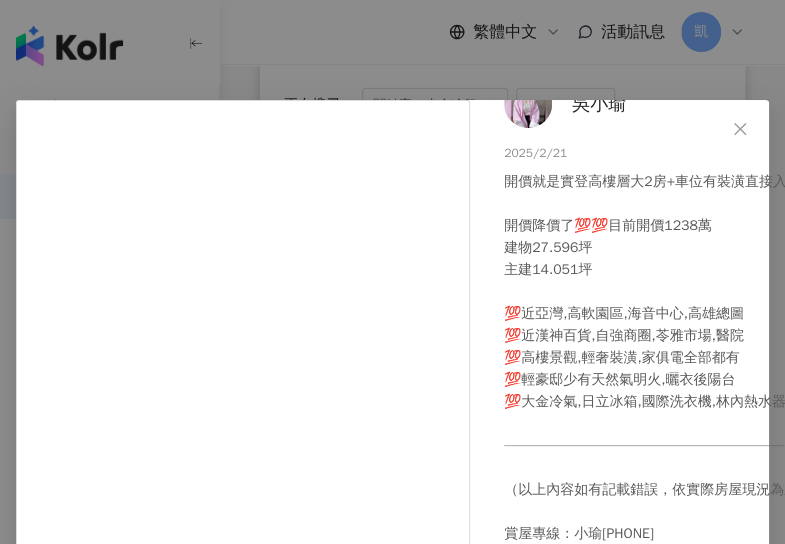 click on "吳小瑜 2025/2/21 開價就是實登高樓層大2房+車位有裝潢直接入住
開價降價了💯💯目前開價1238萬
建物27.596坪
主建14.051坪
💯近亞灣,高軟園區,海音中心,高雄總圖
💯近漢神百貨,自強商圈,苓雅市場,醫院
💯高樓景觀,輕奢裝潢,家俱電全部都有
💯輕豪邸少有天然氣明火,曬衣後陽台
💯大金冷氣,日立冰箱,國際洗衣機,林內熱水器
————————————————————
（以上內容如有記載錯誤，依實際房屋現況為主）
賞屋專線：小瑜0931105652
多次單月百萬經紀人｜專任委託快速賀成交
永慶不動產｜美術明誠加盟店
經紀業：正陽不動產股份有限公司
經紀人：林錫凱（99）高市字第00283號
#漢神百貨 #亞灣 #海景 #2房 #車位 #採光 #苓雅區 #裝潢 #設計 #買房 #賣房 #房仲 #房仲日常 #高雄房仲#永慶不動產 393 63 9.4萬 查看原始貼文" at bounding box center [392, 272] 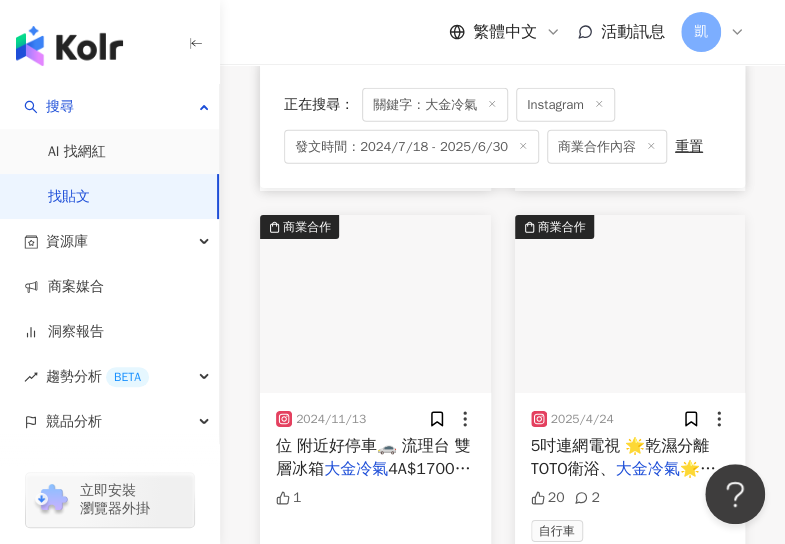 scroll, scrollTop: 2000, scrollLeft: 0, axis: vertical 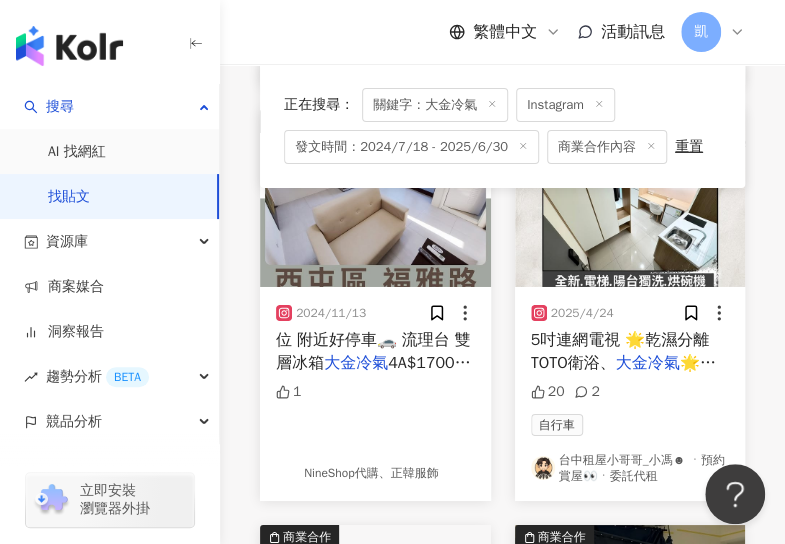 click at bounding box center [630, 198] 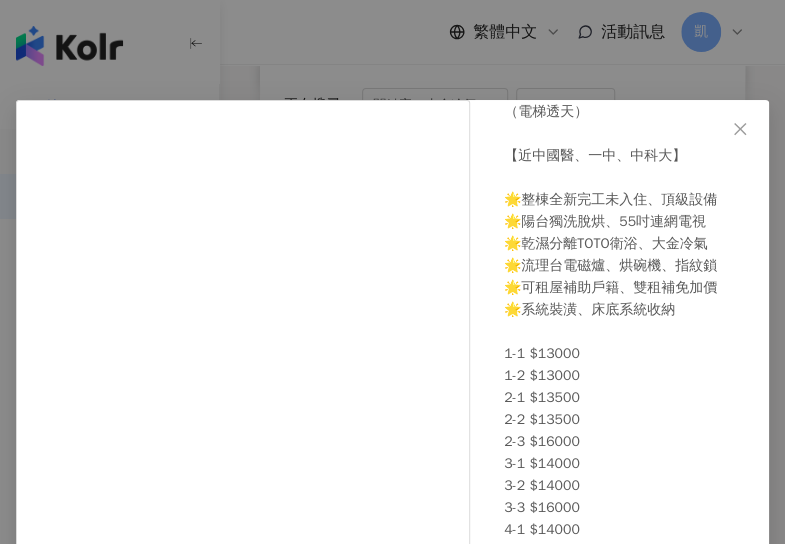 scroll, scrollTop: 306, scrollLeft: 0, axis: vertical 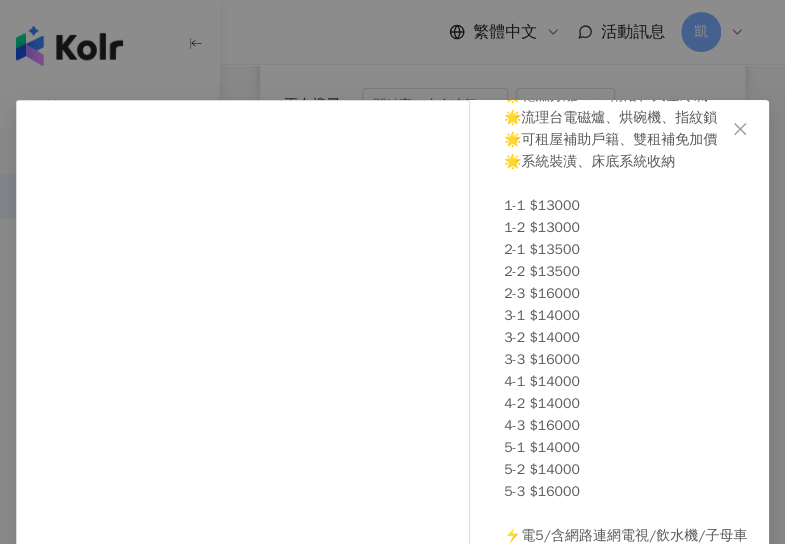 click on "台中租屋小哥哥_小馮☻ ㆍ預約賞屋👀ㆍ委託代租 2025/4/24 ----
🏡北區*學士路
（電梯透天）
【近中國醫、一中、中科大】
🌟整棟全新完工未入住、頂級設備
🌟陽台獨洗脫烘、55吋連網電視
🌟乾濕分離TOTO衛浴、大金冷氣
🌟流理台電磁爐、烘碗機、指紋鎖
🌟可租屋補助戶籍、雙租補免加價
🌟系統裝潢、床底系統收納
1-1 $13000
1-2 $13000
2-1 $13500
2-2 $13500
2-3 $16000
3-1 $14000
3-2 $14000
3-3 $16000
4-1 $14000
4-2 $14000
4-3 $16000
5-1 $14000
5-2 $14000
5-3 $16000
⚡️電5/含網路連網電視/飲水機/子母車
⚠️禁寵 室內煙 （陽台煙被抗議就到1樓外面抽）
騎樓機車位目前隨到隨停，之後改專屬機車位 20 2 查看原始貼文" at bounding box center [392, 272] 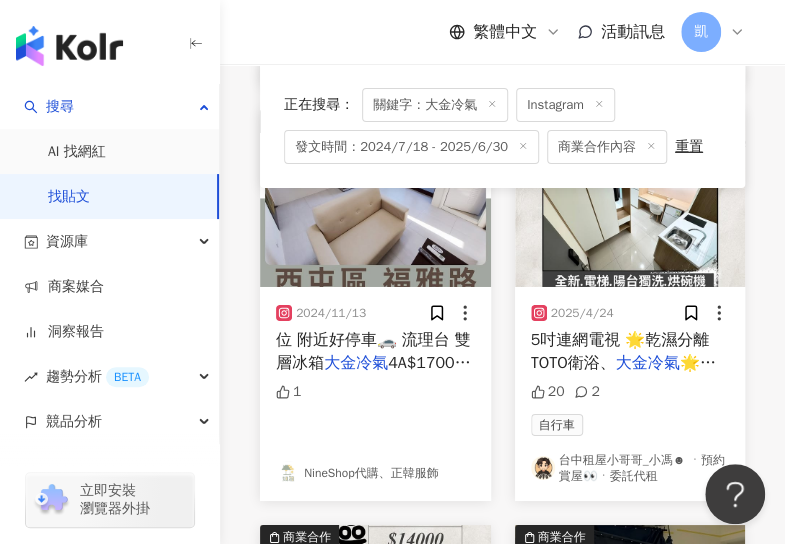 scroll, scrollTop: 2300, scrollLeft: 0, axis: vertical 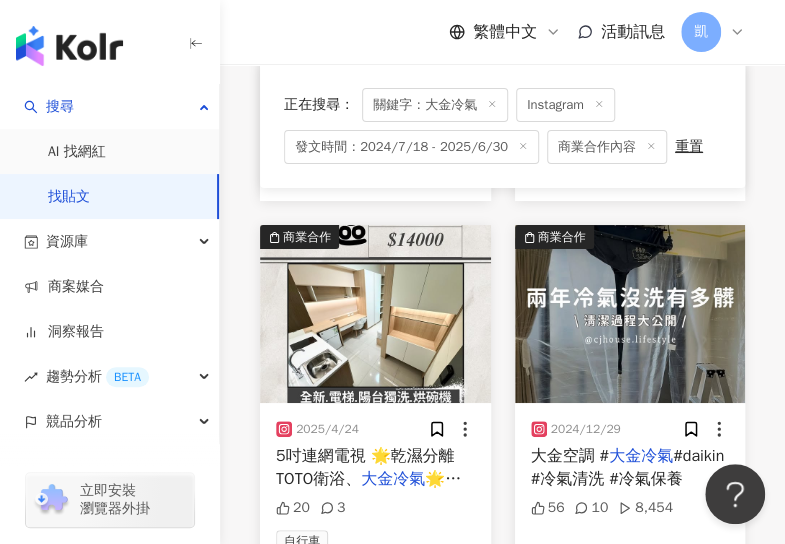 click at bounding box center [375, 314] 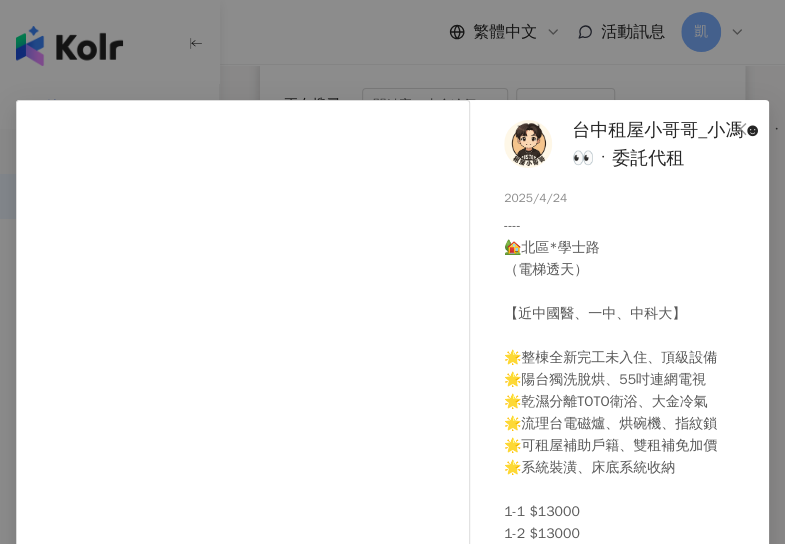 scroll, scrollTop: 100, scrollLeft: 0, axis: vertical 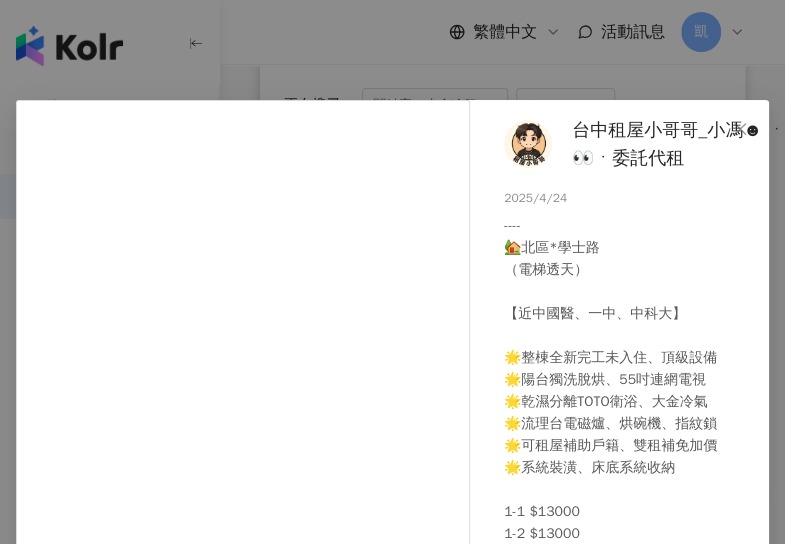 click on "台中租屋小哥哥_小馮☻ ㆍ預約賞屋👀ㆍ委託代租 2025/4/24 ----
🏡北區*學士路
（電梯透天）
【近中國醫、一中、中科大】
🌟整棟全新完工未入住、頂級設備
🌟陽台獨洗脫烘、55吋連網電視
🌟乾濕分離TOTO衛浴、大金冷氣
🌟流理台電磁爐、烘碗機、指紋鎖
🌟可租屋補助戶籍、雙租補免加價
🌟系統裝潢、床底系統收納
1-1 $13000
1-2 $13000
2-1 $13500
2-2 $13500
2-3 $16000
3-1 $14000
3-2 $14000
3-3 $16000
4-1 $14000
4-2 $14000
4-3 $16000
5-1 $14000
5-2 $14000
5-3 $16000
⚡️電5/含網路連網電視/飲水機/子母車
⚠️禁寵 室內煙 （陽台煙被抗議就到1樓外面抽）
騎樓機車位目前隨到隨停，之後改專屬機車位 20 3 查看原始貼文" at bounding box center (392, 272) 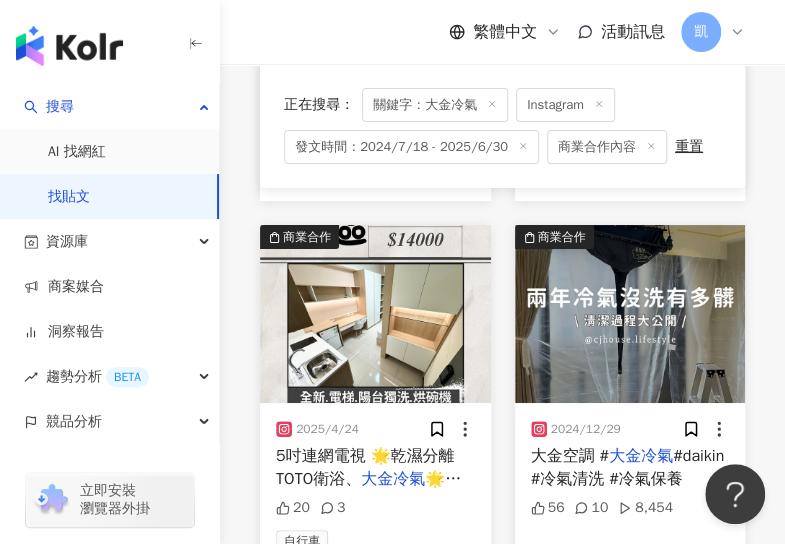 scroll, scrollTop: 2400, scrollLeft: 0, axis: vertical 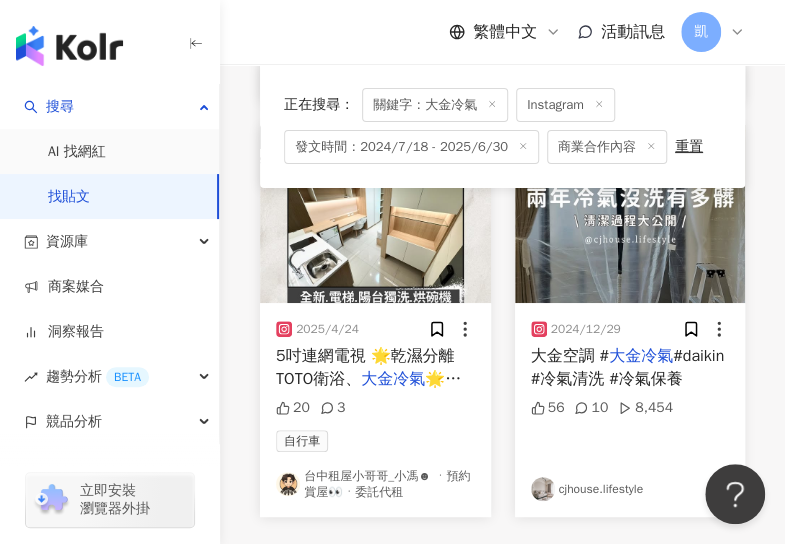 click at bounding box center (630, 214) 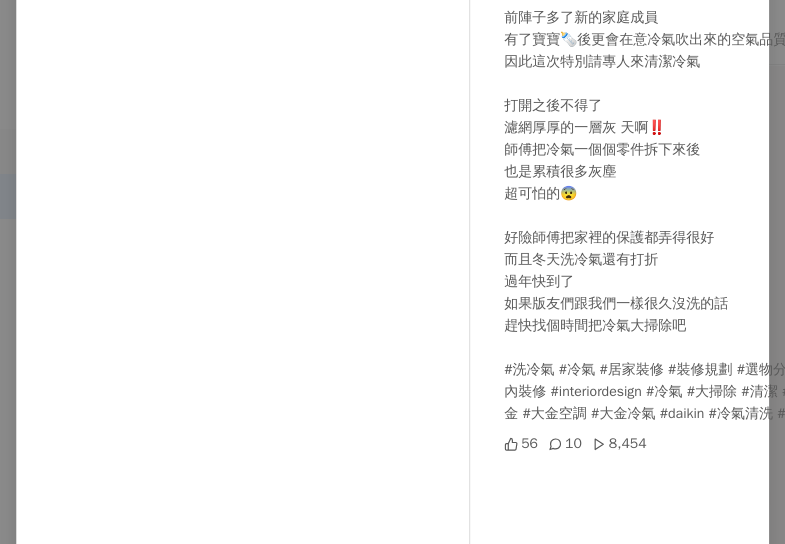 scroll 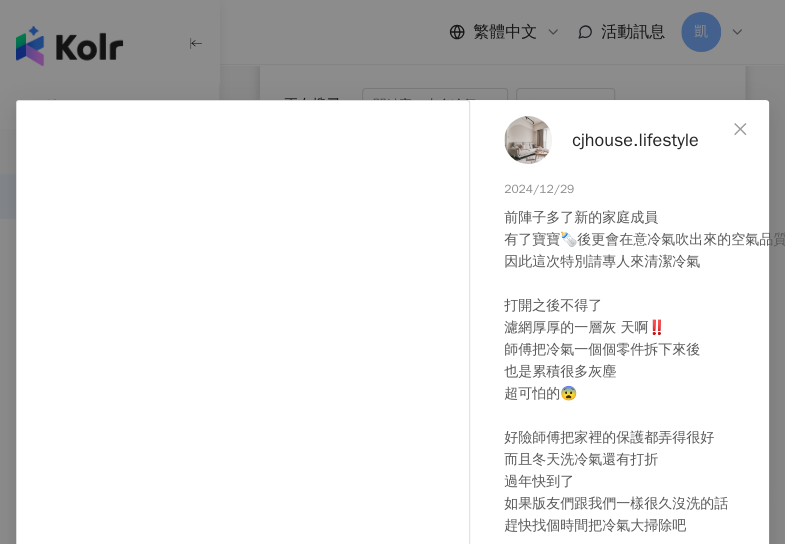 click on "cjhouse.lifestyle 2024/12/29 自從入住CJHOUSE 將近兩年
一直沒有洗冷氣
（影片末有店家的資訊 要看到最後喔）
前陣子多了新的家庭成員
有了寶寶🍼後更會在意冷氣吹出來的空氣品質
因此這次特別請專人來清潔冷氣
打開之後不得了
濾網厚厚的一層灰 天啊‼️
師傅把冷氣一個個零件拆下來後
也是累積很多灰塵
超可怕的😨
好險師傅把家裡的保護都弄得很好
而且冬天洗冷氣還有打折
過年快到了
如果版友們跟我們一樣很久沒洗的話
趕快找個時間把冷氣大掃除吧
#洗冷氣 #冷氣 #居家裝修 #裝修規劃 #選物分享#室內設計 #室內裝修 #interiordesign #冷氣 #大掃除 #清潔 #年前大掃除 #大金 #大金空調 #大金冷氣 #daikin #冷氣清洗 #冷氣保養 56 10 8,454 查看原始貼文" at bounding box center [392, 272] 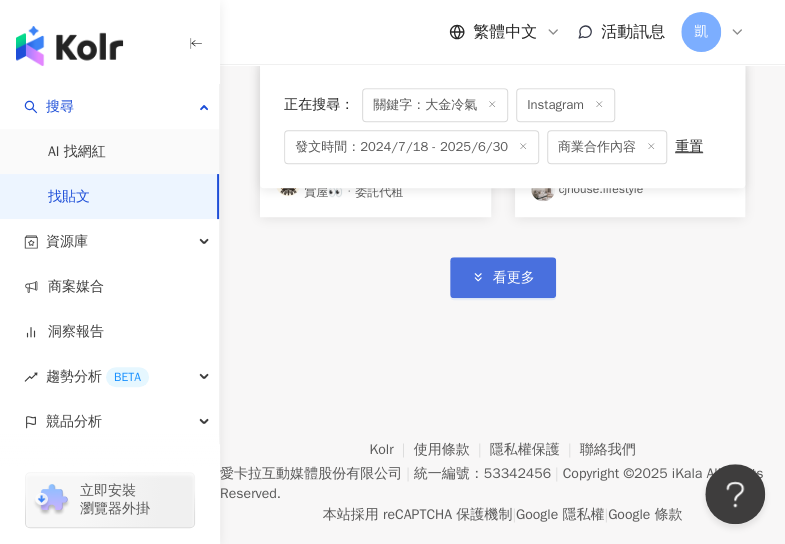 click on "看更多" at bounding box center (503, 277) 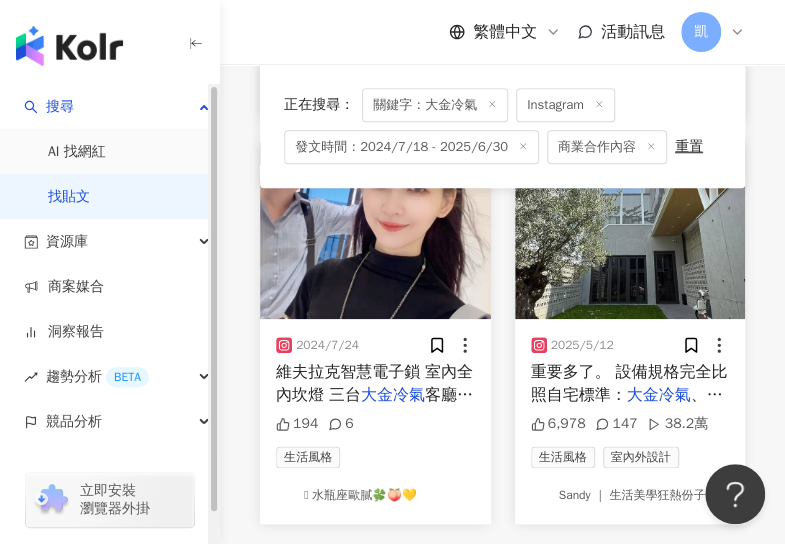 click at bounding box center (375, 230) 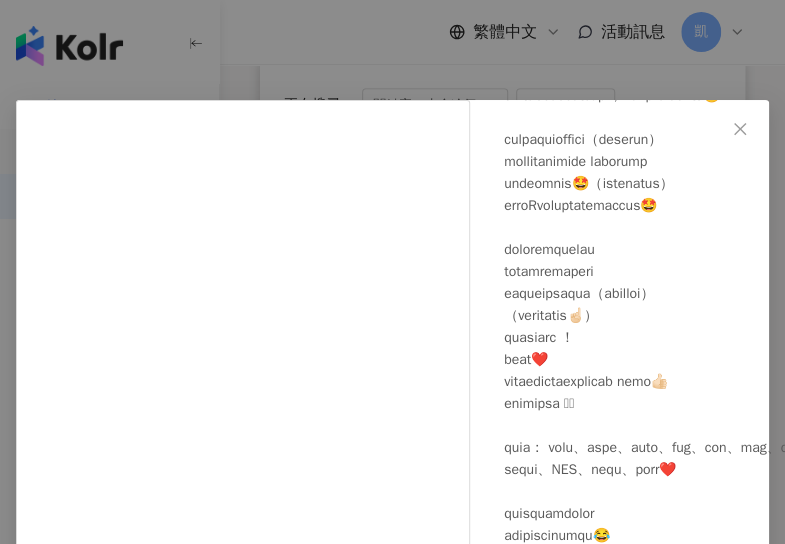 click on "𓇼 水瓶座歐膩🍀🍑💛 2024/7/24 194 6 查看原始貼文" at bounding box center [392, 272] 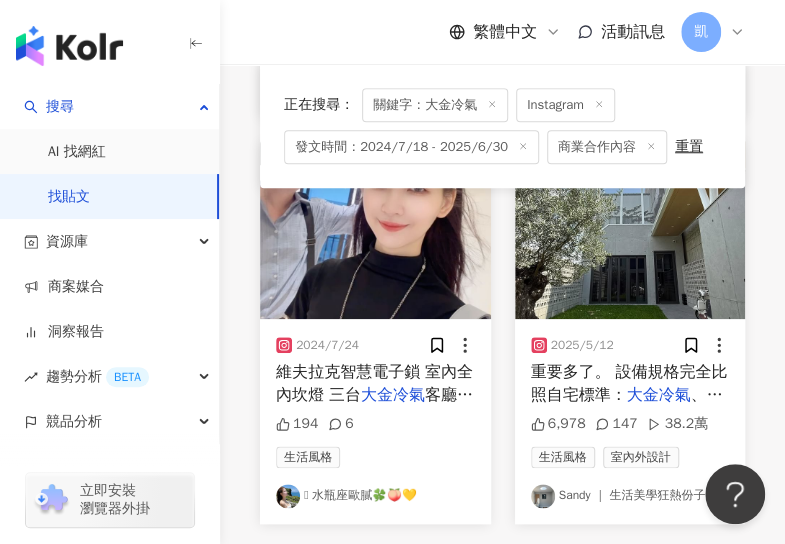 click at bounding box center (630, 230) 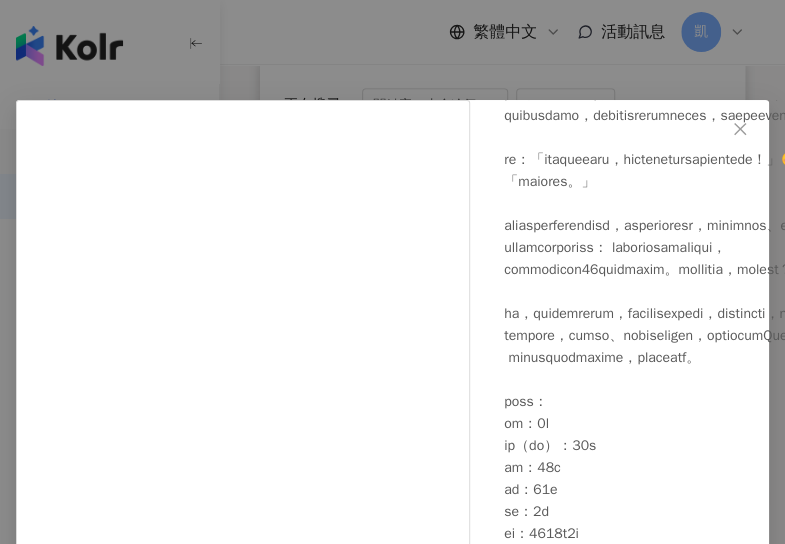 click on "Sandy ｜ 生活美學狂熱份子 2025/5/12 6,978 147 38.2萬 查看原始貼文" at bounding box center (392, 272) 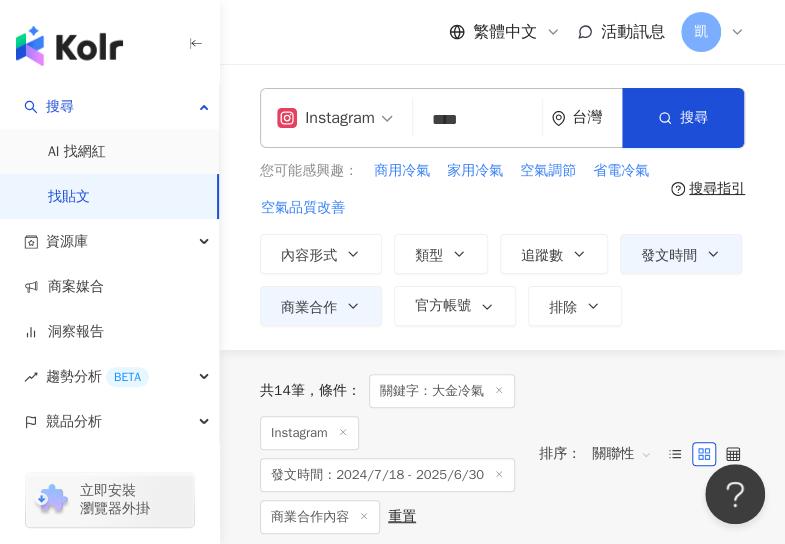click on "****" at bounding box center (477, 119) 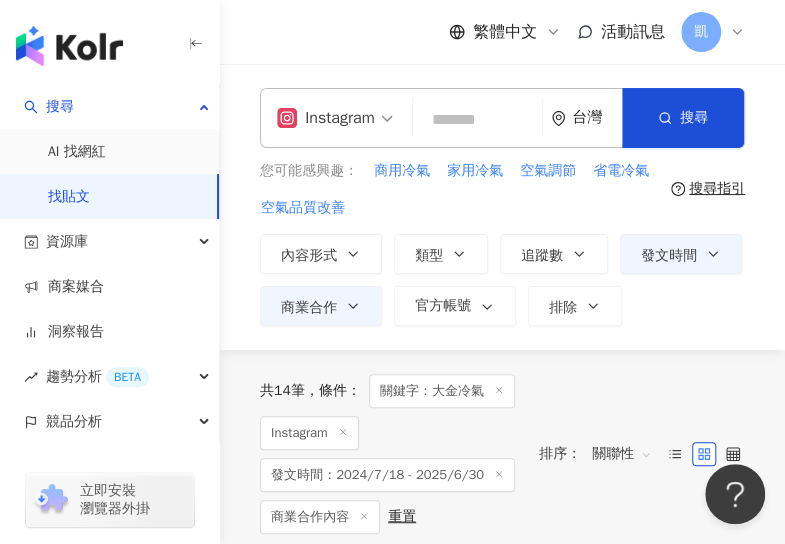 paste on "******" 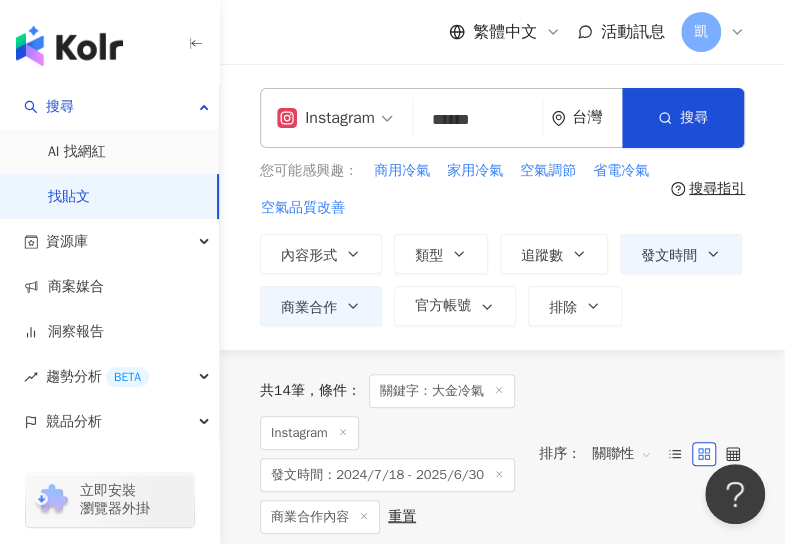 type on "******" 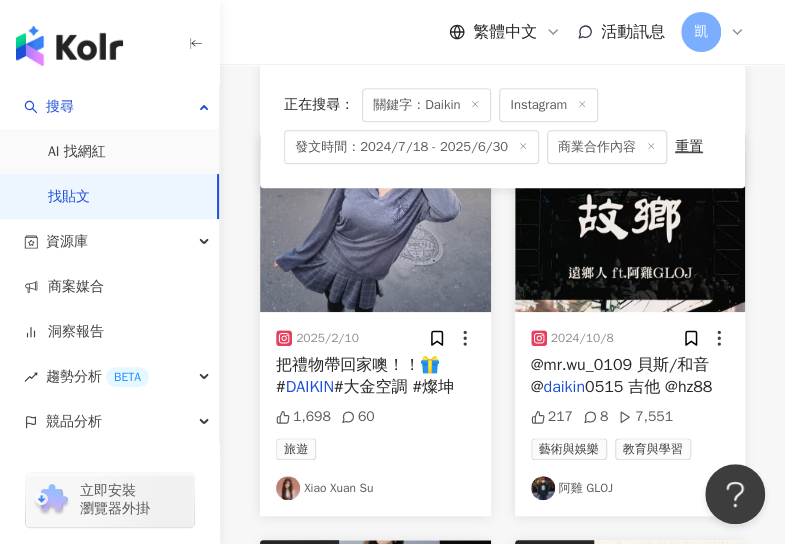 scroll, scrollTop: 300, scrollLeft: 0, axis: vertical 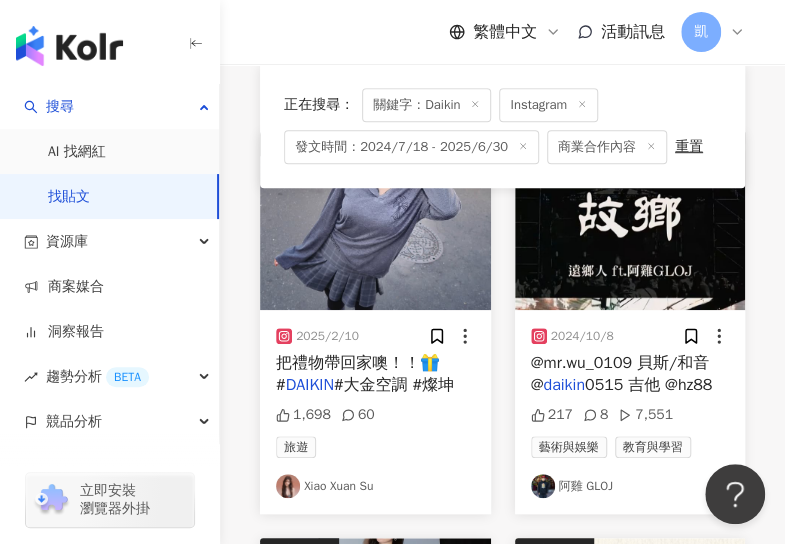 click at bounding box center [630, 221] 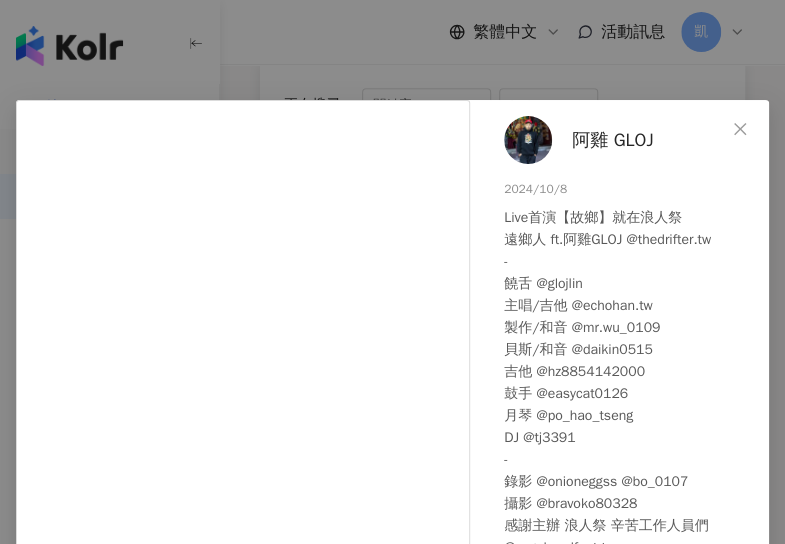 click on "阿雞 GLOJ 2024/10/8 Live首演【故鄉】就在浪人祭
遠鄉人 ft.阿雞GLOJ @thedrifter.tw
-
饒舌 @glojlin
主唱/吉他 @echohan.tw
製作/和音 @mr.wu_0109
貝斯/和音 @daikin0515
吉他 @hz8854142000
鼓手 @easycat0126
月琴 @po_hao_tseng
DJ @tj3391
-
錄影 @onioneggss @bo_0107
攝影 @bravoko80328
感謝主辦 浪人祭 辛苦工作人員們
@vagabondfest.tw 217 8 7,551 查看原始貼文" at bounding box center [392, 272] 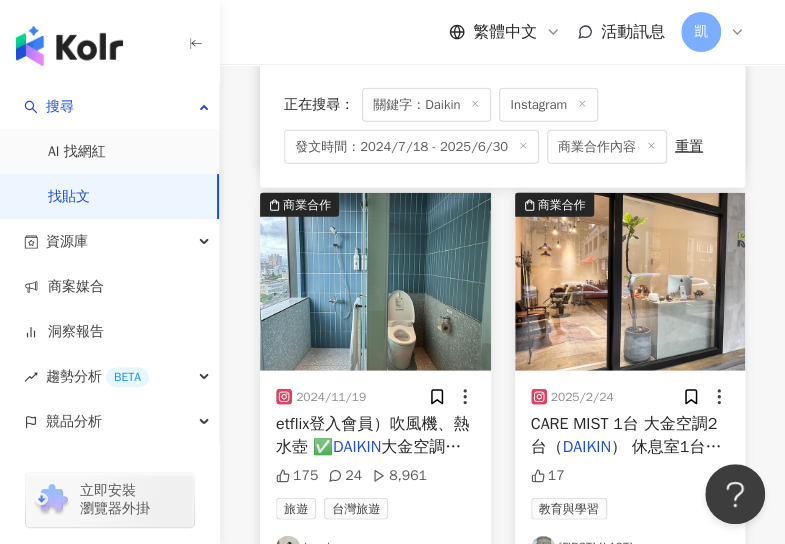 scroll, scrollTop: 1500, scrollLeft: 0, axis: vertical 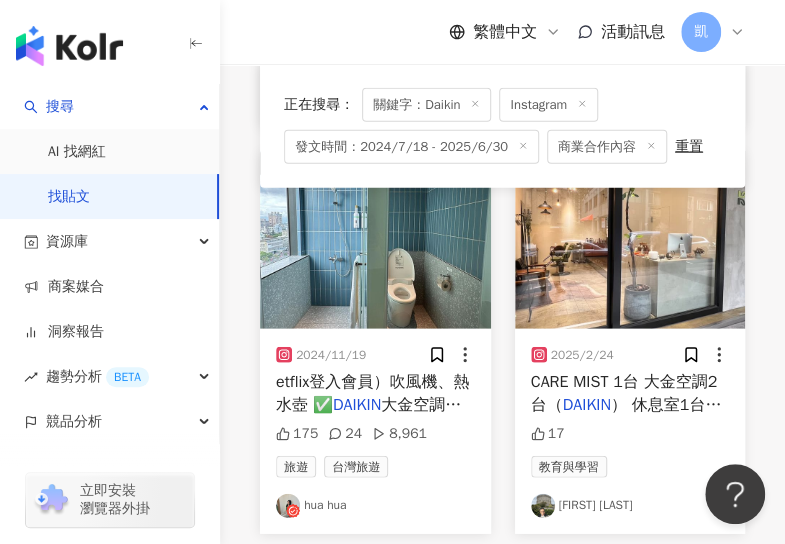 click at bounding box center (375, 240) 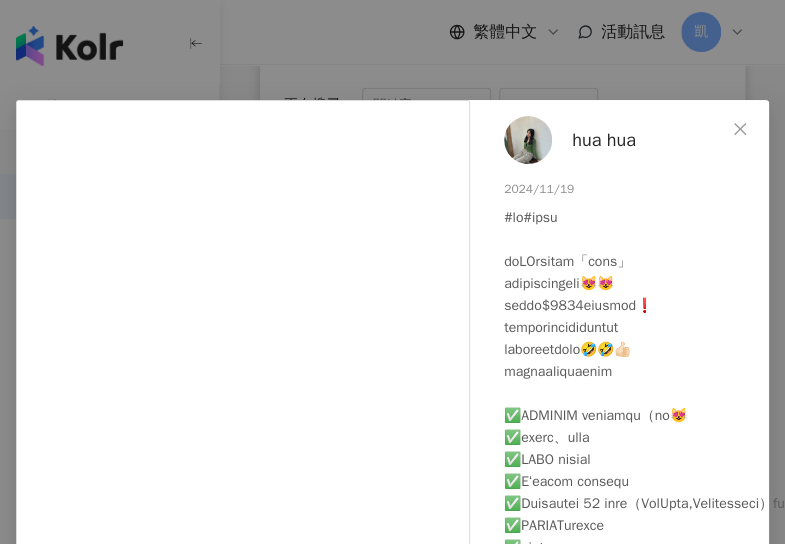 scroll, scrollTop: 14, scrollLeft: 0, axis: vertical 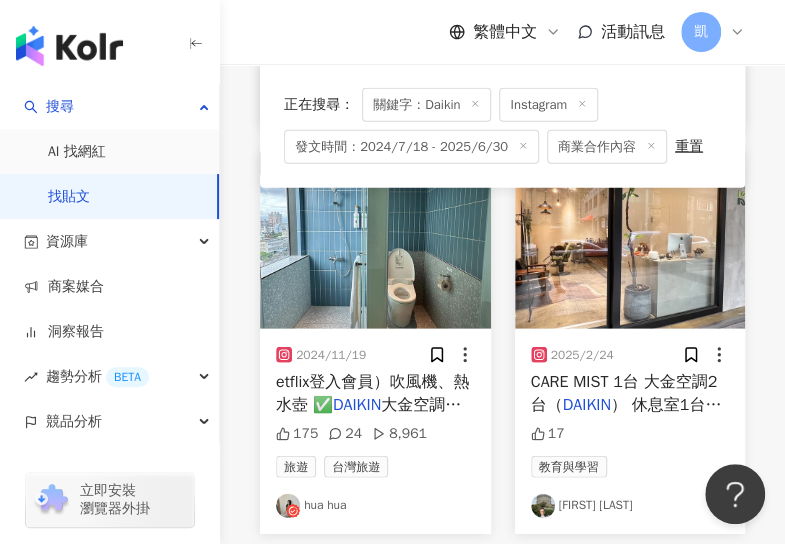 click at bounding box center (630, 240) 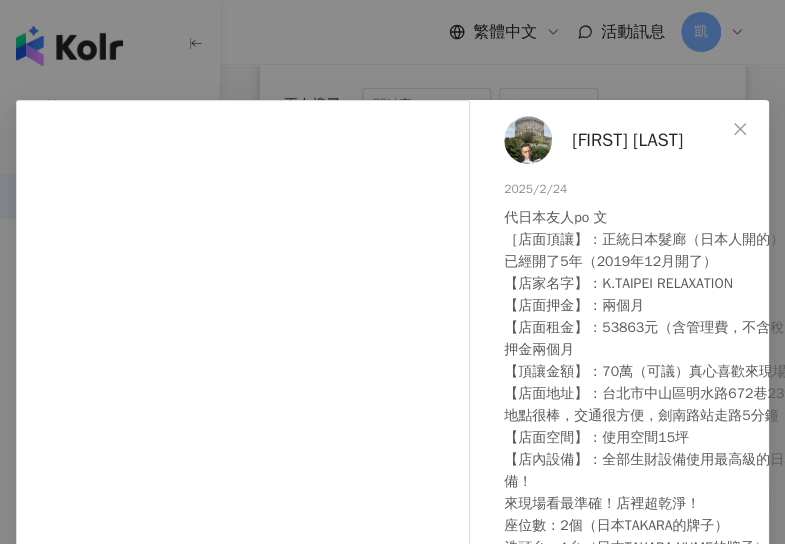 click on "Jack Sun 2025/2/24 代日本友人po 文
［店面頂讓】：正統日本髮廊（日本人開的）
已經開了5年（2019年12月開了）
【店家名字】：K.TAIPEI RELAXATION
【店面押金】：兩個月
【店面租金】：53863元（含管理費，不含稅）
押金兩個月
【頂讓金額】：70萬（可議）真心喜歡來現場談談
【店面地址】：台北市中山區明水路672巷23號
地點很棒，交通很方便，劍南路站走路5分鐘
【店面空間】：使用空間15坪
【店內設備】：全部生財設備使用最高級的日本寶貝蒙公司設備！
來現場看最準確！店裡超乾淨！
座位數：2個（日本TAKARA的牌子）
洗頭台：1台（日本TAKARA YUME的牌子）
TAKAR CARE MIST 1台
大金空調2台（DAIKIN）
休息室1台（APTON）
【頂讓原因】：因為我有家庭的事情，所以決定回去日本，
◾️租約到期：2025年10月31日
◾️2025年11月～預計我把店家給你 17 查看原始貼文" at bounding box center [392, 272] 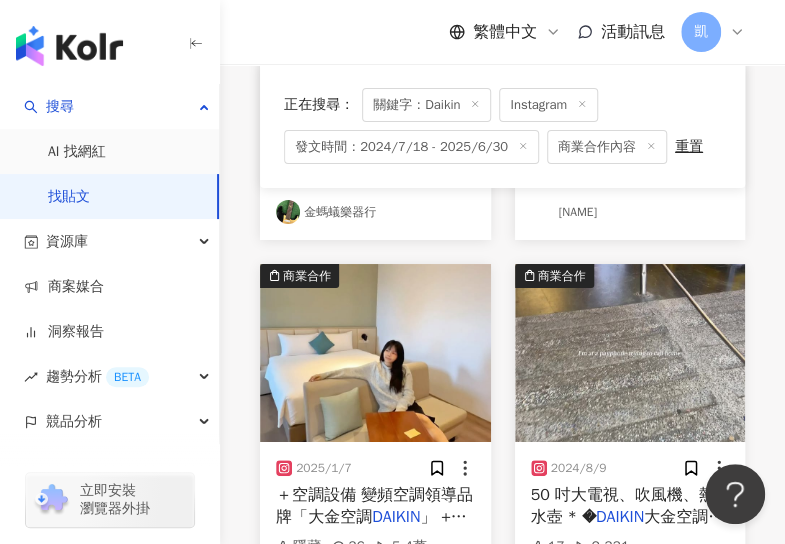 scroll, scrollTop: 2300, scrollLeft: 0, axis: vertical 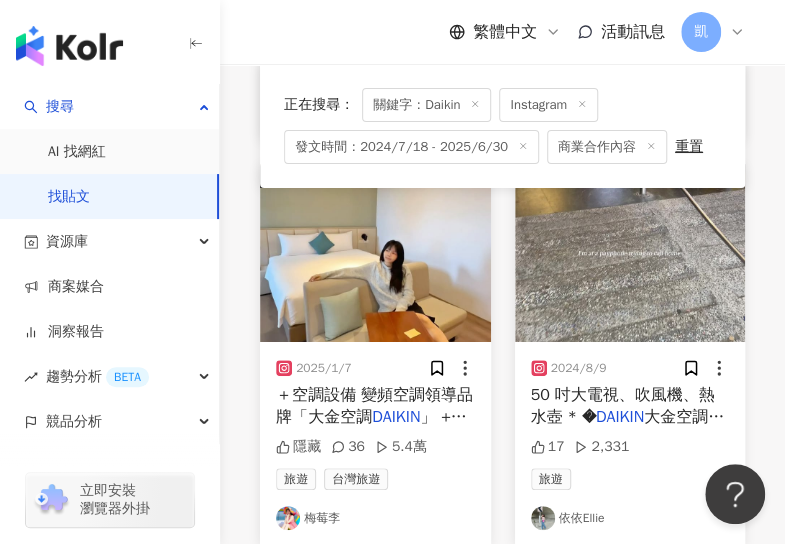 click at bounding box center (375, 253) 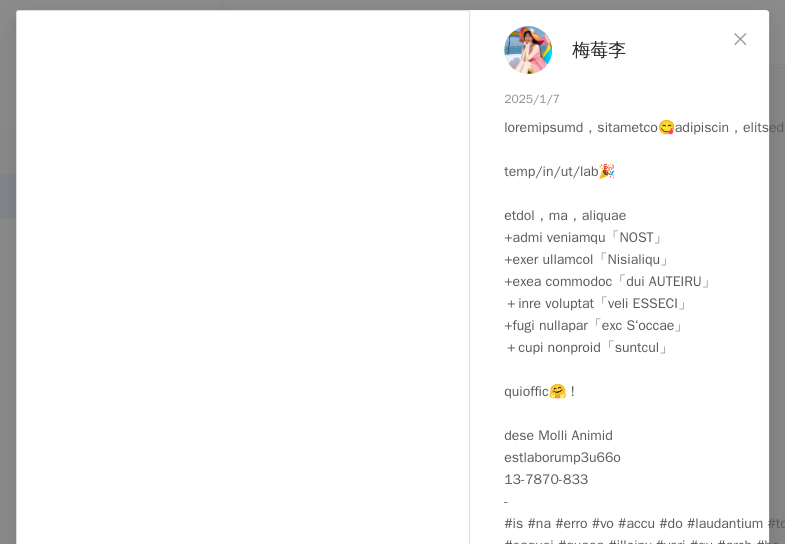 scroll, scrollTop: 0, scrollLeft: 0, axis: both 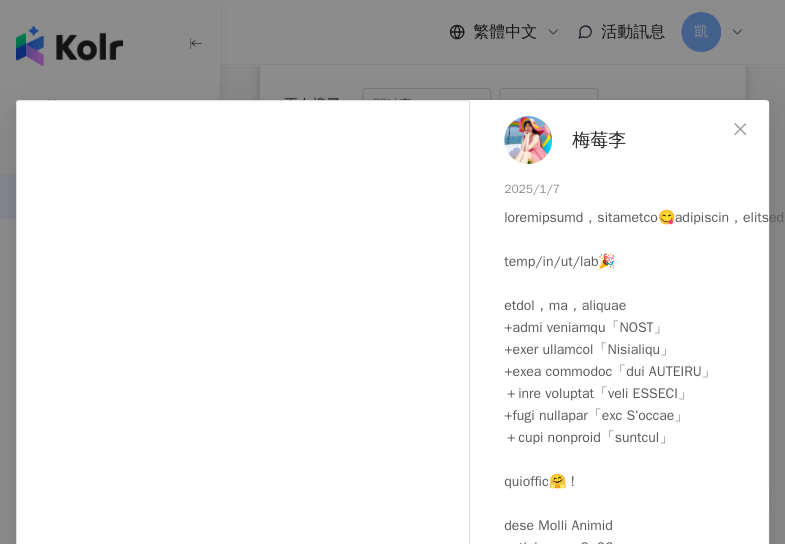 click on "梅莓李 2025/1/7 隱藏 36 5.4萬 查看原始貼文" at bounding box center (392, 272) 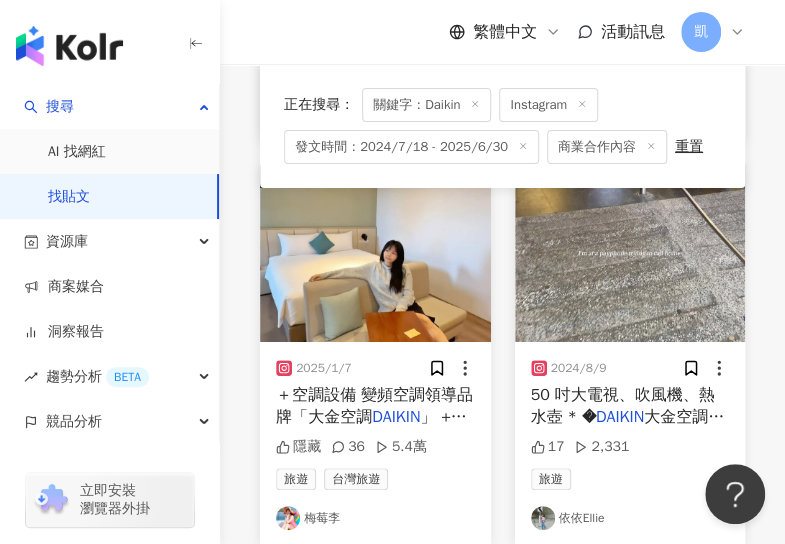 click at bounding box center [630, 253] 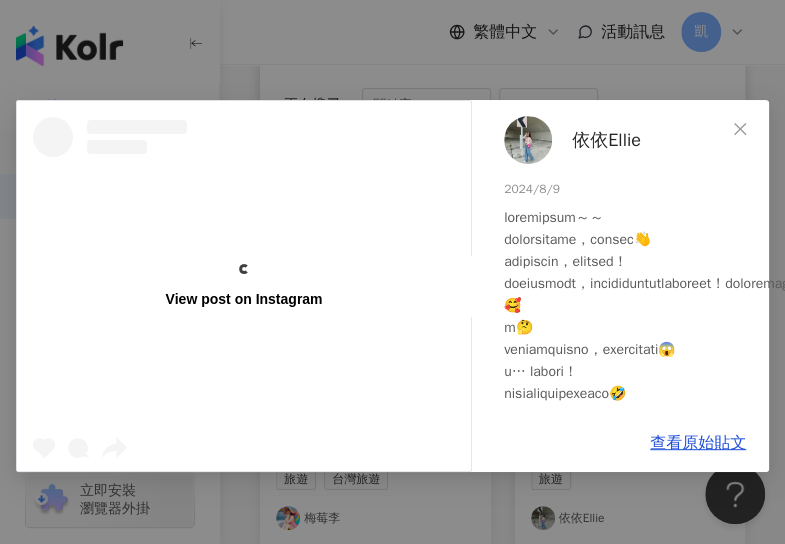 scroll, scrollTop: 102, scrollLeft: 0, axis: vertical 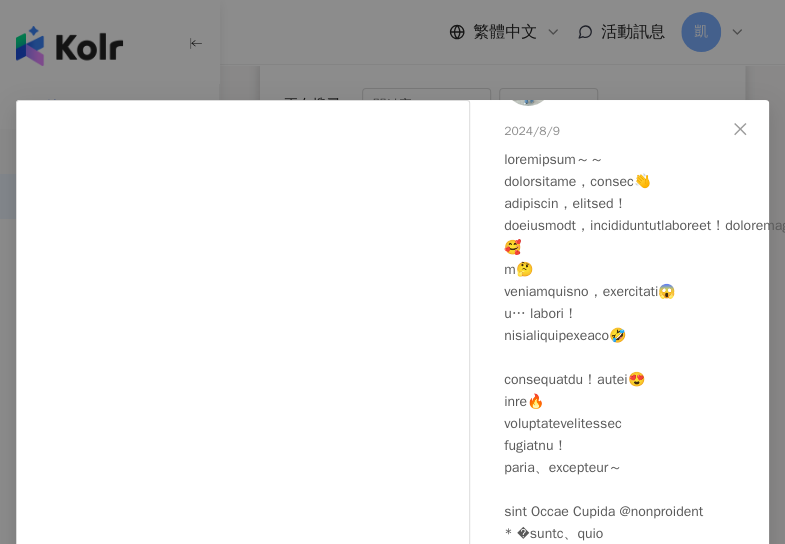 click on "依依Ellie  2024/8/9 17 2,331 查看原始貼文" at bounding box center (392, 272) 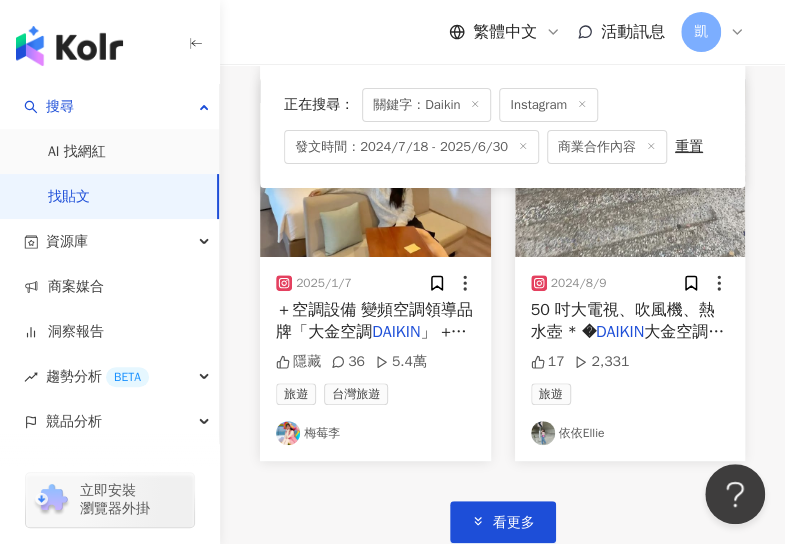 scroll, scrollTop: 2600, scrollLeft: 0, axis: vertical 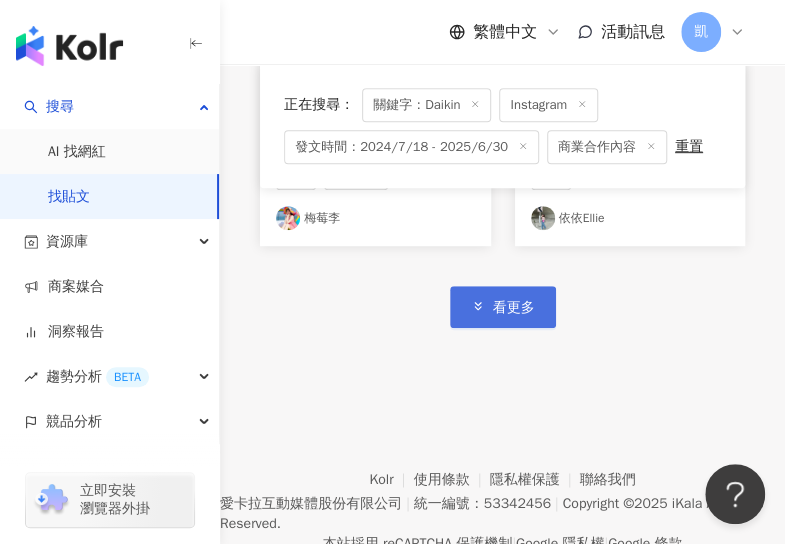 click on "看更多" at bounding box center [514, 308] 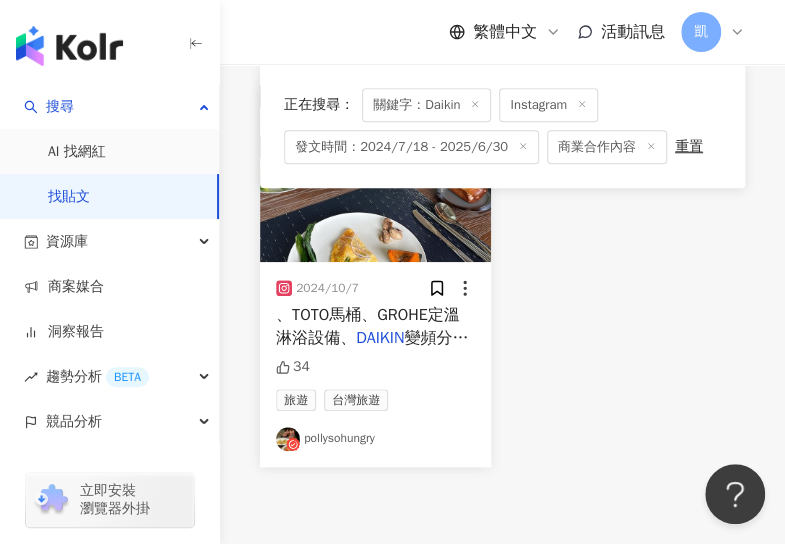 scroll, scrollTop: 2800, scrollLeft: 0, axis: vertical 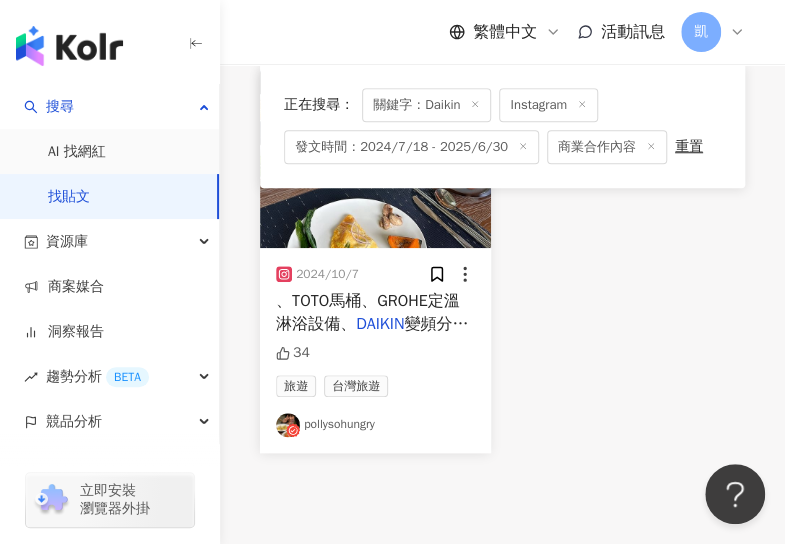 click on "34" at bounding box center [375, 353] 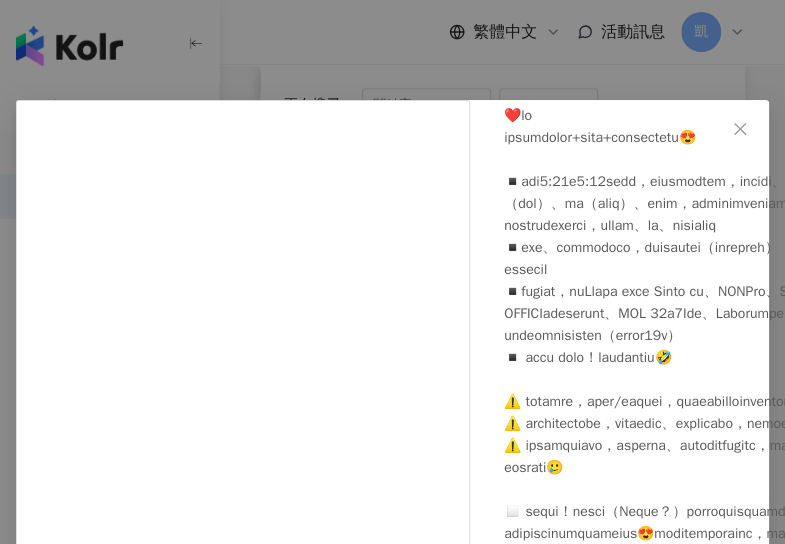 scroll, scrollTop: 200, scrollLeft: 0, axis: vertical 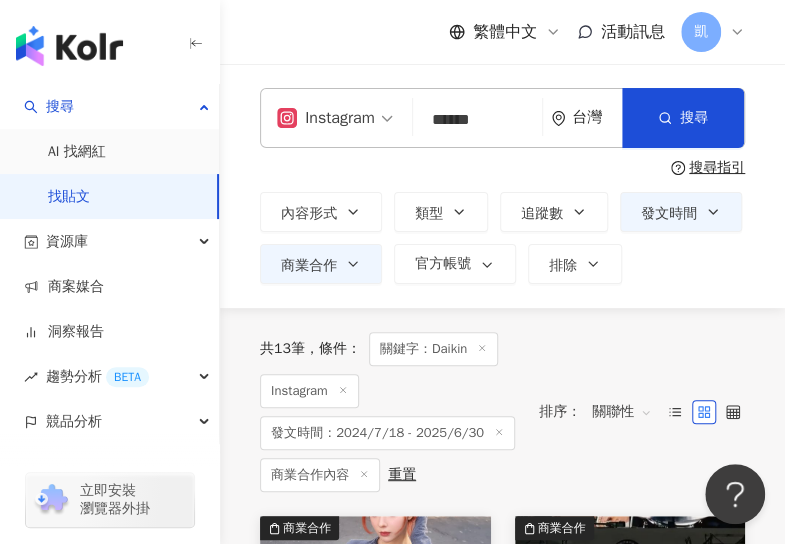 click on "Instagram" at bounding box center (326, 118) 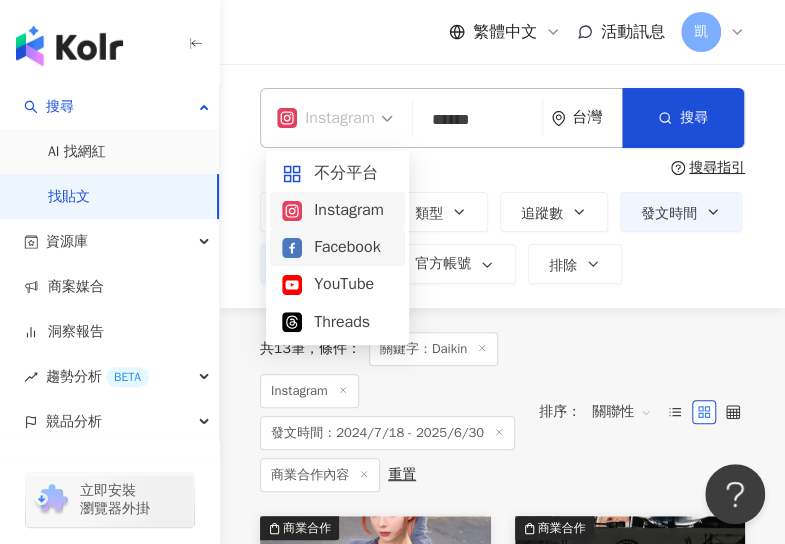 click on "Facebook" at bounding box center [337, 247] 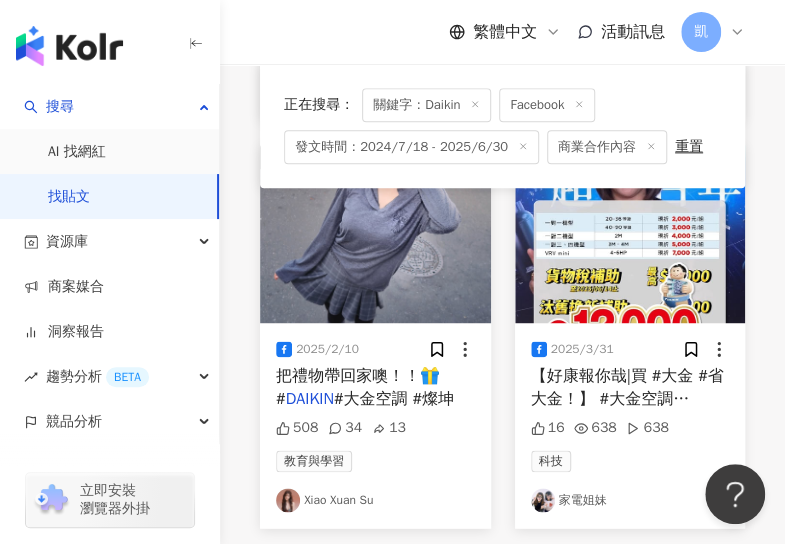 scroll, scrollTop: 600, scrollLeft: 0, axis: vertical 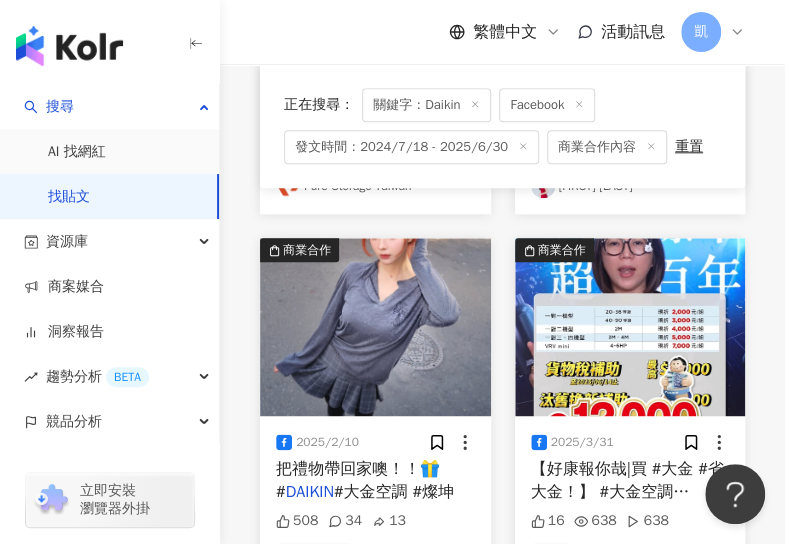 click at bounding box center [630, 327] 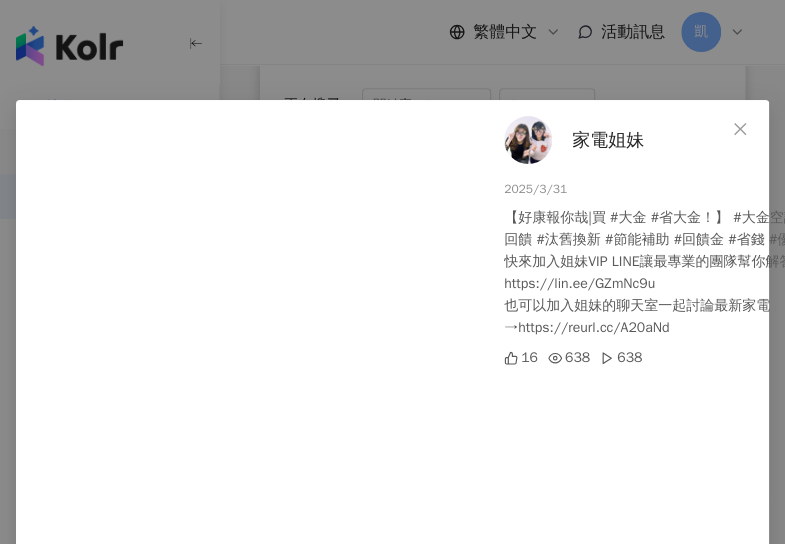 click on "家電姐妹 2025/3/31  【好康報你哉|買 #大金 #省大金！】 #大金空調 #DAIKIN #現金回饋 #汰舊換新 #節能補助 #回饋金 #省錢 #優惠價
快來加入姐妹VIP LINE讓最專業的團隊幫你解答→ https://lin.ee/GZmNc9u
也可以加入姐妹的聊天室一起討論最新家電→https://reurl.cc/A20aNd 16 638 638 查看原始貼文" at bounding box center (392, 272) 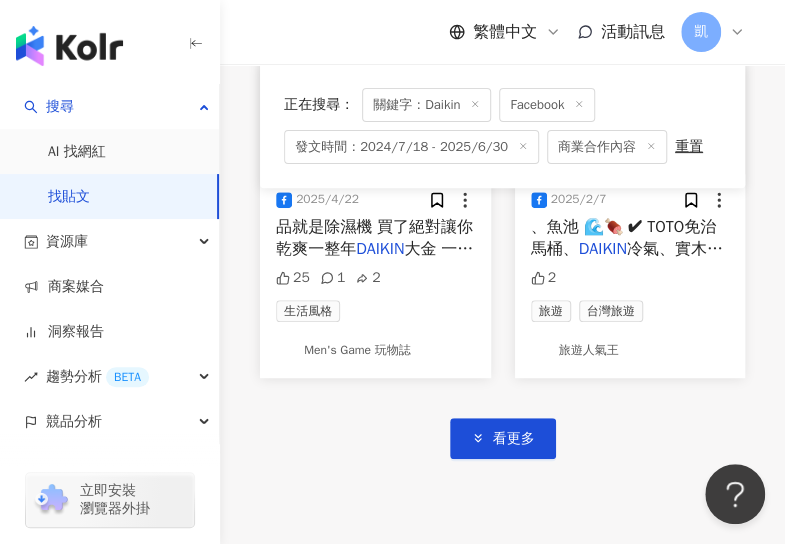 scroll, scrollTop: 2500, scrollLeft: 0, axis: vertical 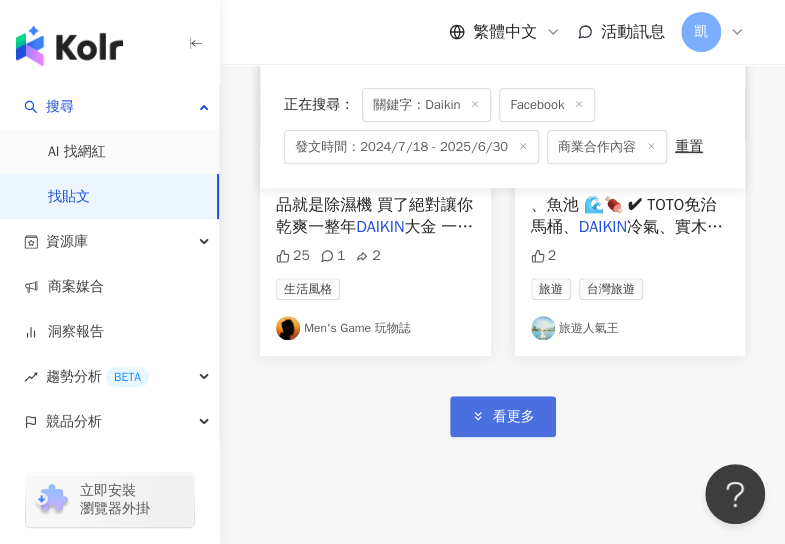 click on "看更多" at bounding box center (514, 417) 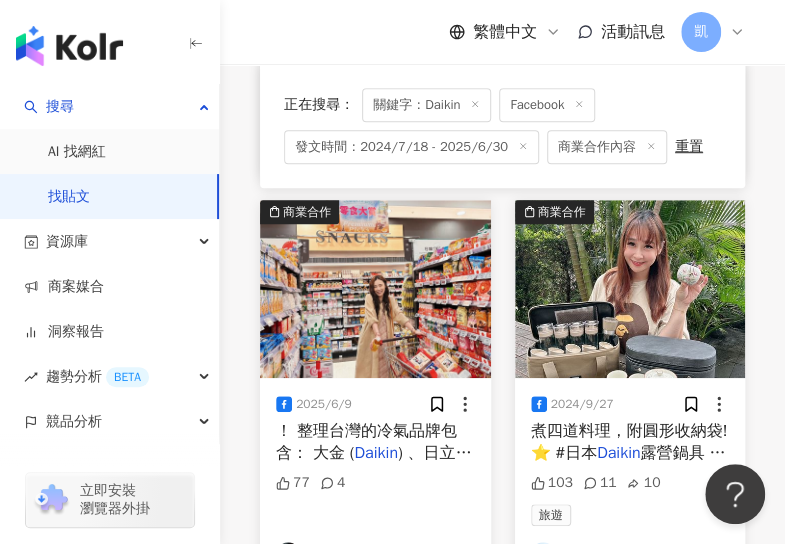 scroll, scrollTop: 2700, scrollLeft: 0, axis: vertical 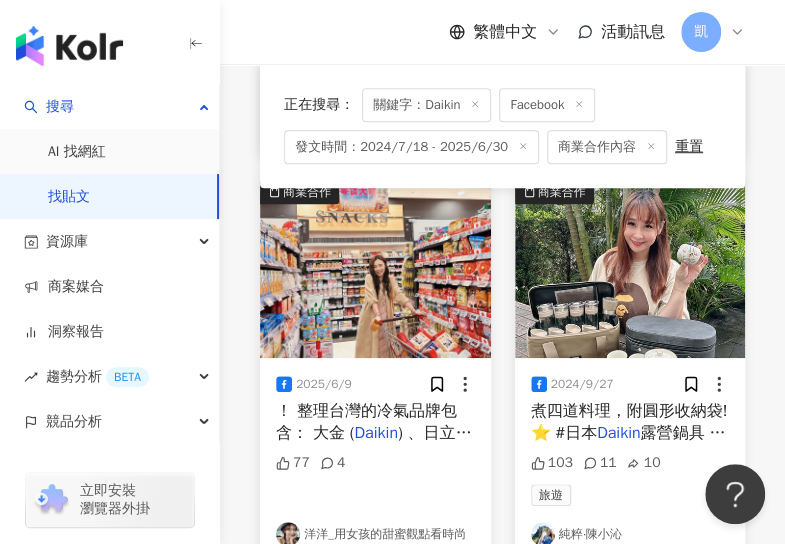 click at bounding box center [375, 269] 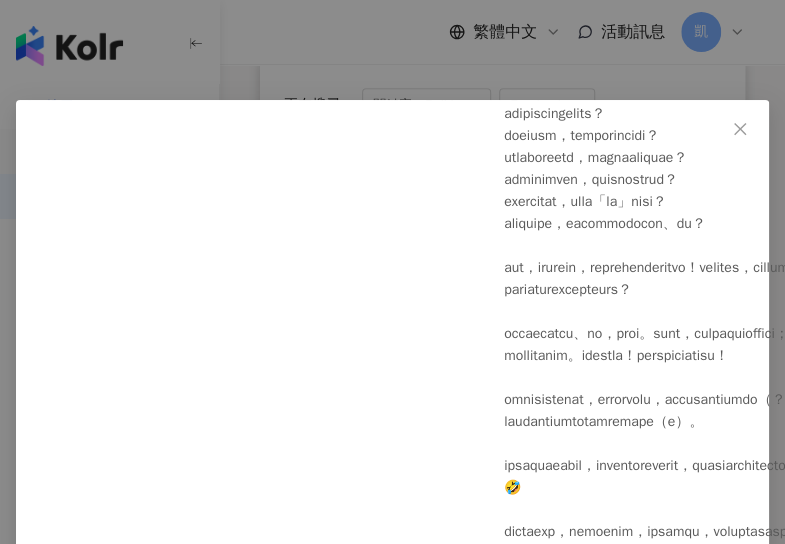 scroll, scrollTop: 346, scrollLeft: 0, axis: vertical 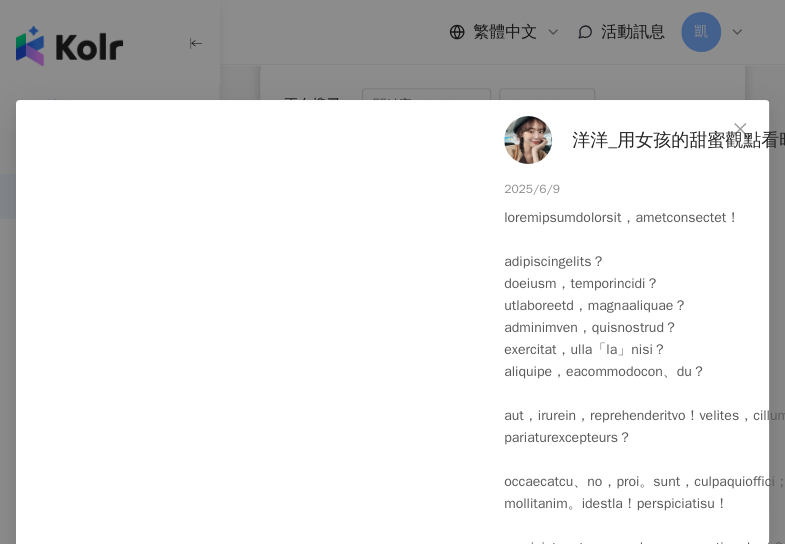click on "洋洋_用女孩的甜蜜觀點看時尚 2025/6/9 77 4 查看原始貼文" at bounding box center (392, 272) 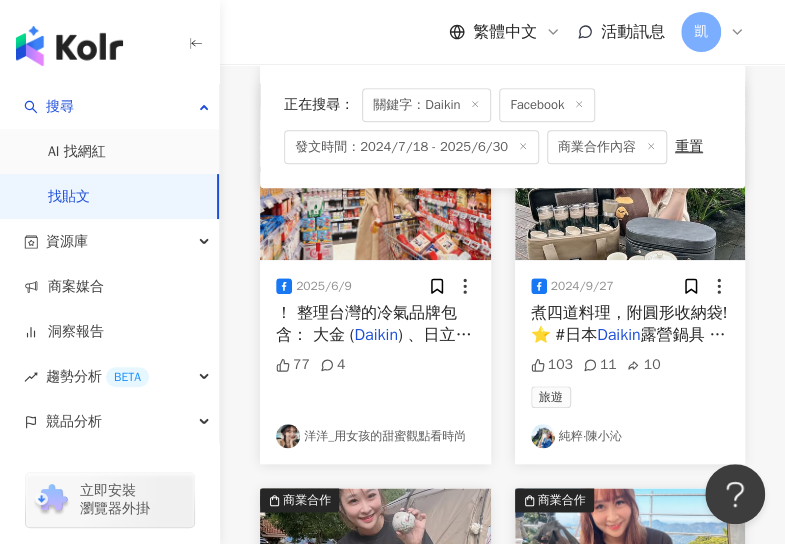 scroll, scrollTop: 2700, scrollLeft: 0, axis: vertical 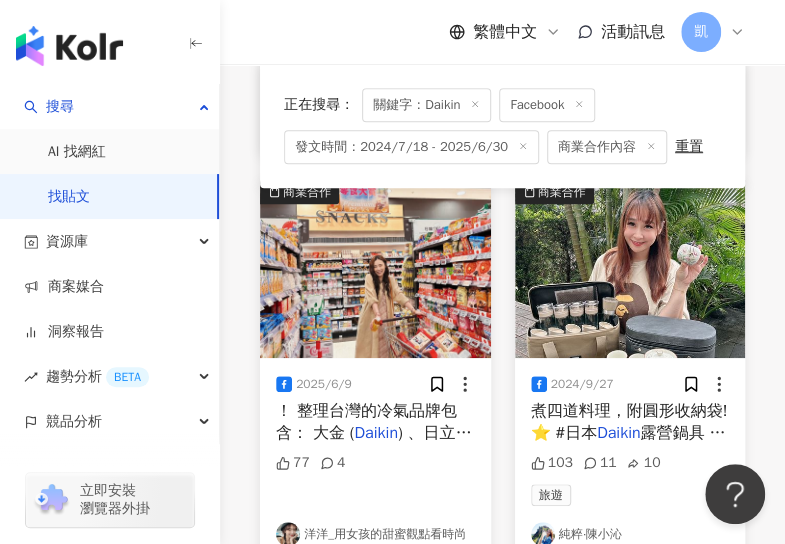 click at bounding box center (630, 269) 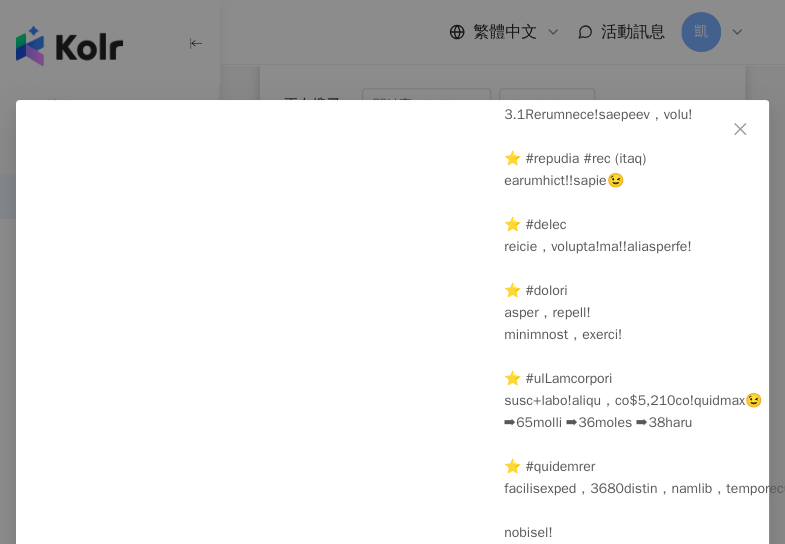 scroll, scrollTop: 982, scrollLeft: 0, axis: vertical 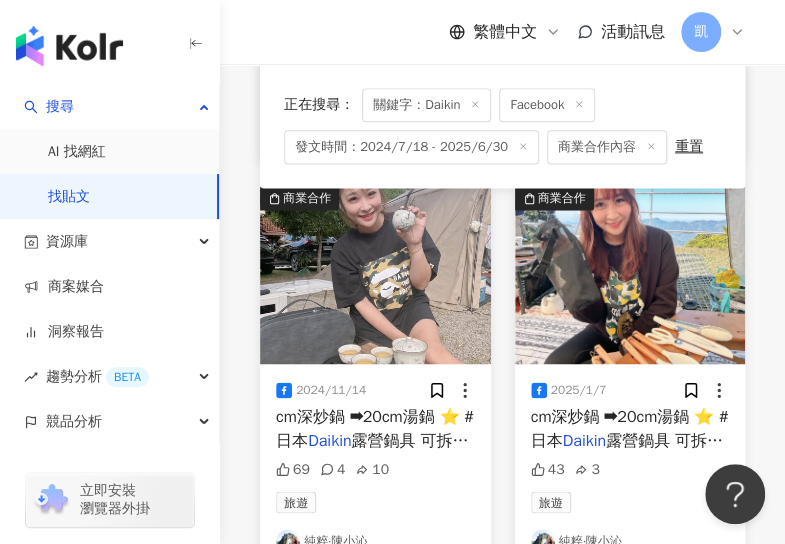 click at bounding box center [375, 275] 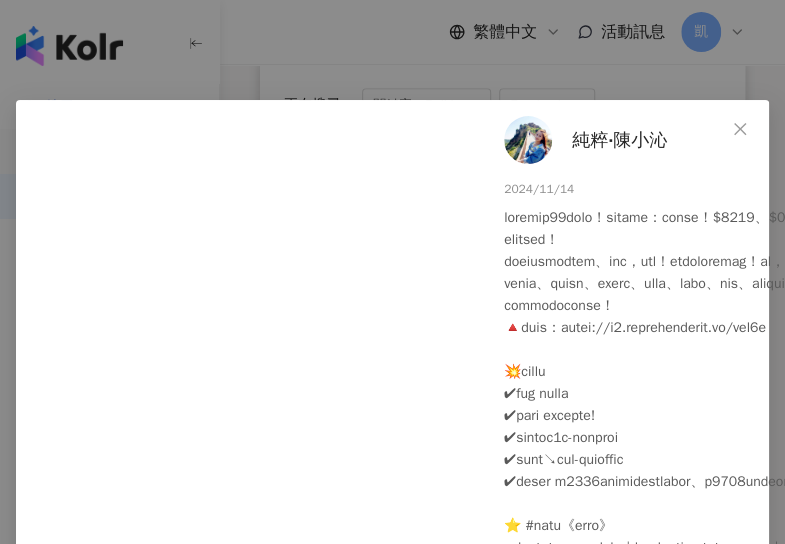 click on "純粹‧陳小沁 2024/11/14 69 4 10 查看原始貼文" at bounding box center [392, 272] 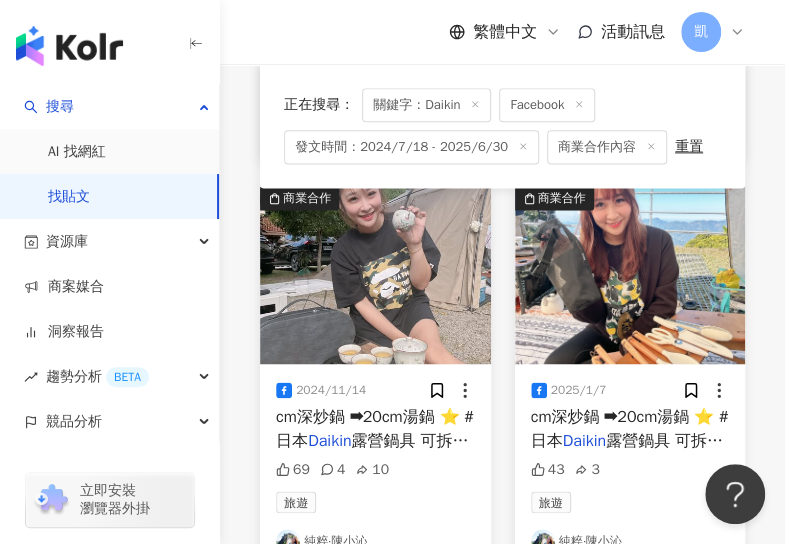 scroll, scrollTop: 3200, scrollLeft: 0, axis: vertical 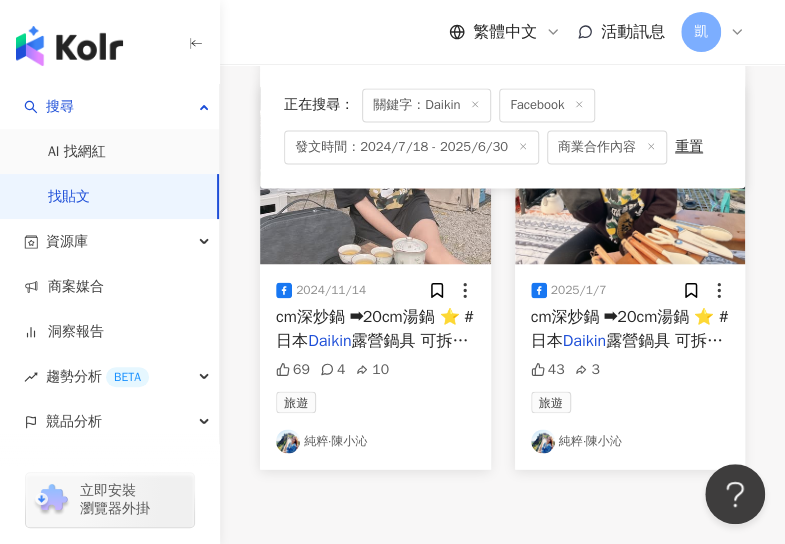 click at bounding box center [630, 175] 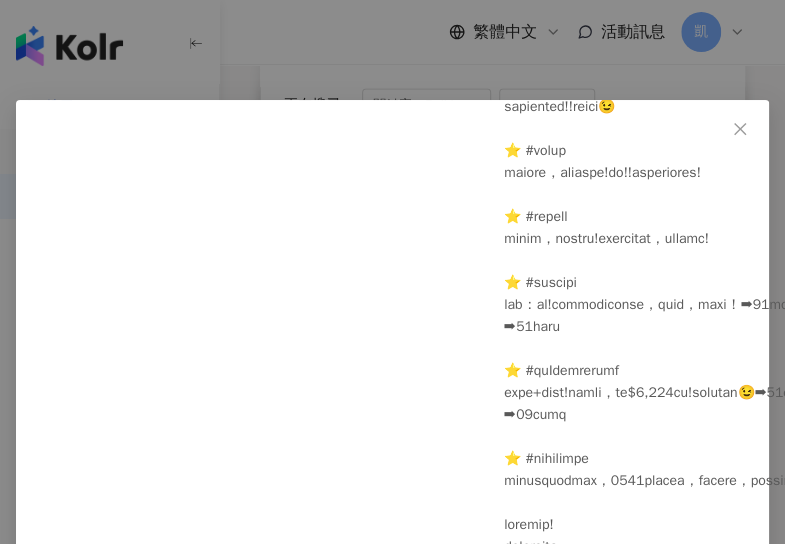 scroll, scrollTop: 1144, scrollLeft: 0, axis: vertical 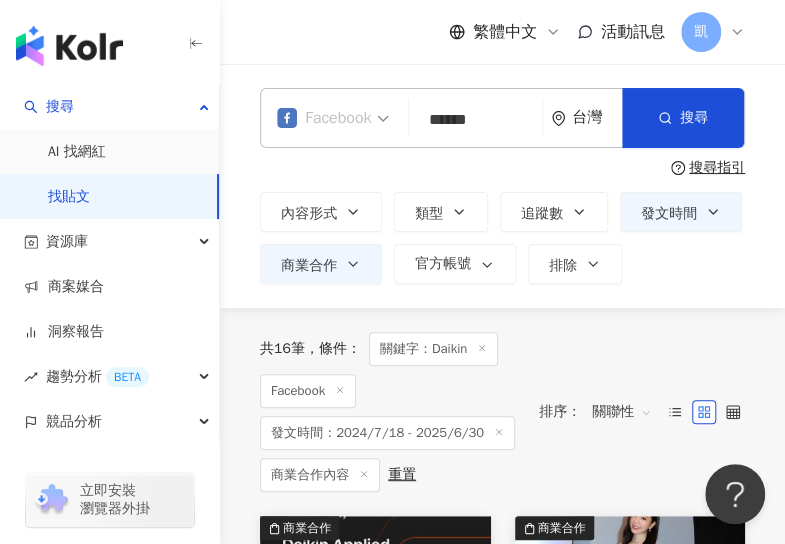 click on "Facebook" at bounding box center (324, 118) 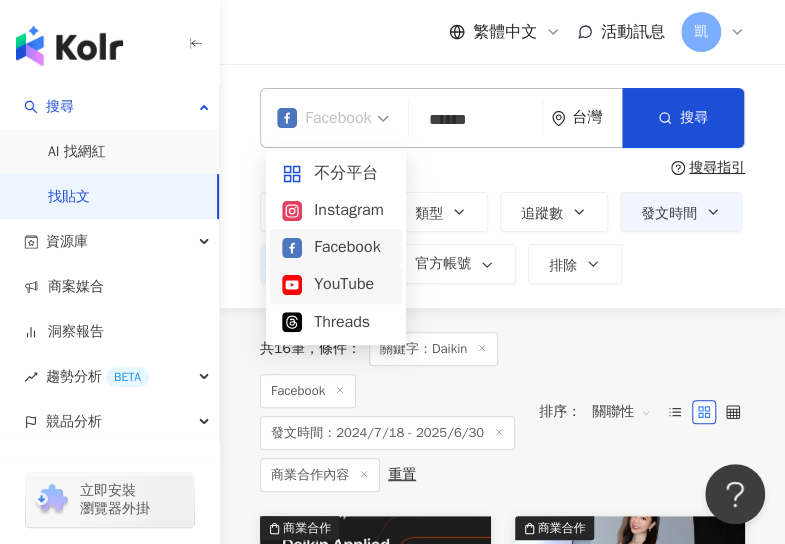 click on "YouTube" at bounding box center [336, 284] 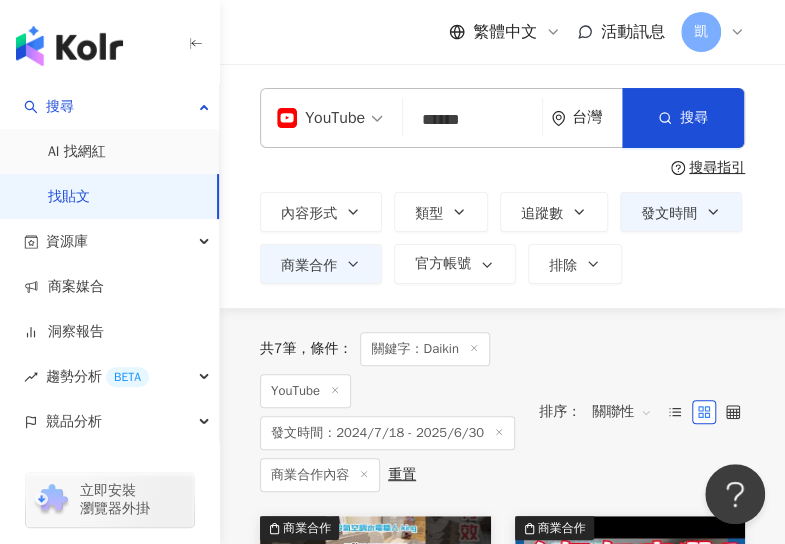 click on "**********" at bounding box center (502, 186) 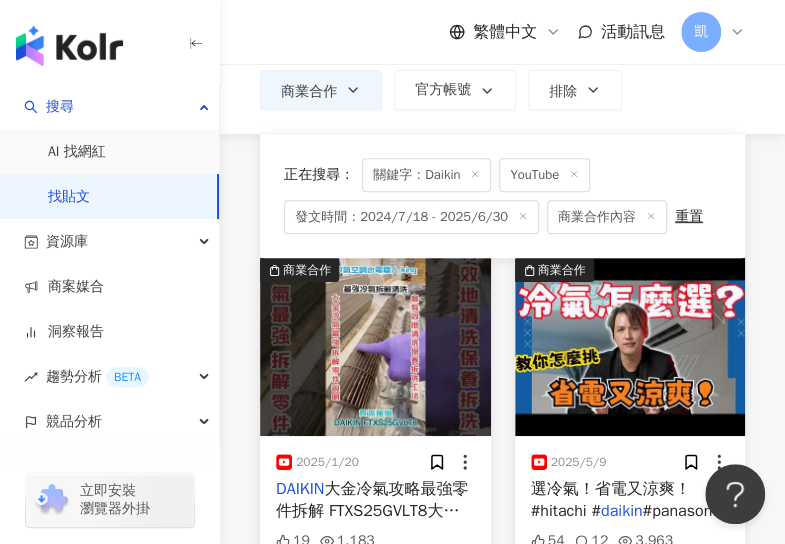 scroll, scrollTop: 300, scrollLeft: 0, axis: vertical 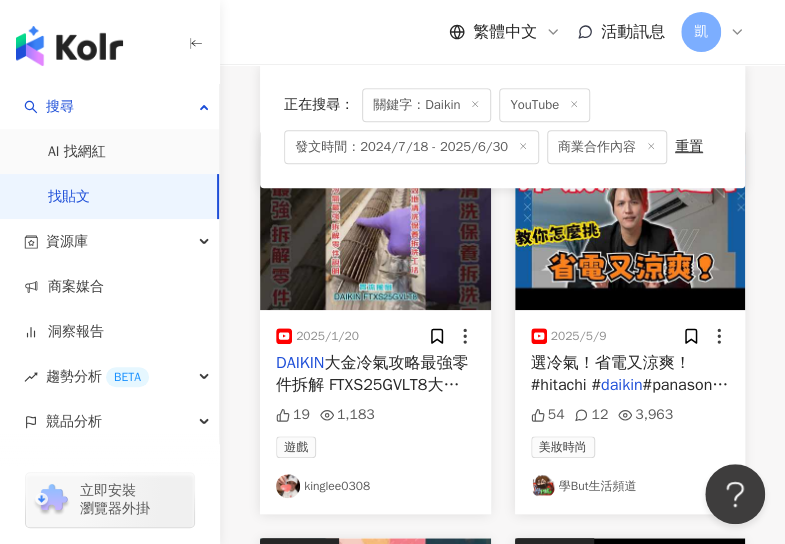 click at bounding box center (630, 221) 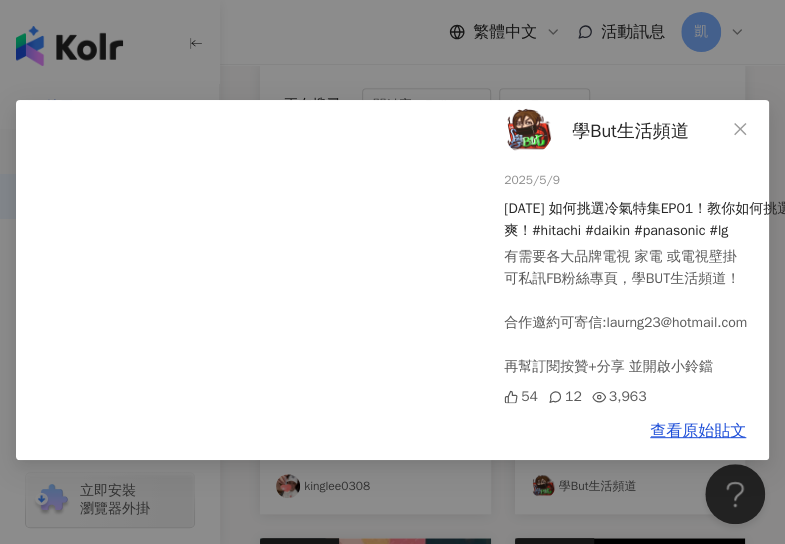 scroll, scrollTop: 14, scrollLeft: 0, axis: vertical 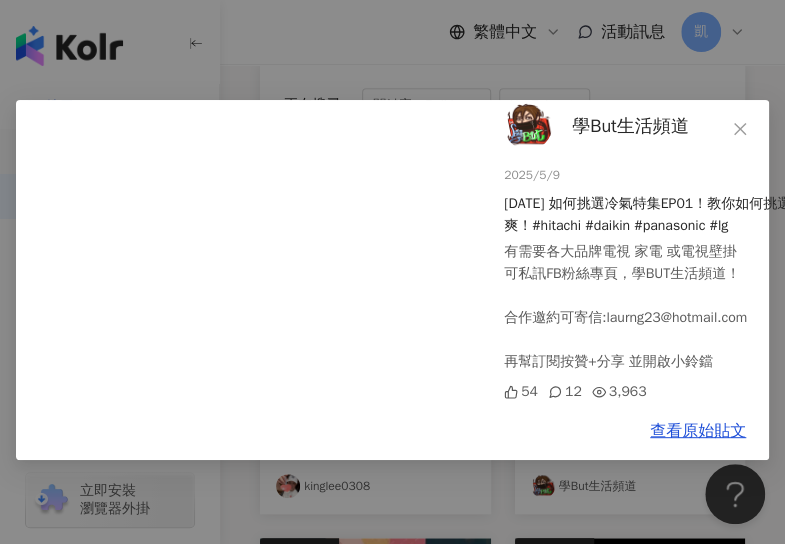 click on "學But生活頻道 2025/5/9 2025年 如何挑選冷氣特集EP01！教你如何挑選冷氣！省電又涼爽！#hitachi #daikin #panasonic #lg 有需要各大品牌電視 家電 或電視壁掛
可私訊FB粉絲專頁，學BUT生活頻道！
合作邀約可寄信:laurng23@hotmail.com
再幫訂閱按贊+分享 並開啟小鈴鐺 54 12 3,963 查看原始貼文" at bounding box center (392, 272) 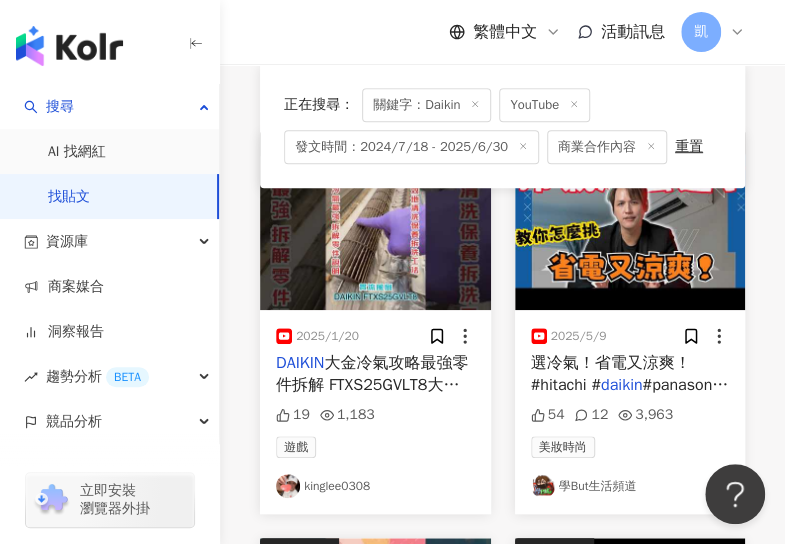 click at bounding box center (375, 221) 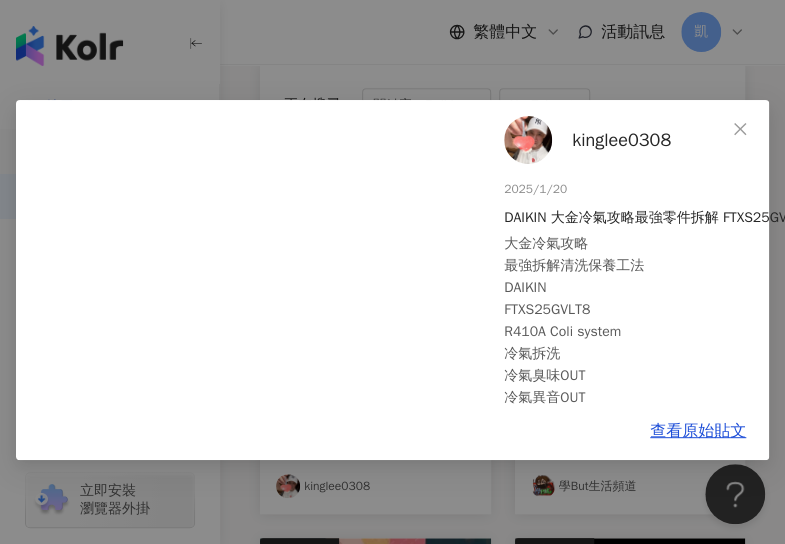 click on "kinglee0308 2025/1/20 DAIKIN 大金冷氣攻略最強零件拆解 FTXS25GVLT8 大金冷氣攻略
最強拆解清洗保養工法
DAIKIN
FTXS25GVLT8
R410A Coli system
冷氣拆洗
冷氣臭味OUT
冷氣異音OUT
冷氣清洗保養
影片案例說明：
大金冷氣採用冷媒回收
精緻細部分解
將每個零件做到最有效的猜解
並進行臨零死角的清洗保養
進行除霉殺菌程序
徹底的將髒污清潔乾淨
同時進行排水管殺菌疏通
達到最有效的清洗保養作業
#冷氣
#冷氣清洗
#職人
#空調
#冷氣清潔
#大金 19 1,183 查看原始貼文" at bounding box center (392, 272) 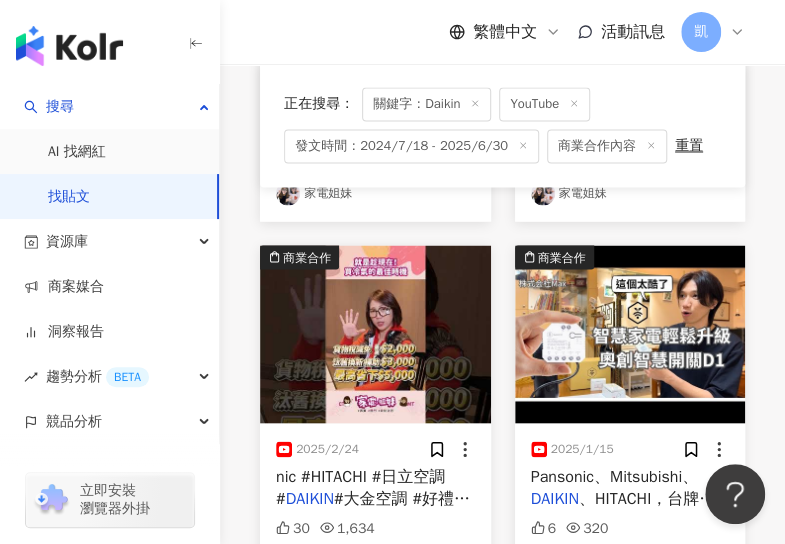 scroll, scrollTop: 1100, scrollLeft: 0, axis: vertical 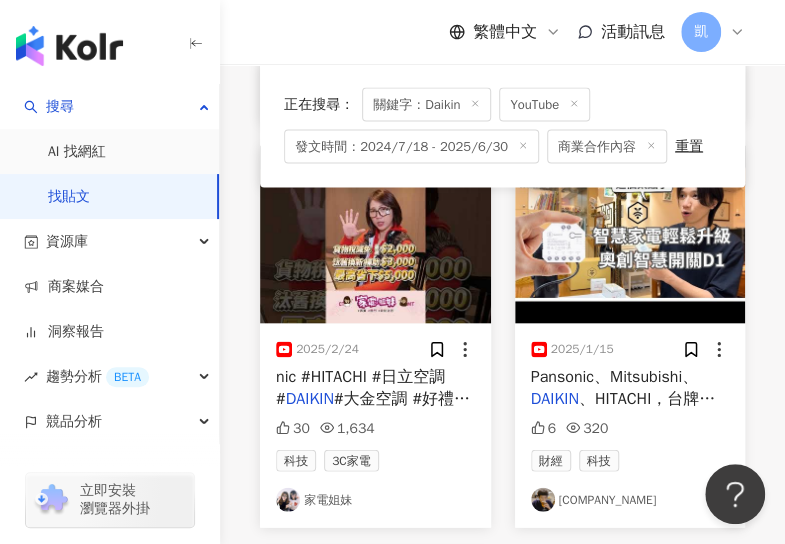 click at bounding box center [630, 234] 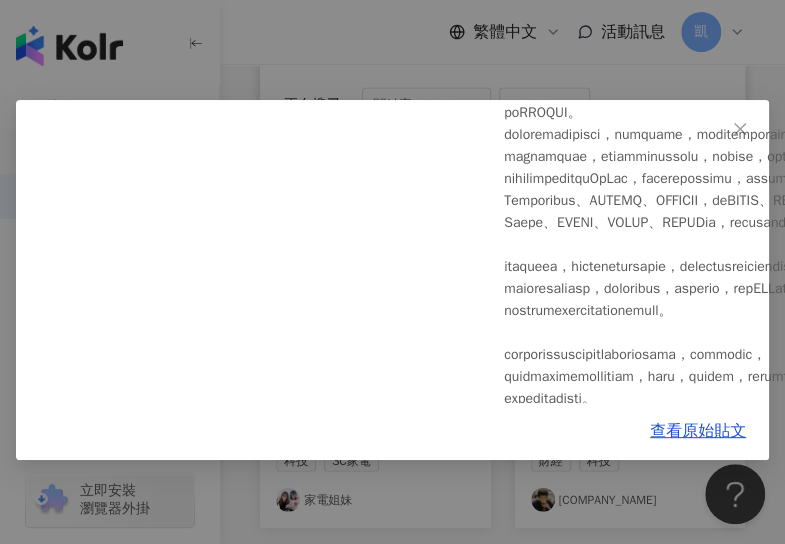 scroll, scrollTop: 600, scrollLeft: 0, axis: vertical 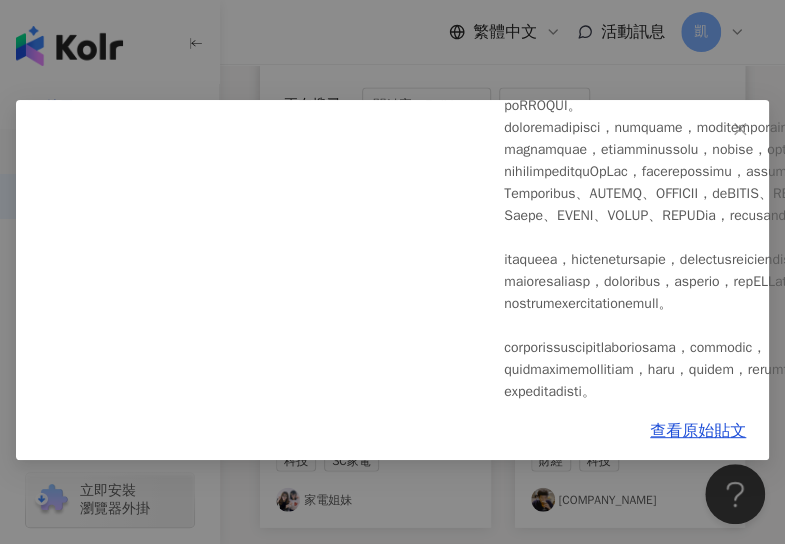 click on "株式会社Max 2025/1/15 奧創ULTRON | DIY讓電氣產品IoT化最佳選擇! |  奧創智慧開關 D1 - 株式会社Max 6 320 查看原始貼文" at bounding box center [392, 272] 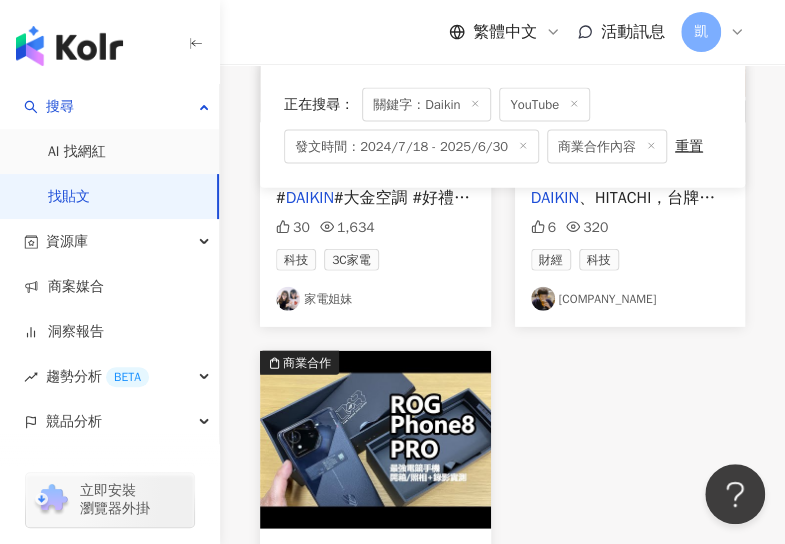 scroll, scrollTop: 1500, scrollLeft: 0, axis: vertical 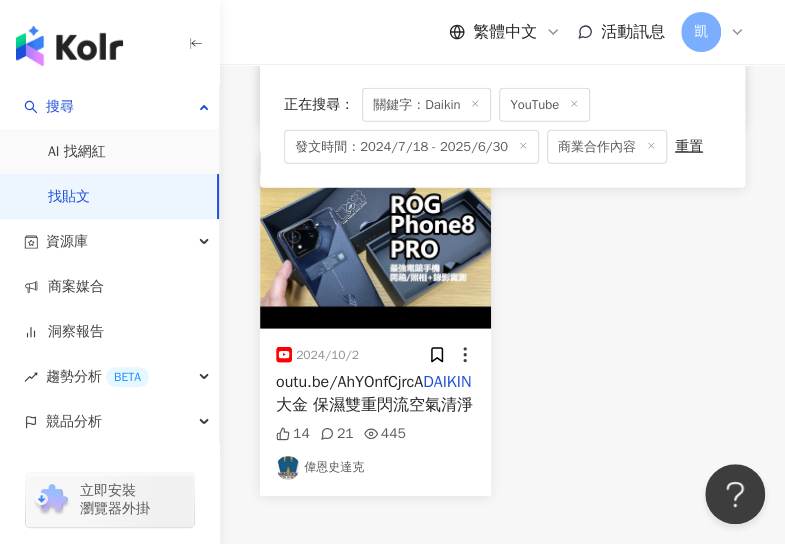 click at bounding box center [375, 240] 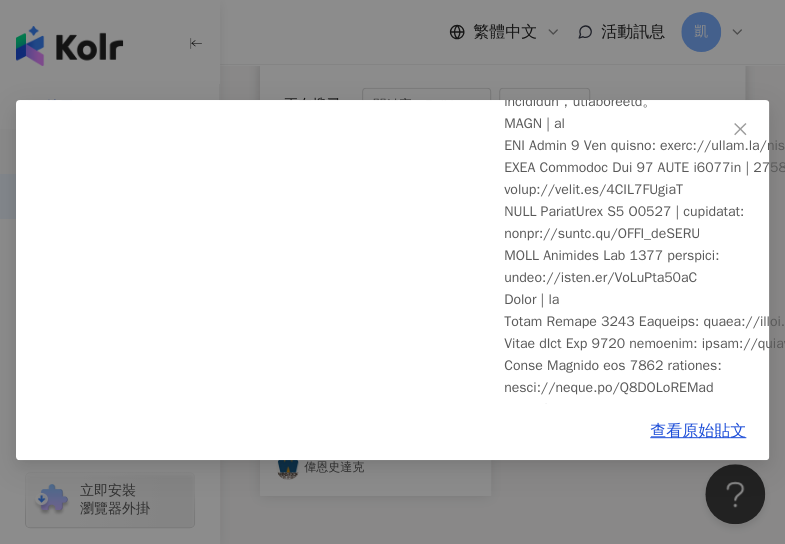 scroll, scrollTop: 300, scrollLeft: 0, axis: vertical 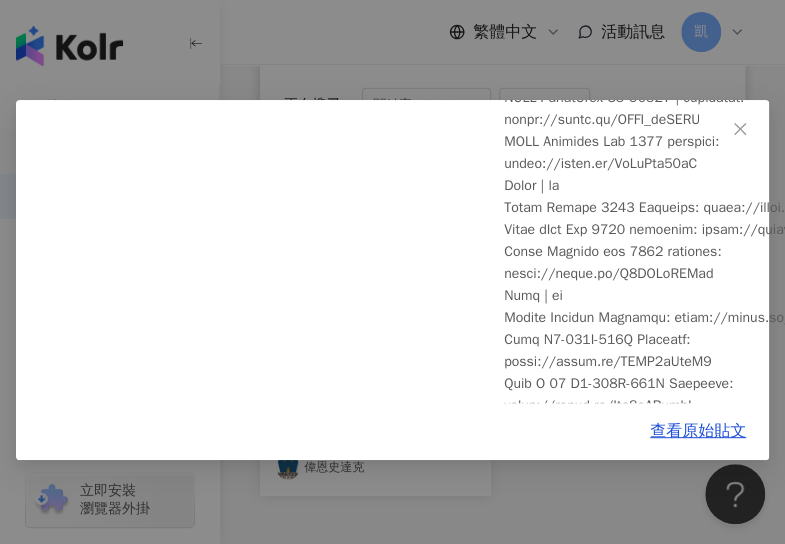click on "偉恩史達克 2024/10/2 ROG Phone 8 pro 評價規格開箱實測遊戲、夜拍攝影、錄影 | 地表最強華碩電競手機是否有災情!? 14 21 445 查看原始貼文" at bounding box center [392, 272] 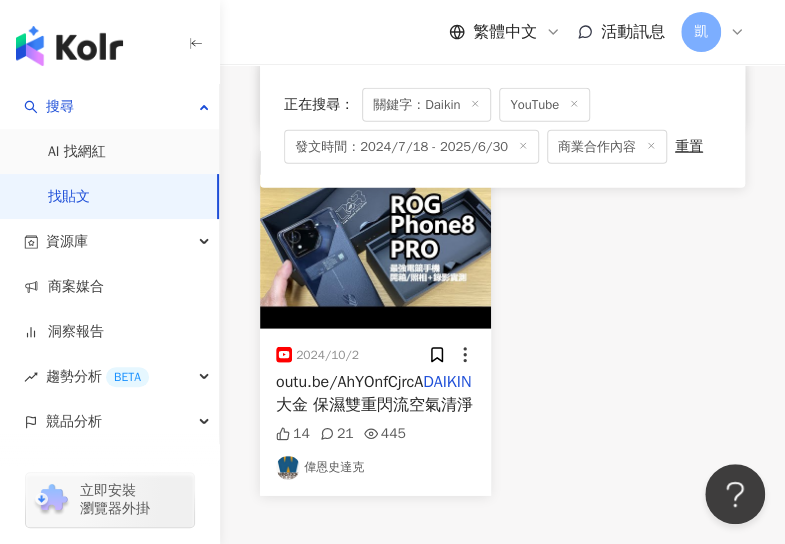 scroll, scrollTop: 1736, scrollLeft: 0, axis: vertical 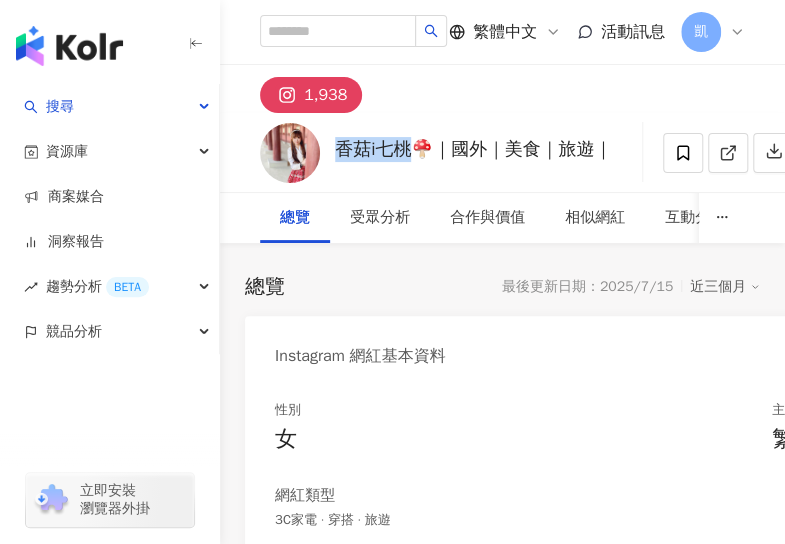 drag, startPoint x: 340, startPoint y: 149, endPoint x: 421, endPoint y: 149, distance: 81 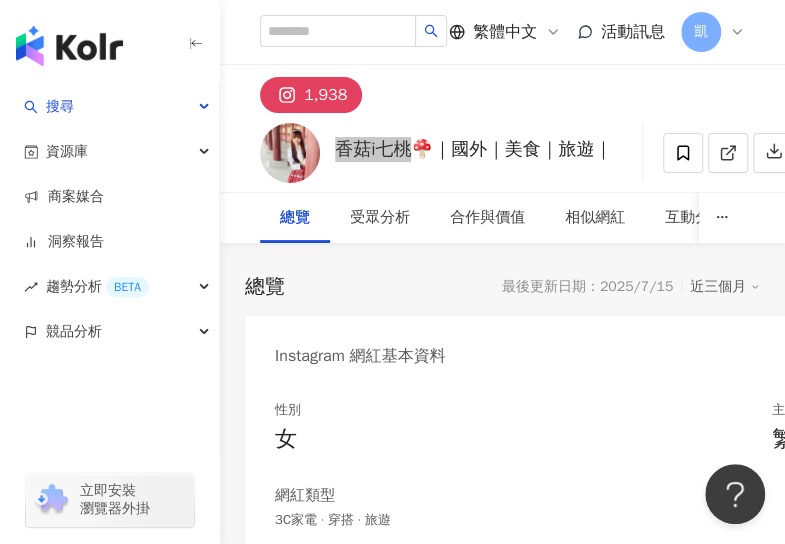 scroll, scrollTop: 0, scrollLeft: 0, axis: both 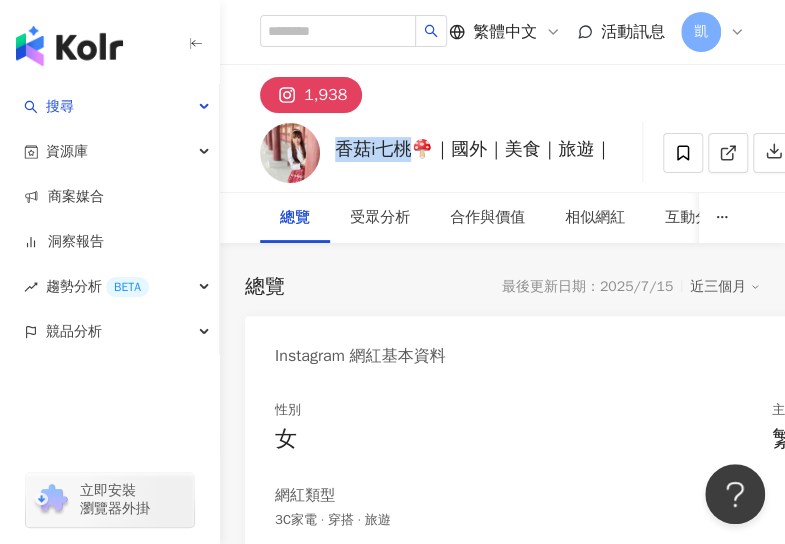 click on "Instagram 網紅基本資料" at bounding box center [590, 348] 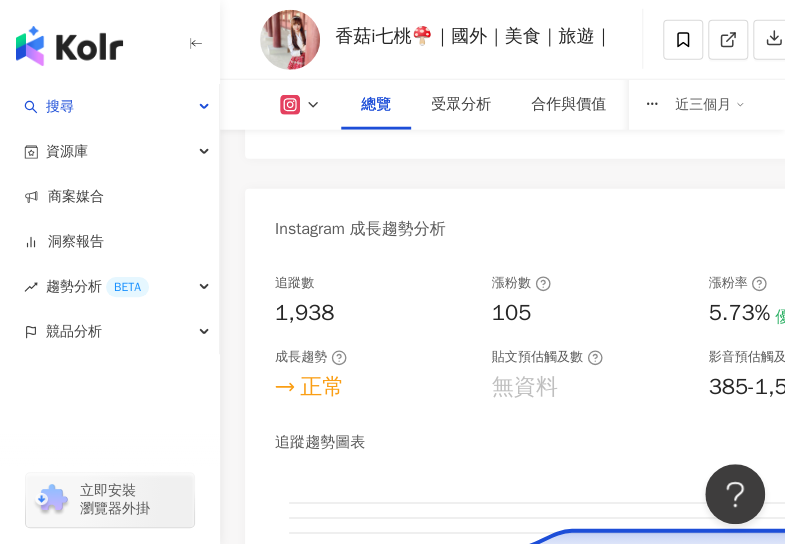 scroll, scrollTop: 1700, scrollLeft: 0, axis: vertical 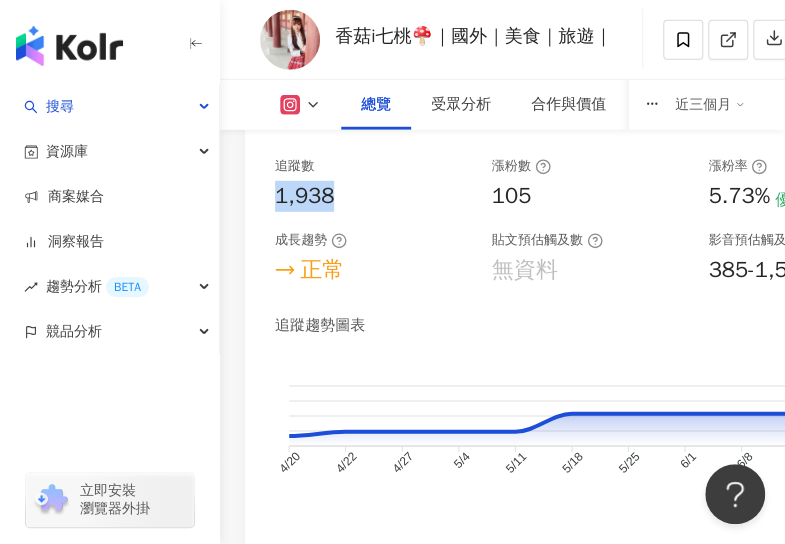 drag, startPoint x: 351, startPoint y: 202, endPoint x: 247, endPoint y: 201, distance: 104.00481 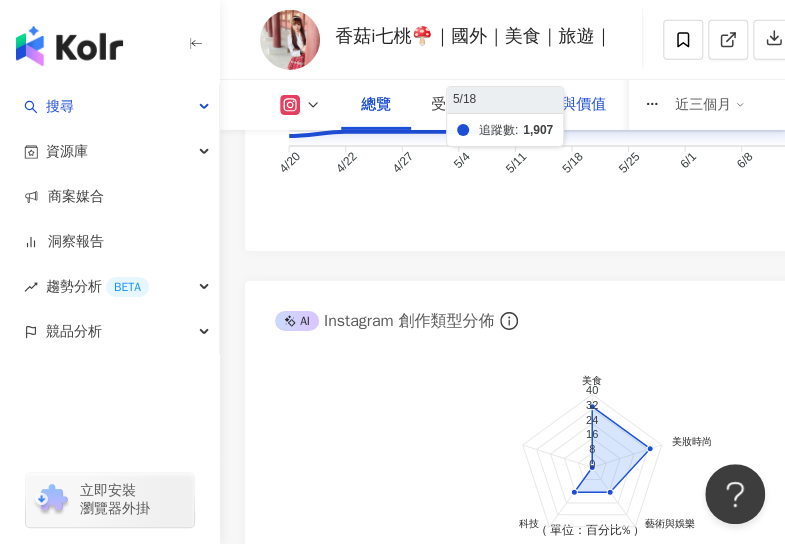 drag, startPoint x: 574, startPoint y: 105, endPoint x: 499, endPoint y: 315, distance: 222.99103 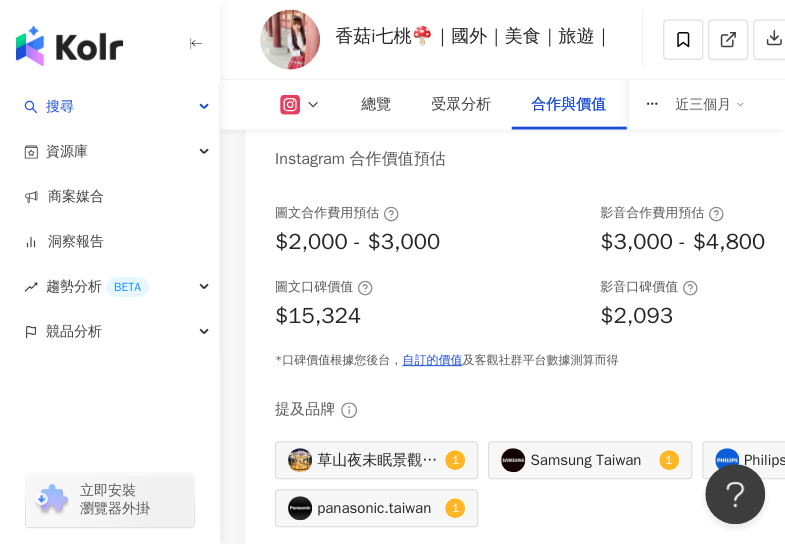 scroll, scrollTop: 3810, scrollLeft: 0, axis: vertical 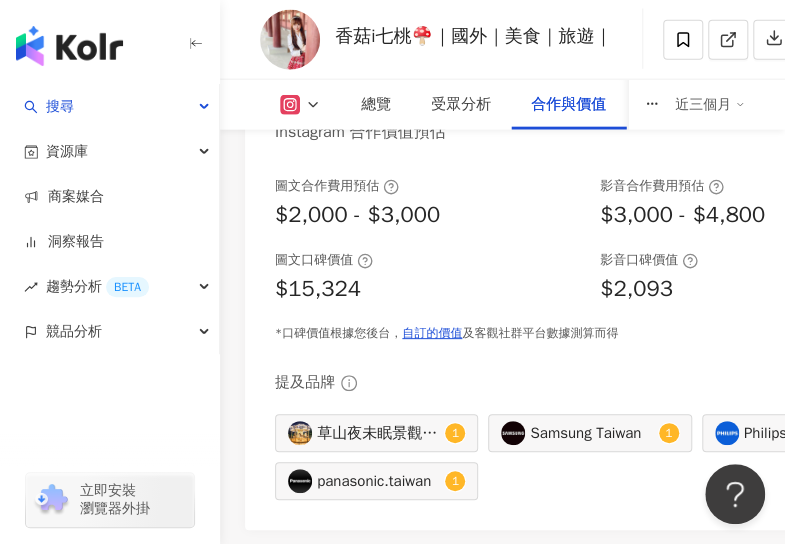 drag, startPoint x: 536, startPoint y: 209, endPoint x: 428, endPoint y: 18, distance: 219.4197 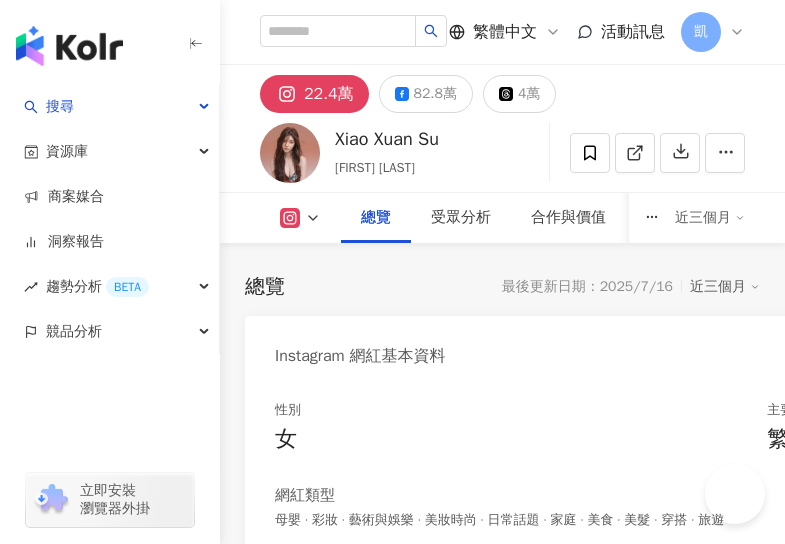 click on "Xiao Xuan Su 蘇小軒 追蹤數 223,509 互動率 1.18% 觀看率 23%" at bounding box center (502, 152) 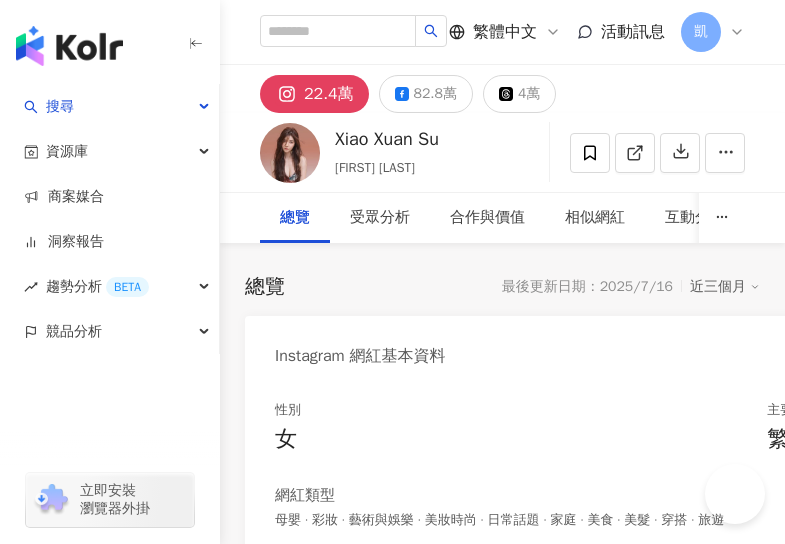 scroll, scrollTop: 0, scrollLeft: 0, axis: both 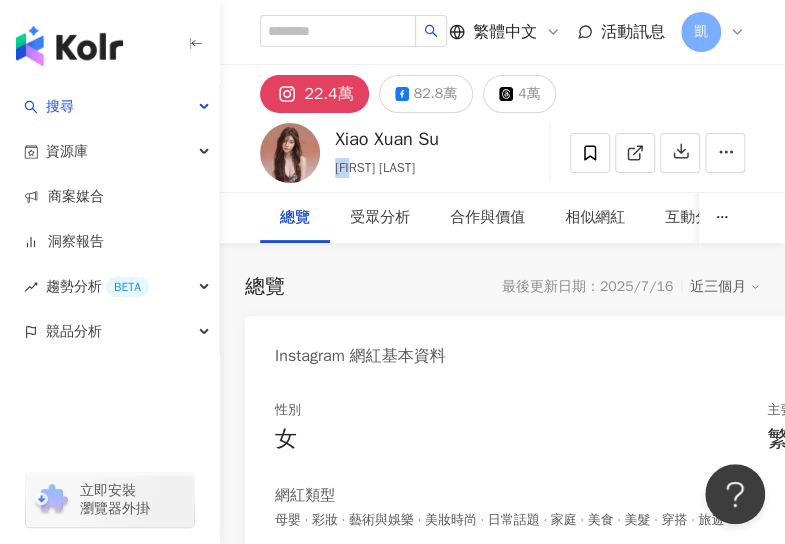 drag, startPoint x: 443, startPoint y: 160, endPoint x: 392, endPoint y: 165, distance: 51.24451 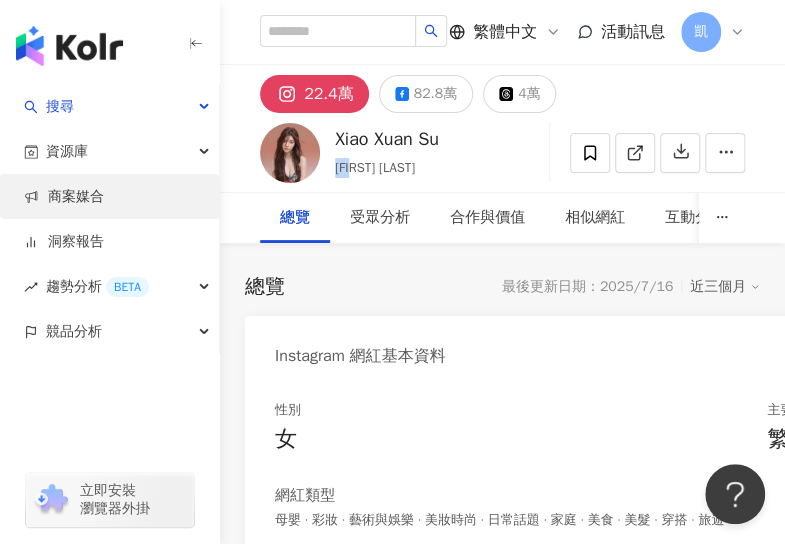 copy on "蘇小軒" 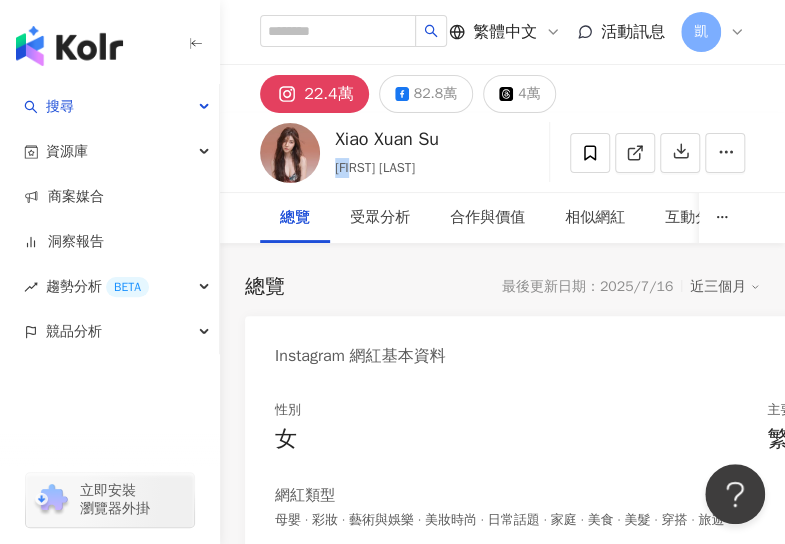 click on "Xiao Xuan Su 蘇小軒 追蹤數 223,509 互動率 1.18% 觀看率 23%" at bounding box center [502, 152] 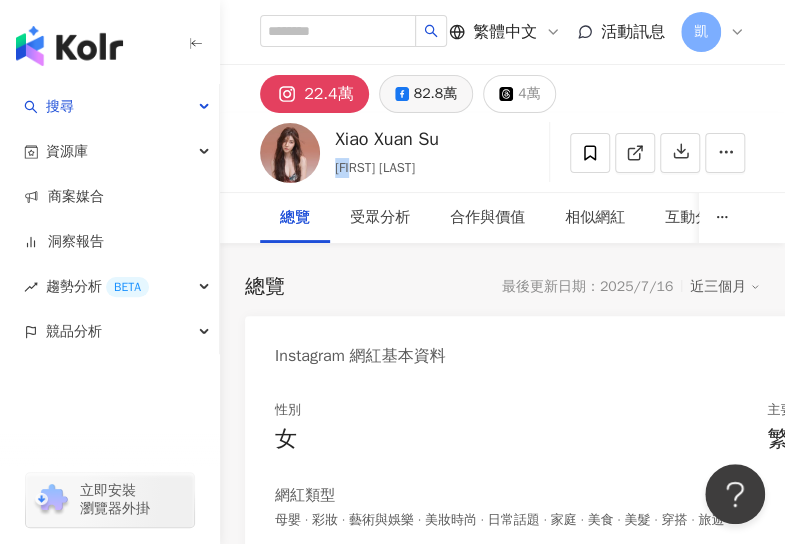 click on "82.8萬" at bounding box center (435, 94) 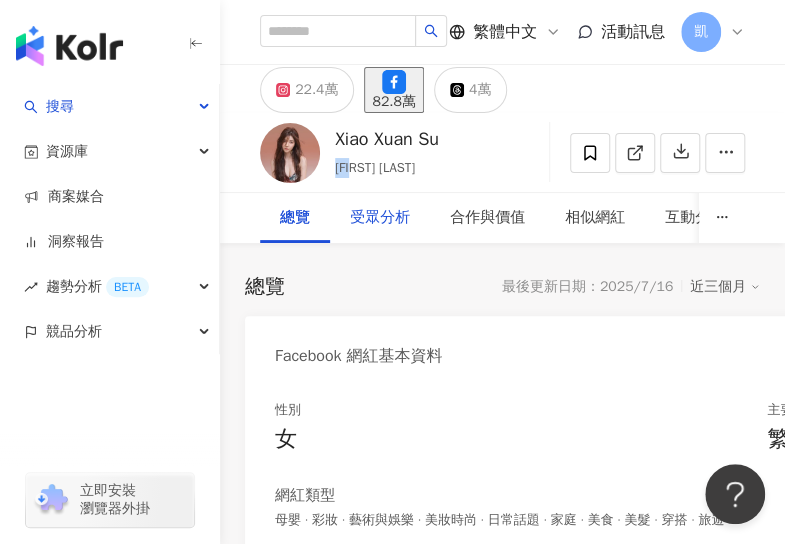 click on "受眾分析" at bounding box center (380, 218) 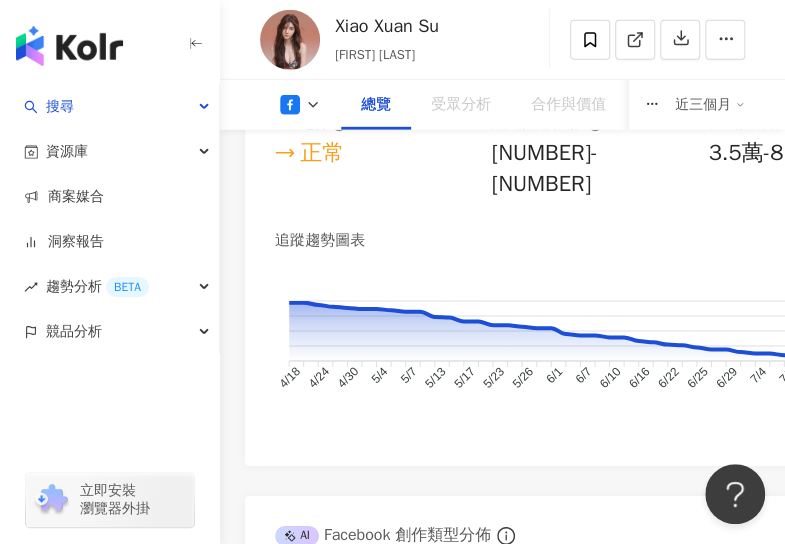scroll, scrollTop: 1724, scrollLeft: 0, axis: vertical 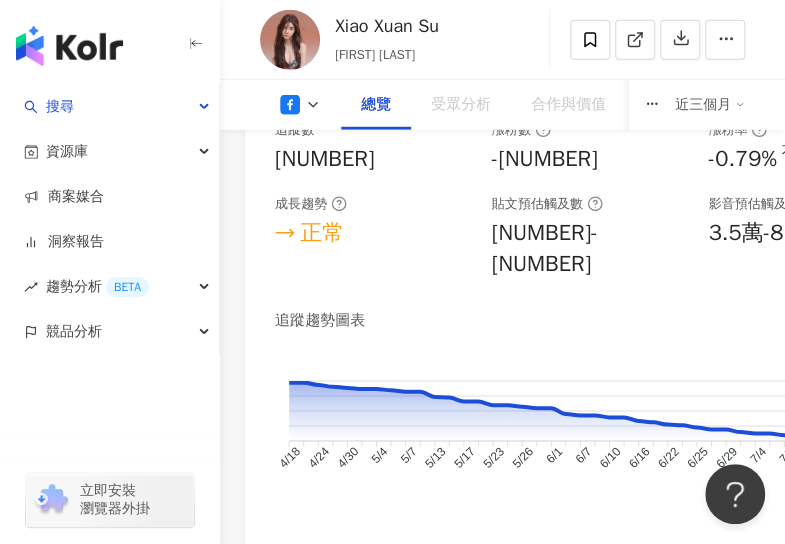 click on "總覽 最後更新日期：2025/7/16 近三個月 Facebook 網紅基本資料 性別   女 主要語言   繁體中文 78.9% 網紅類型 母嬰 · 彩妝 · 藝術與娛樂 · 美妝時尚 · 日常話題 · 家庭 · 美食 · 美髮 · 穿搭 · 旅遊 社群簡介 xiaoxuansufanpage | 蘇小軒 Becky Su | xiaoxuansufanpage https://www.facebook.com/265842506884774 這是蘇小軒官方粉絲專頁
♡ Ins: xiaoxuansu / 小紅書: beckysu♡ 看更多 Facebook 數據總覽 94 K-Score :   優良 近期一到三個月積極發文，且漲粉率與互動率高。 查看說明 追蹤數   828,198 互動率   0.1% 普通 觀看率   3.25% 普通 漲粉率   -0.79% 不佳 受眾主要性別   男性 82.6% 受眾主要年齡   25-34 歲 44.4% 商業合作內容覆蓋比例   8.51% AI Facebook 成效等級三大指標 互動率 0.1% 普通 同等級網紅的互動率中位數為  0.15% 觀看率 3.25% 普通 同等級網紅的觀看率中位數為  8.86% 漲粉率 -0.79% 不佳 -0.18% 成效等級 ： 優秀 良好" at bounding box center (502, 3232) 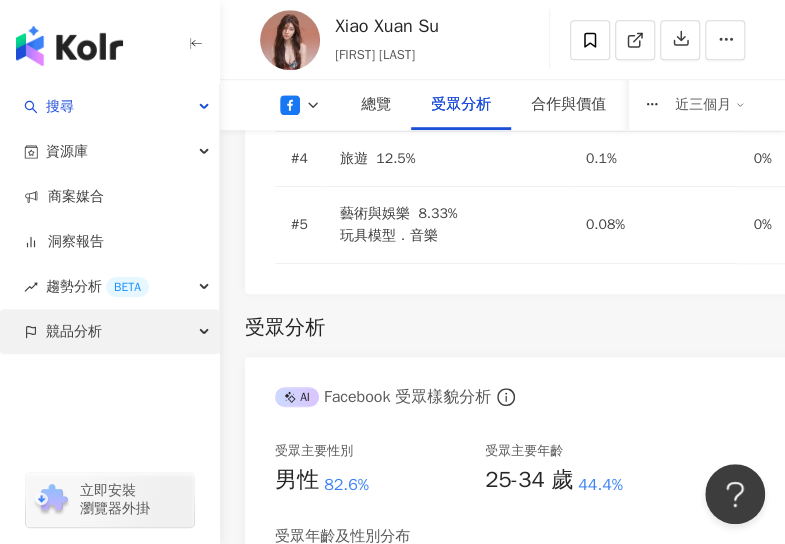 scroll, scrollTop: 2696, scrollLeft: 0, axis: vertical 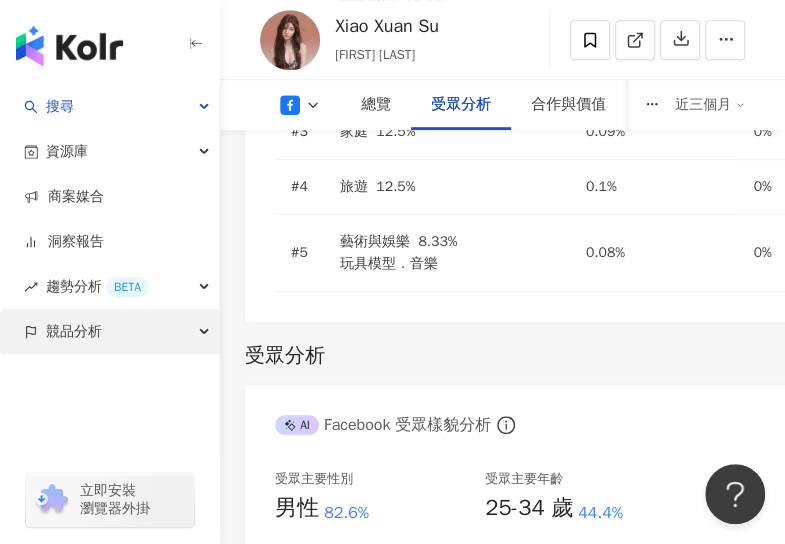 copy on "828,198" 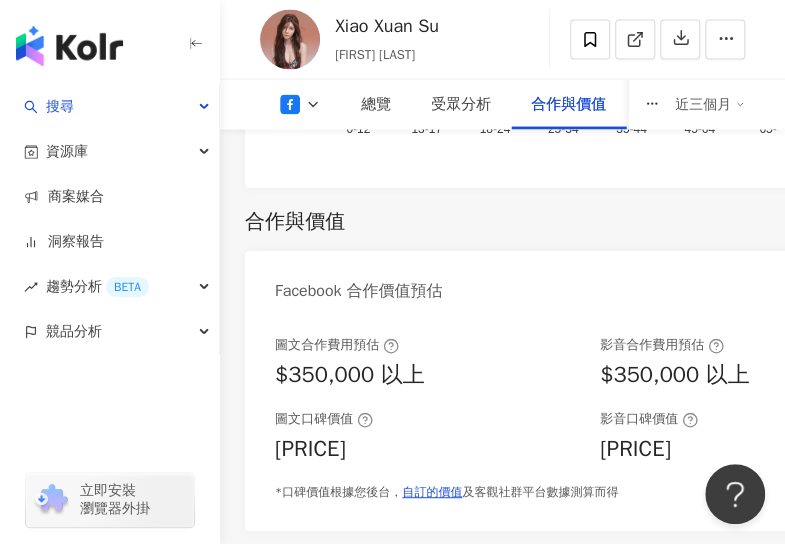 scroll, scrollTop: 3796, scrollLeft: 0, axis: vertical 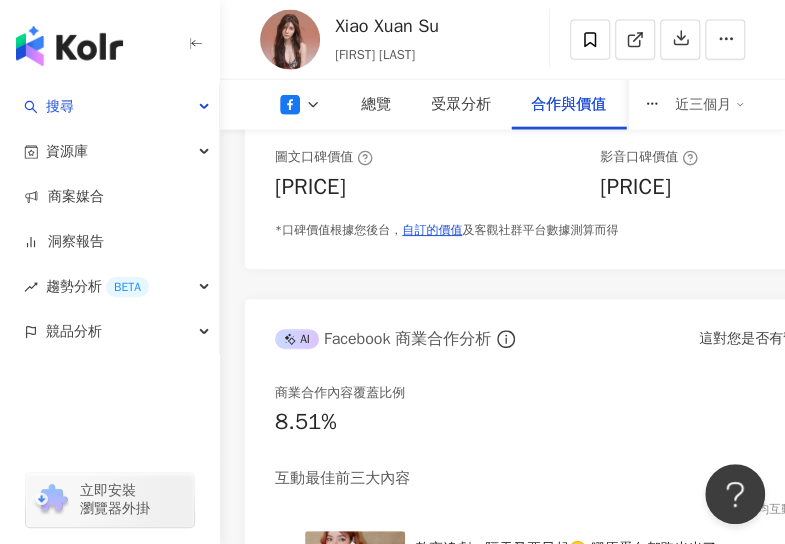 click on "8.51%" at bounding box center [590, 422] 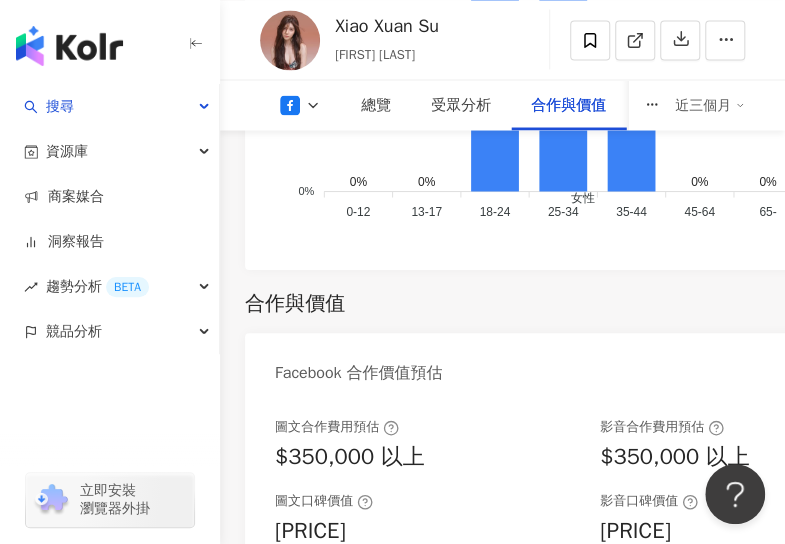scroll, scrollTop: 3496, scrollLeft: 0, axis: vertical 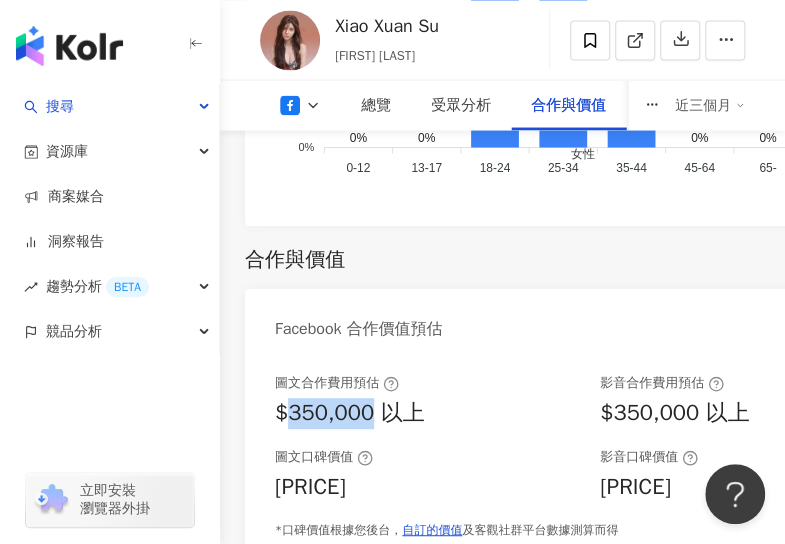 drag, startPoint x: 290, startPoint y: 219, endPoint x: 363, endPoint y: 226, distance: 73.33485 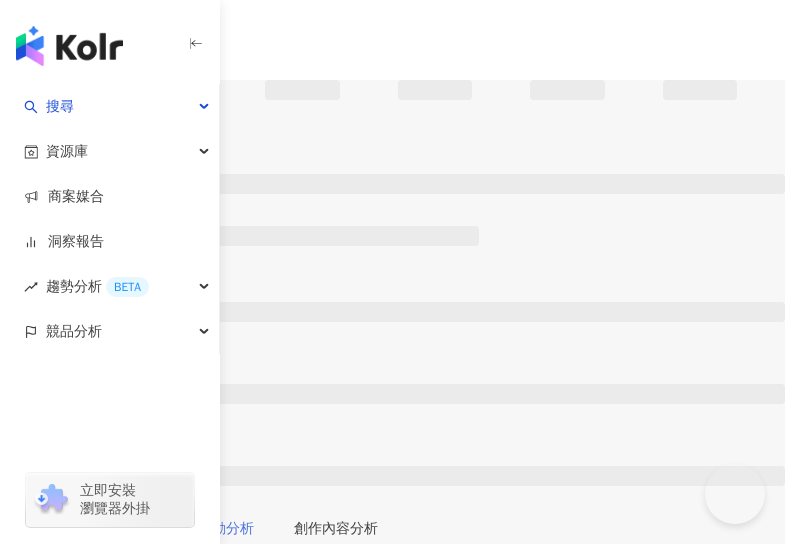 scroll, scrollTop: 0, scrollLeft: 0, axis: both 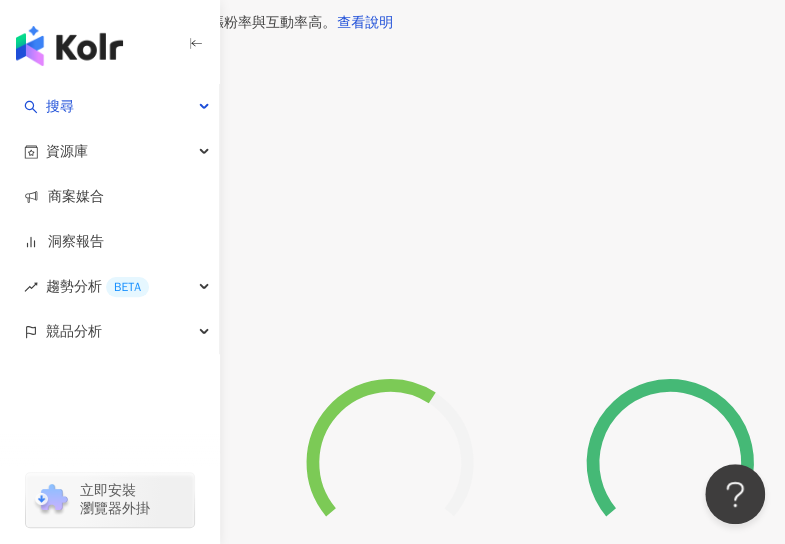 click on "合作與價值" at bounding box center (271, -520) 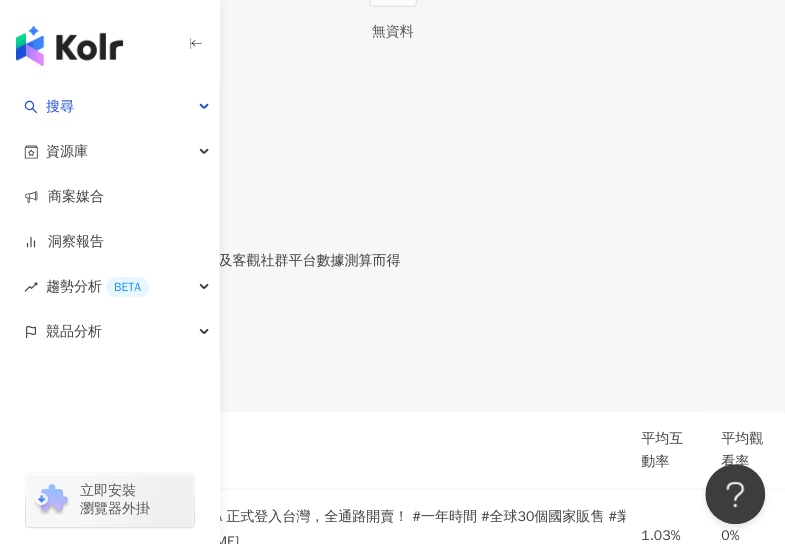click on "Facebook 合作價值預估 幣值：TWD" at bounding box center [392, 107] 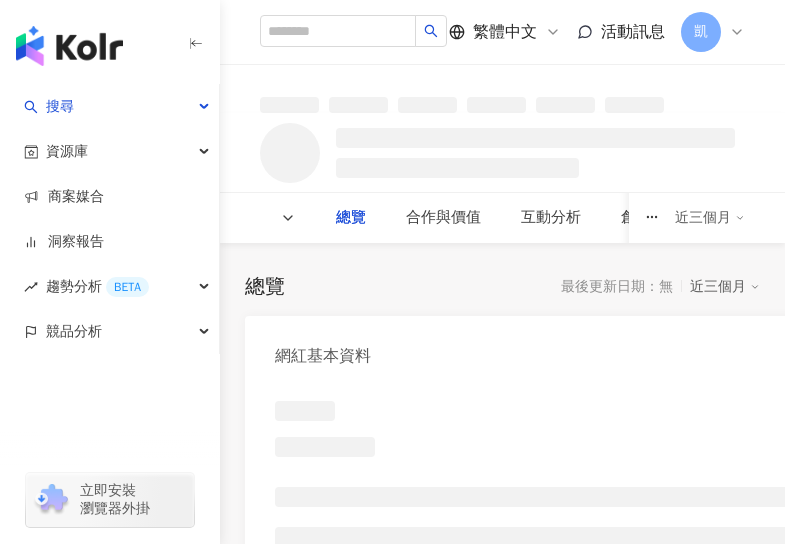 scroll, scrollTop: 0, scrollLeft: 0, axis: both 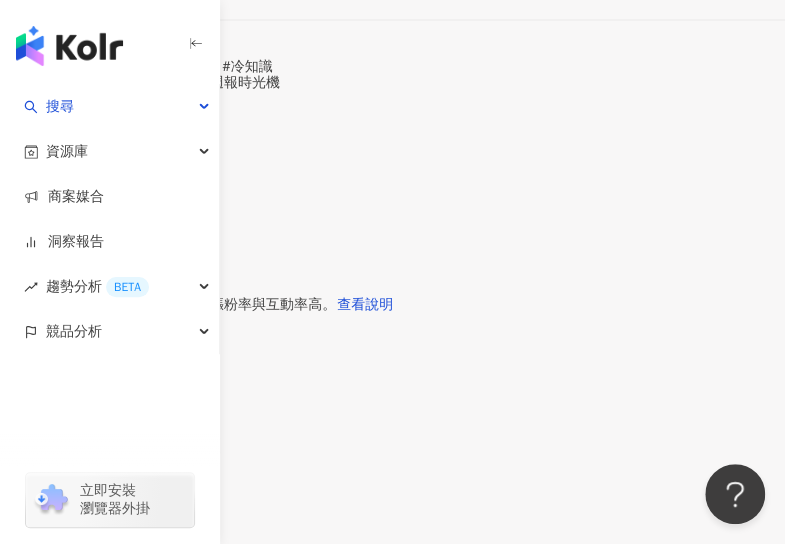 click on "85 K-Score :   良好 近期一到三個月發文頻率正常，且漲粉率與互動率高。 查看說明 追蹤數   17,837 互動率   9.28% 優秀 觀看率   331% 優秀 漲粉率   151% 優秀 受眾主要性別   無資料 受眾主要年齡   無資料 商業合作內容覆蓋比例   3.45%" at bounding box center (392, 400) 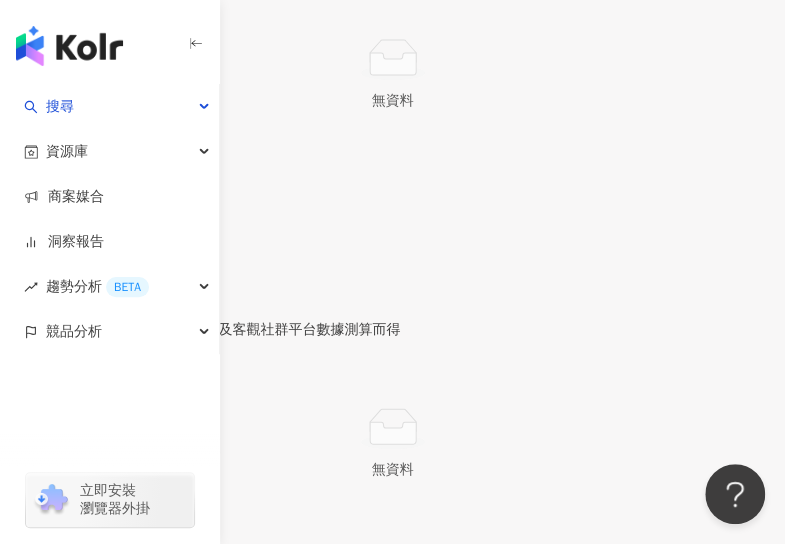 click on "圖文合作費用預估" at bounding box center (392, 200) 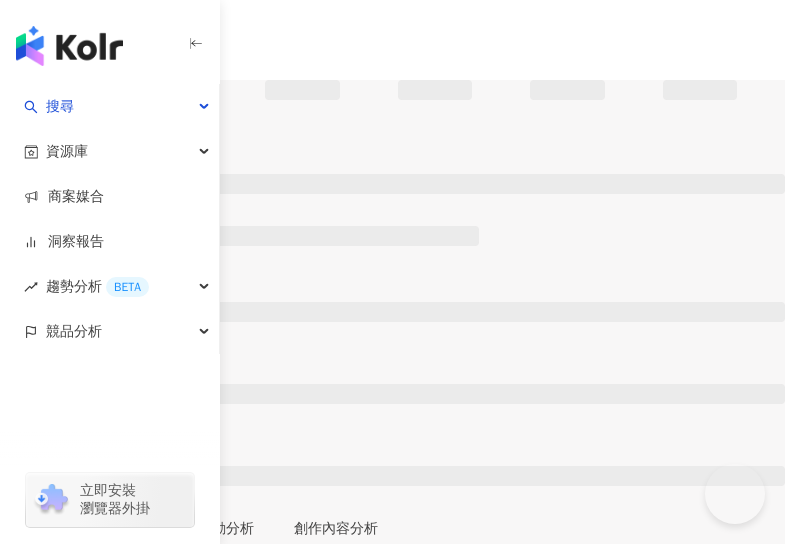 scroll, scrollTop: 0, scrollLeft: 0, axis: both 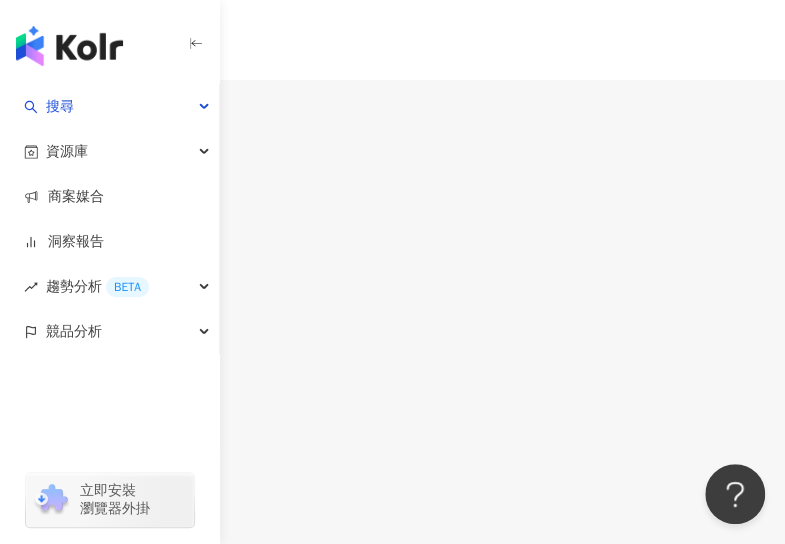 drag, startPoint x: 448, startPoint y: 174, endPoint x: 460, endPoint y: 155, distance: 22.472204 